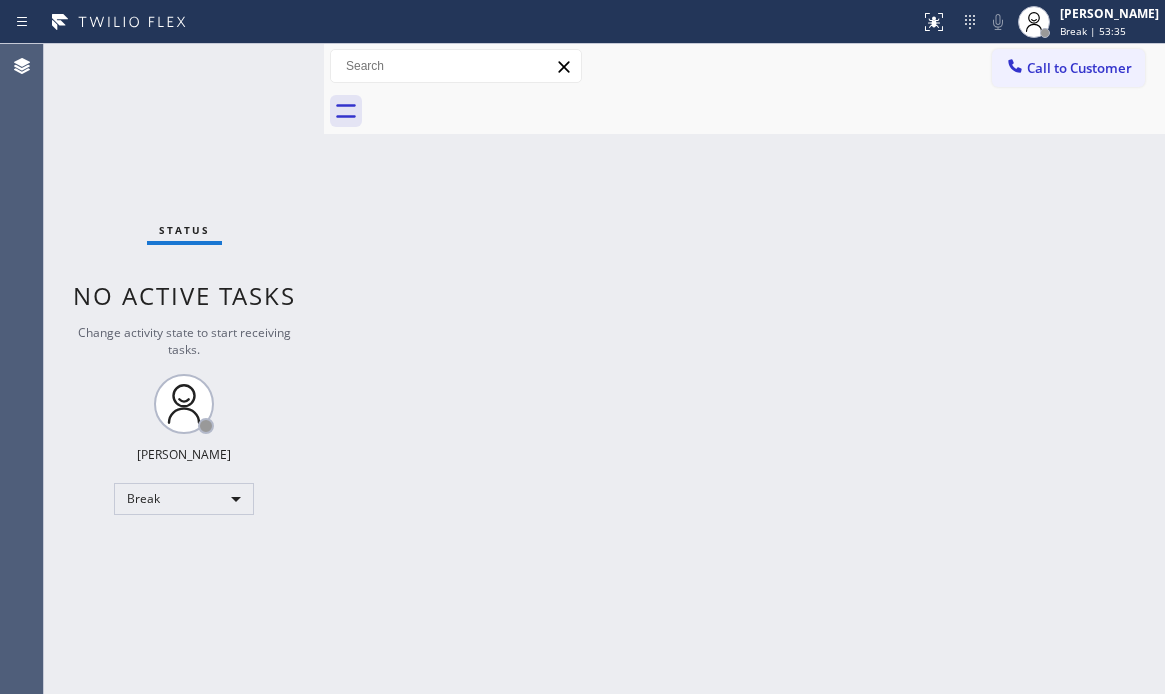 scroll, scrollTop: 0, scrollLeft: 0, axis: both 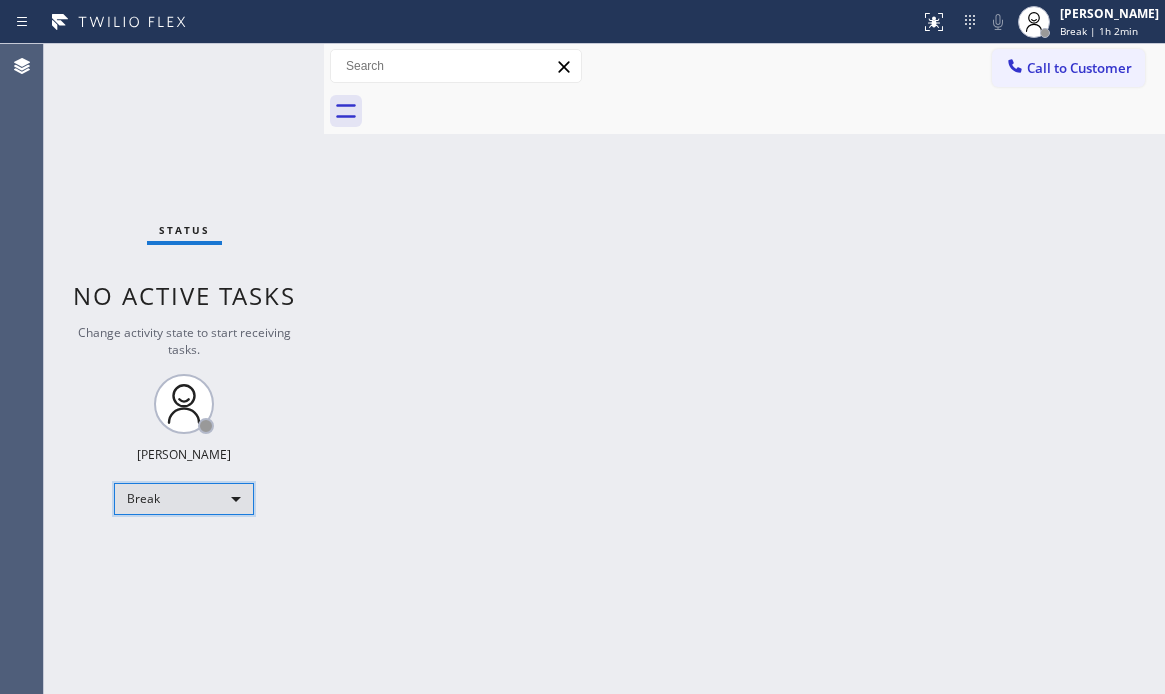 click on "Break" at bounding box center (184, 499) 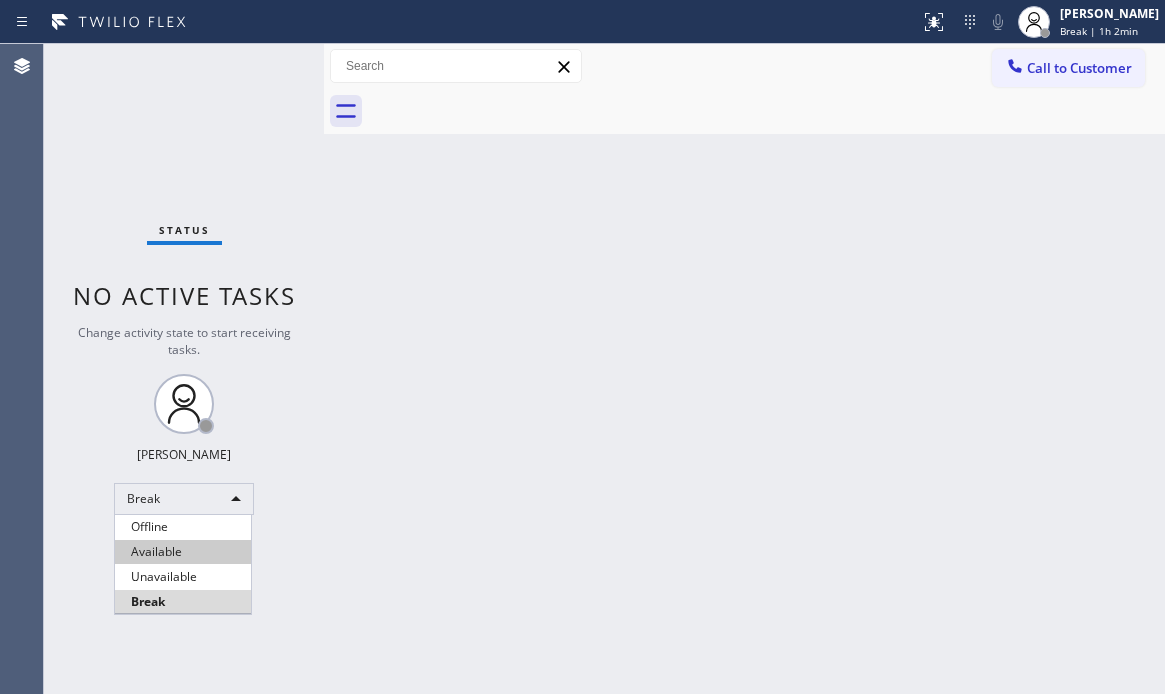 click on "Available" at bounding box center (183, 552) 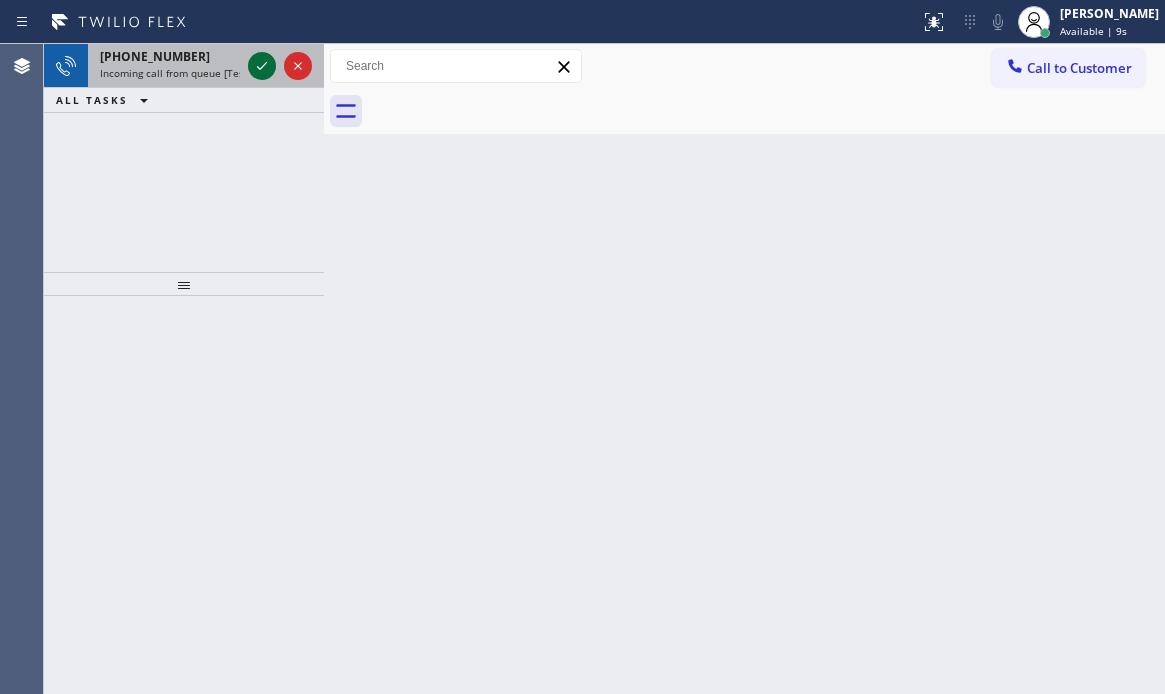 click 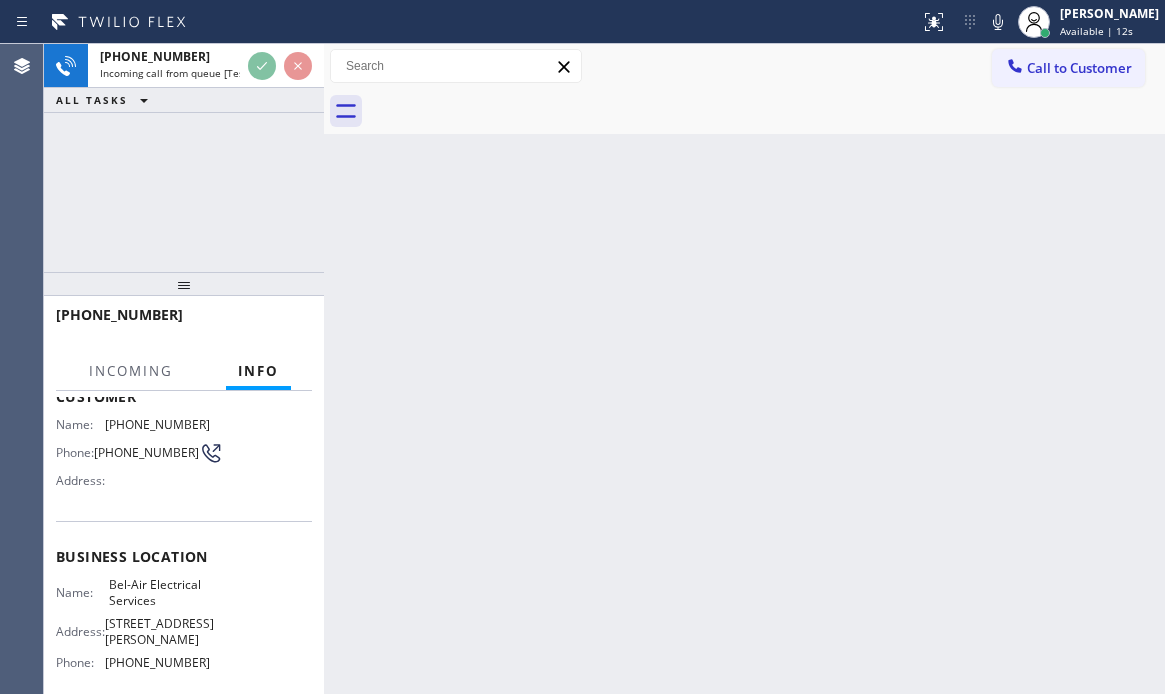 scroll, scrollTop: 295, scrollLeft: 0, axis: vertical 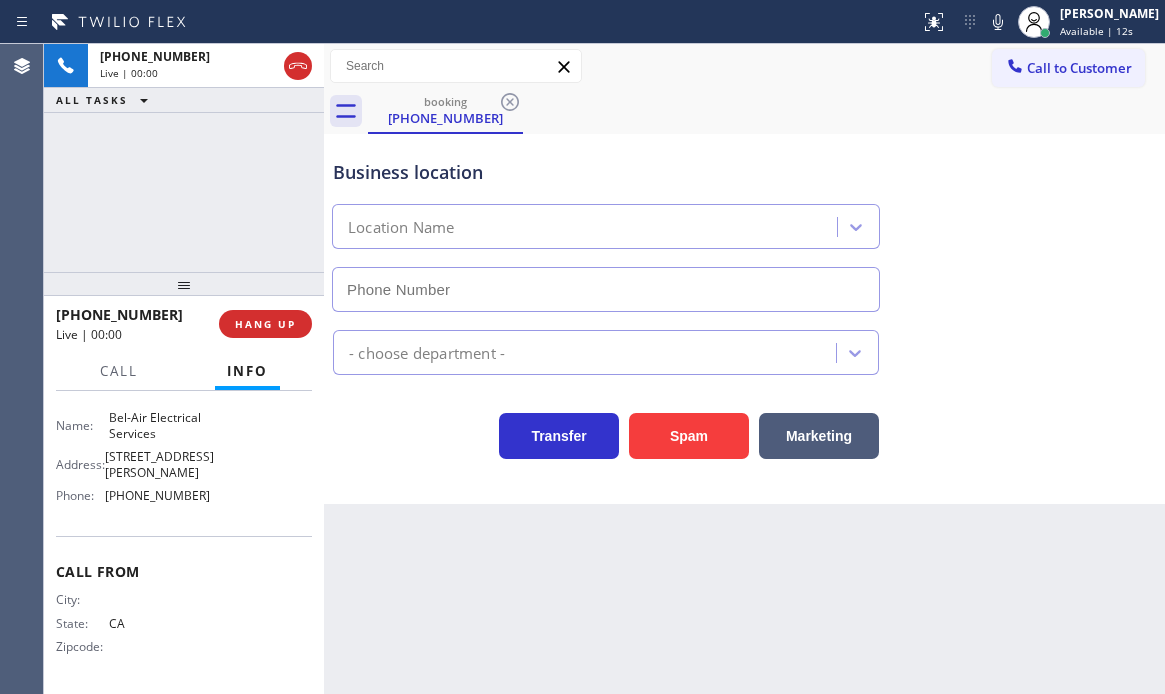type on "[PHONE_NUMBER]" 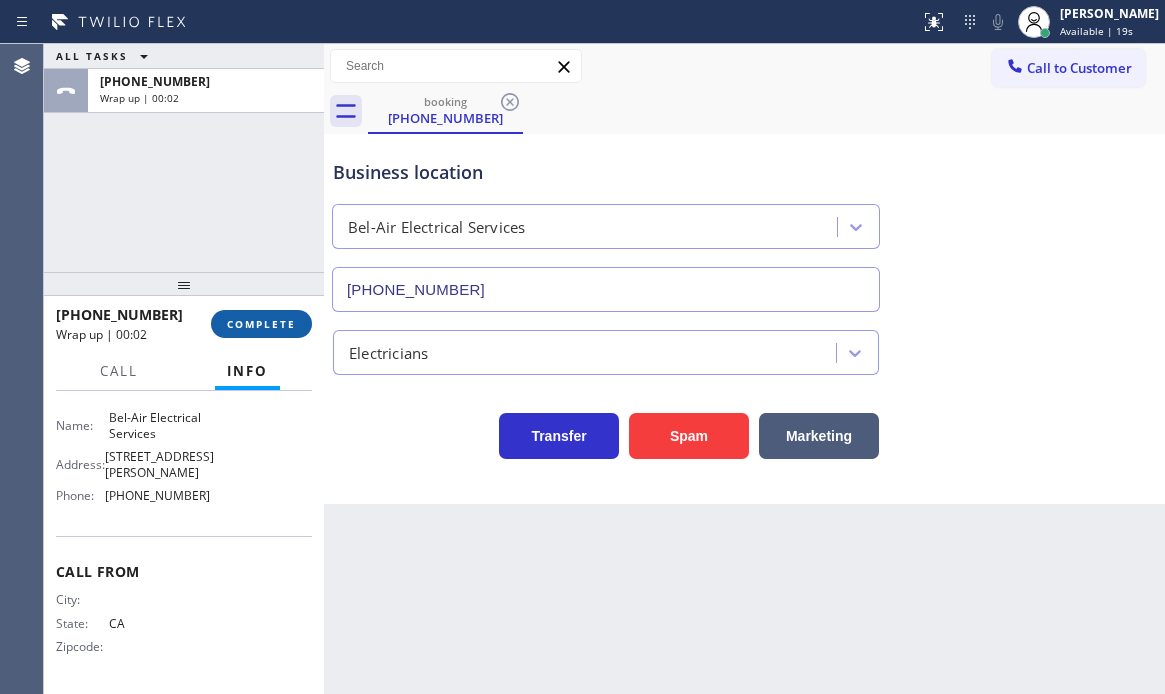 click on "COMPLETE" at bounding box center [261, 324] 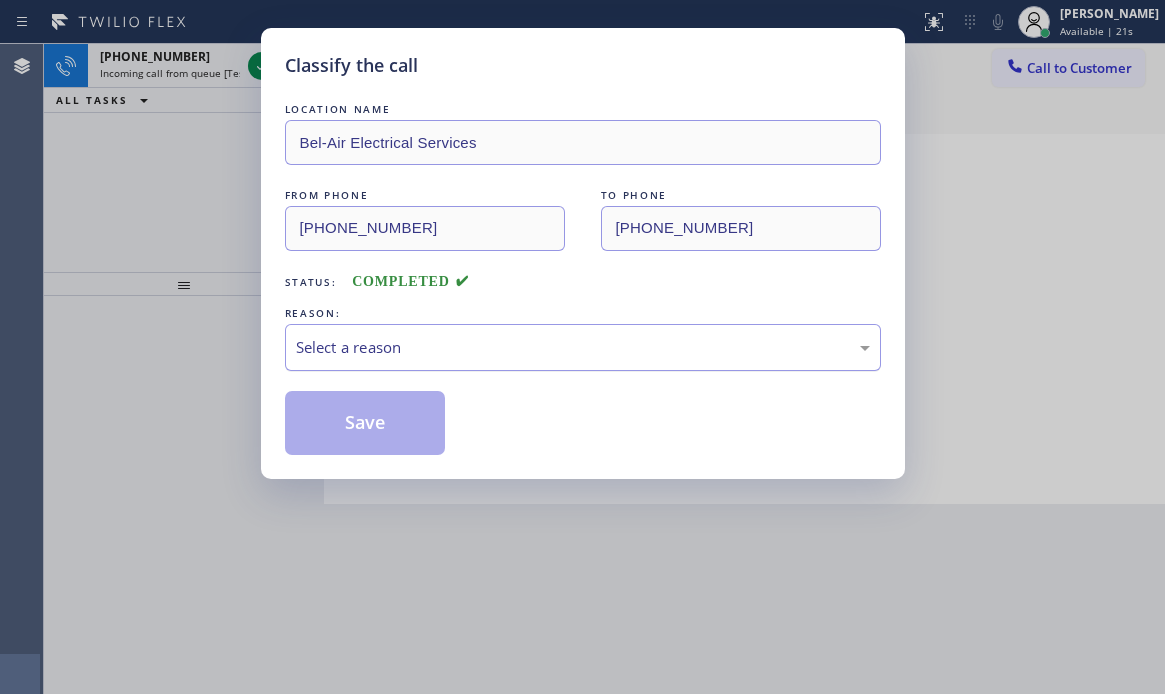 click on "Select a reason" at bounding box center (583, 347) 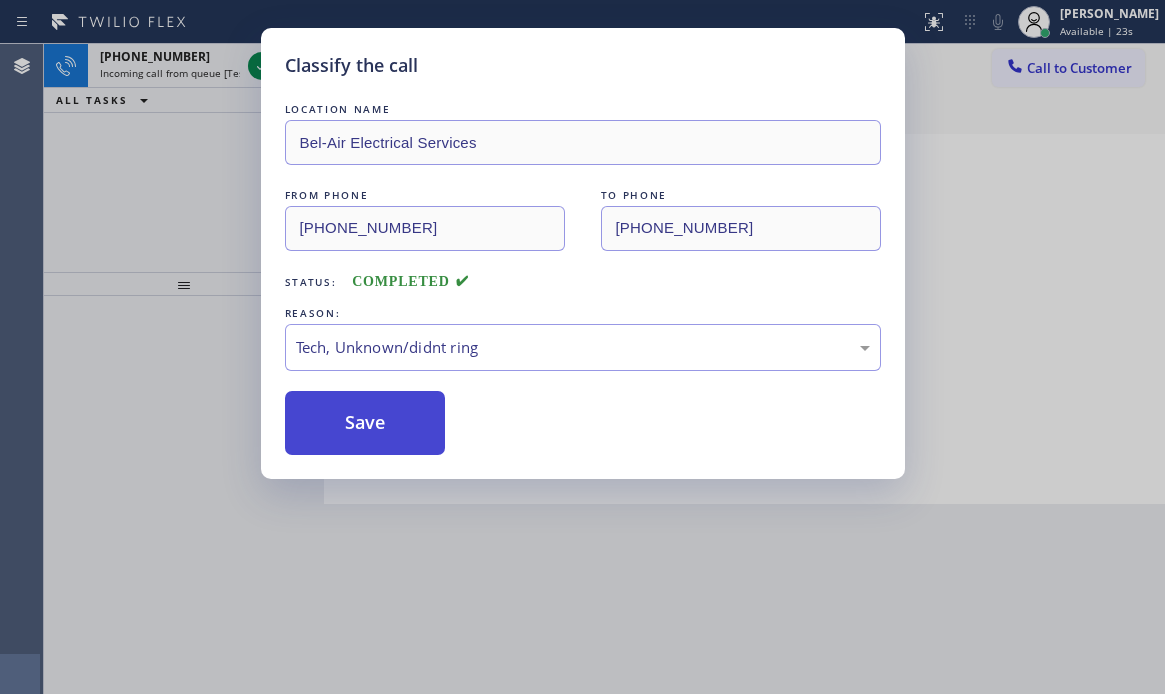 drag, startPoint x: 372, startPoint y: 499, endPoint x: 360, endPoint y: 440, distance: 60.207973 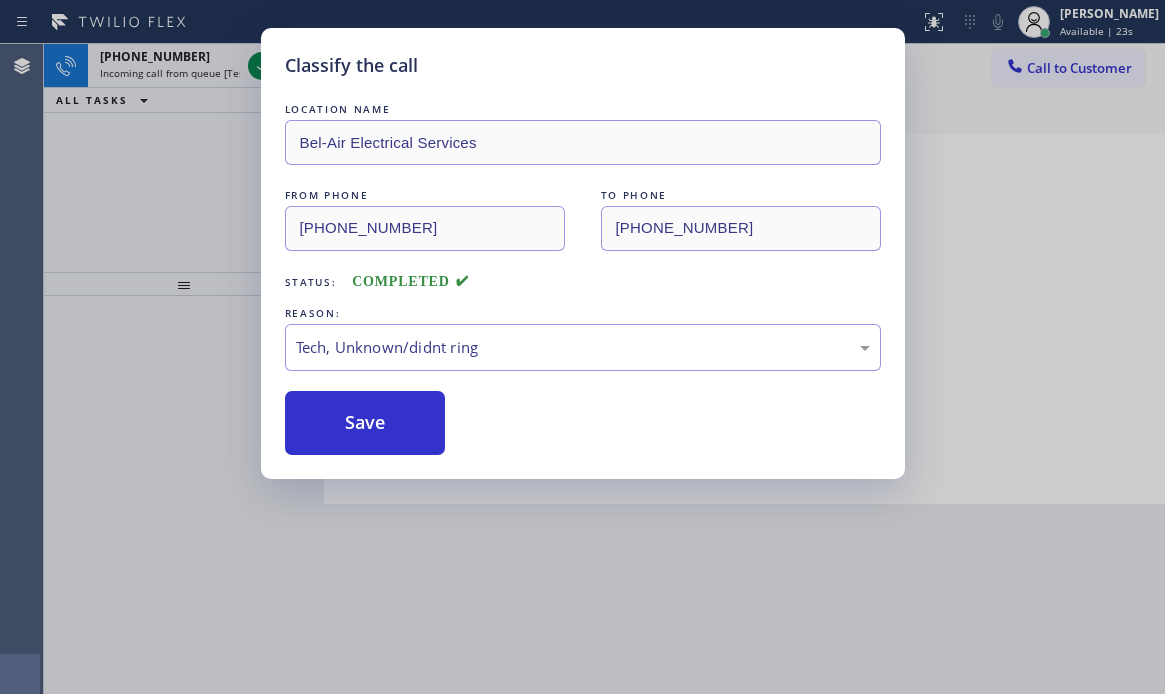 drag, startPoint x: 360, startPoint y: 433, endPoint x: 308, endPoint y: 290, distance: 152.1611 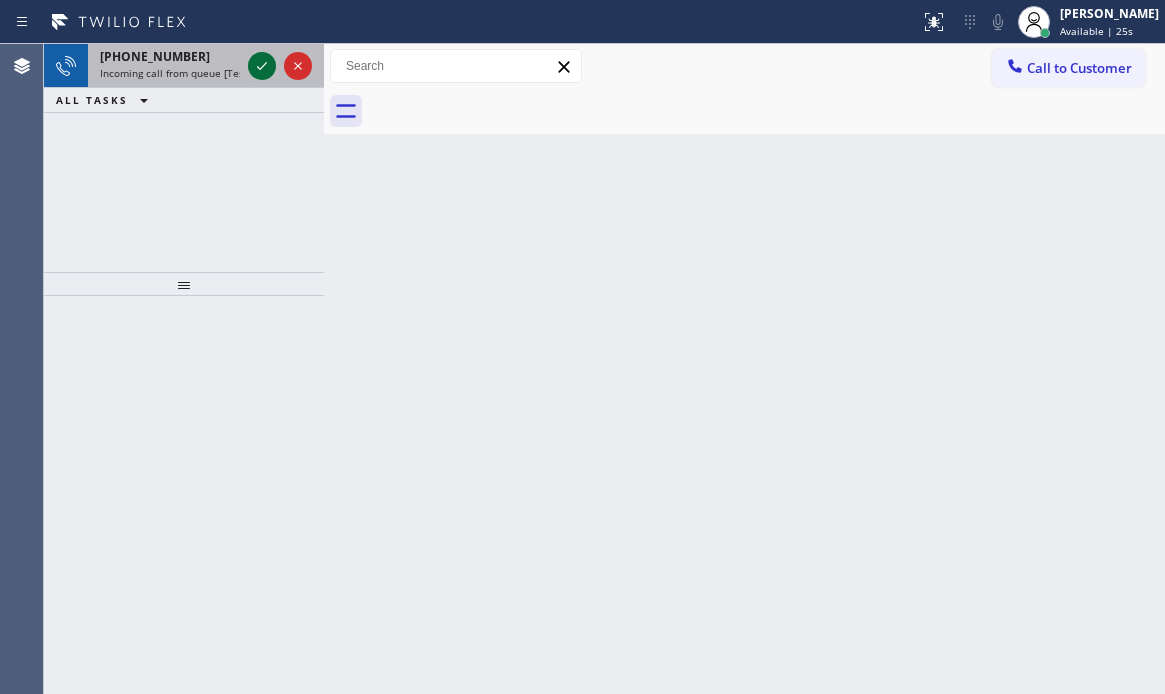 click 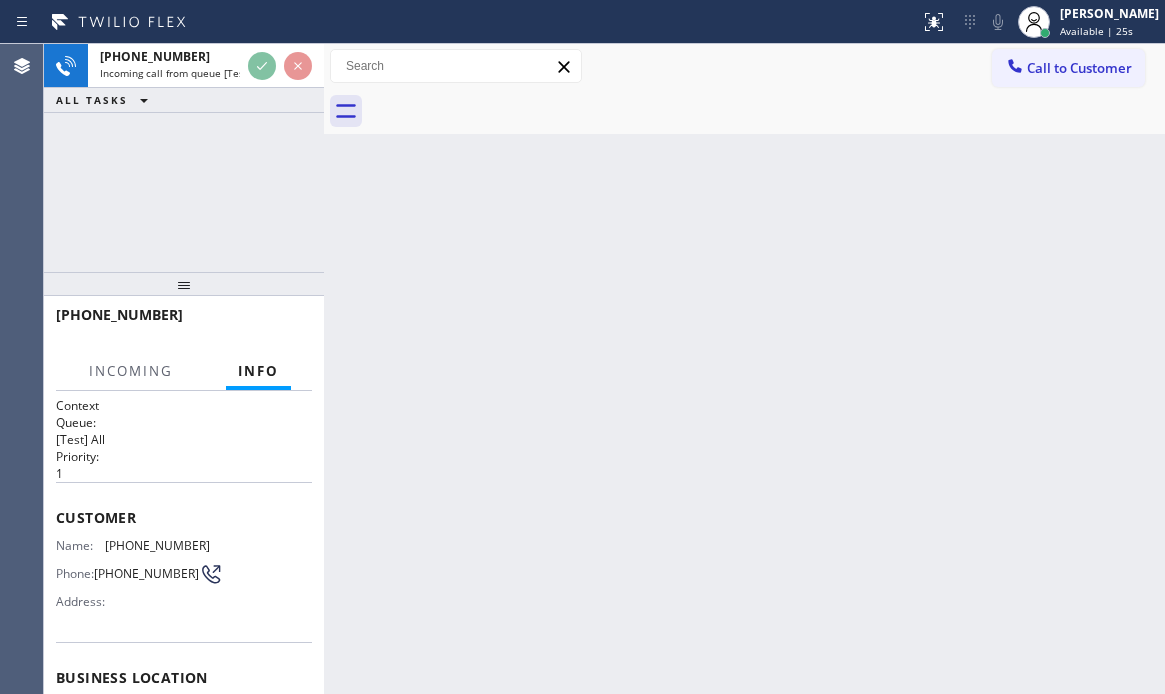 scroll, scrollTop: 0, scrollLeft: 0, axis: both 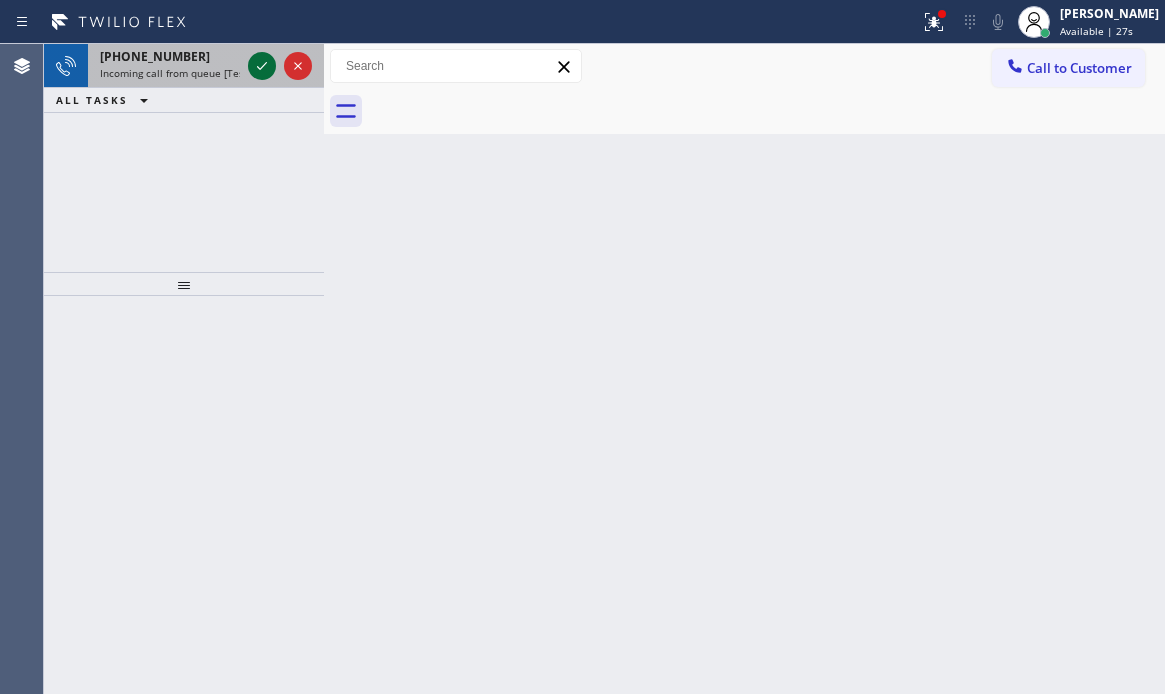 click 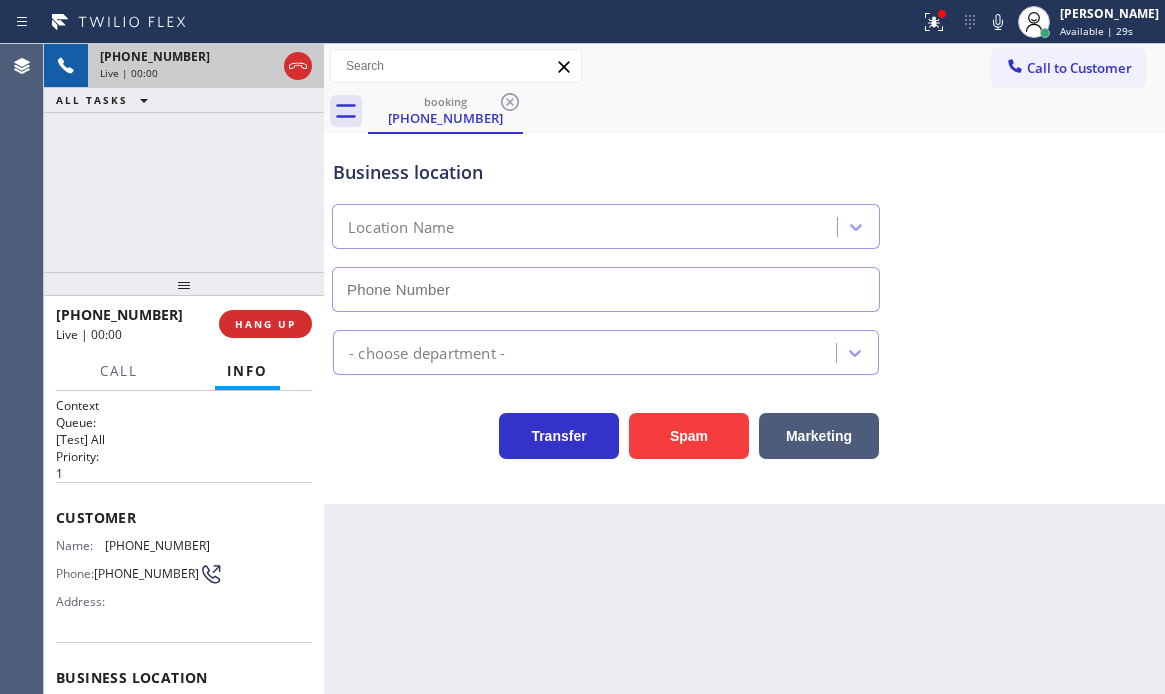 type on "[PHONE_NUMBER]" 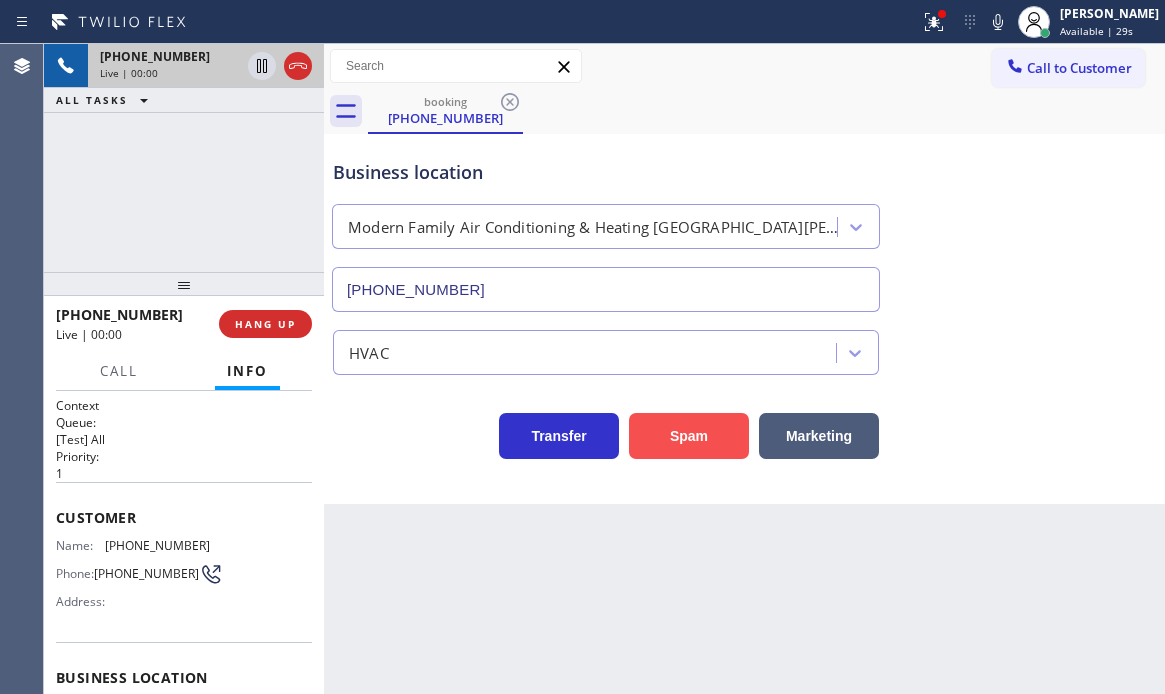 click on "Spam" at bounding box center [689, 436] 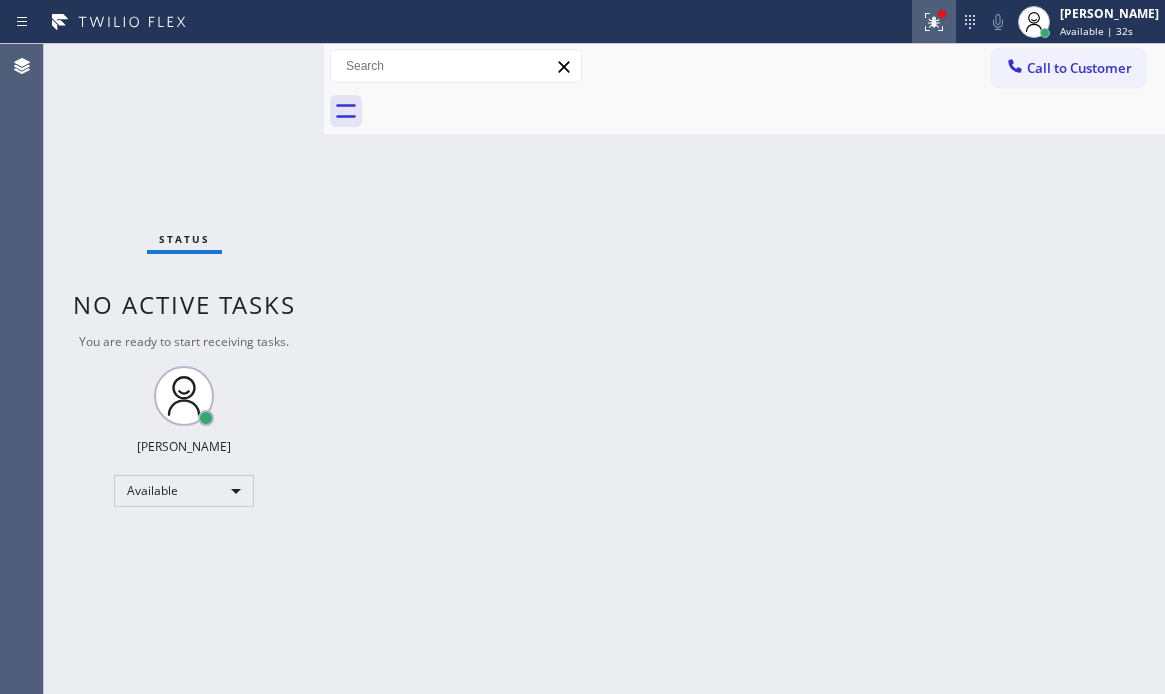 click 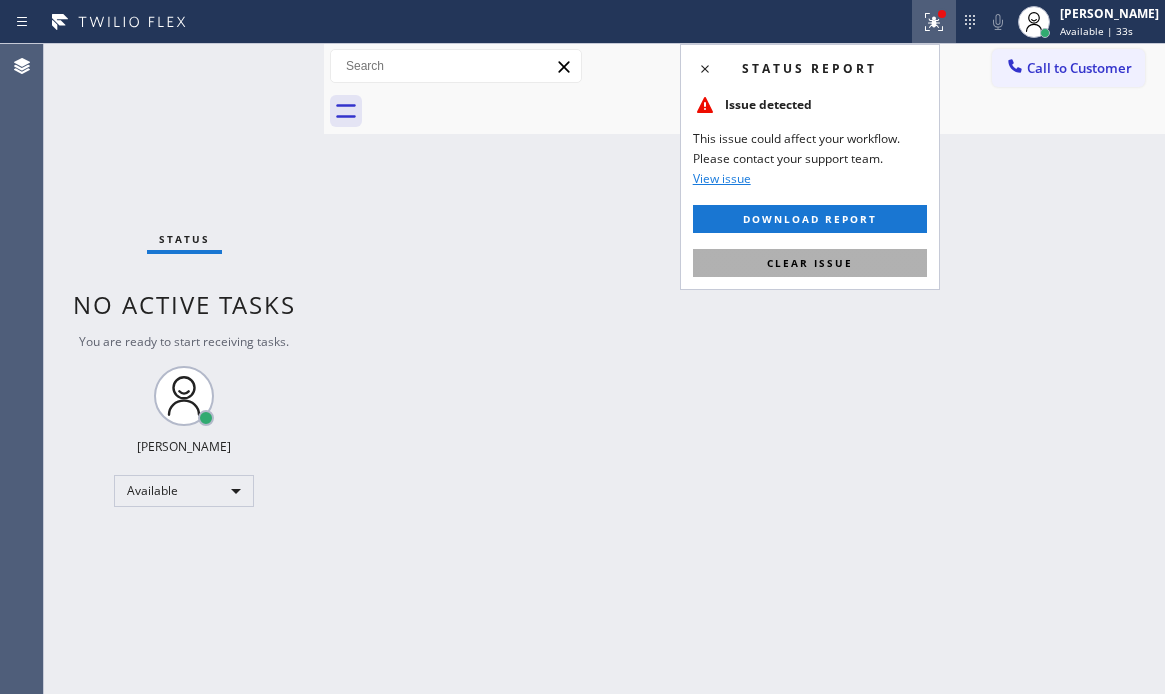 click on "Clear issue" at bounding box center [810, 263] 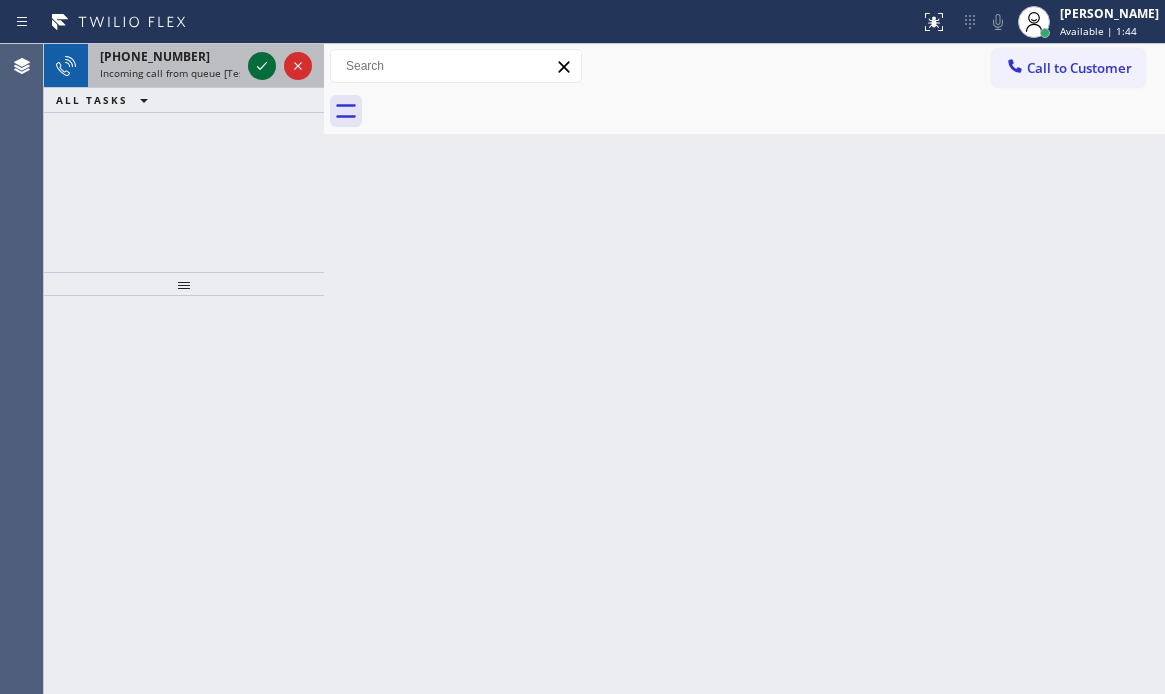 click 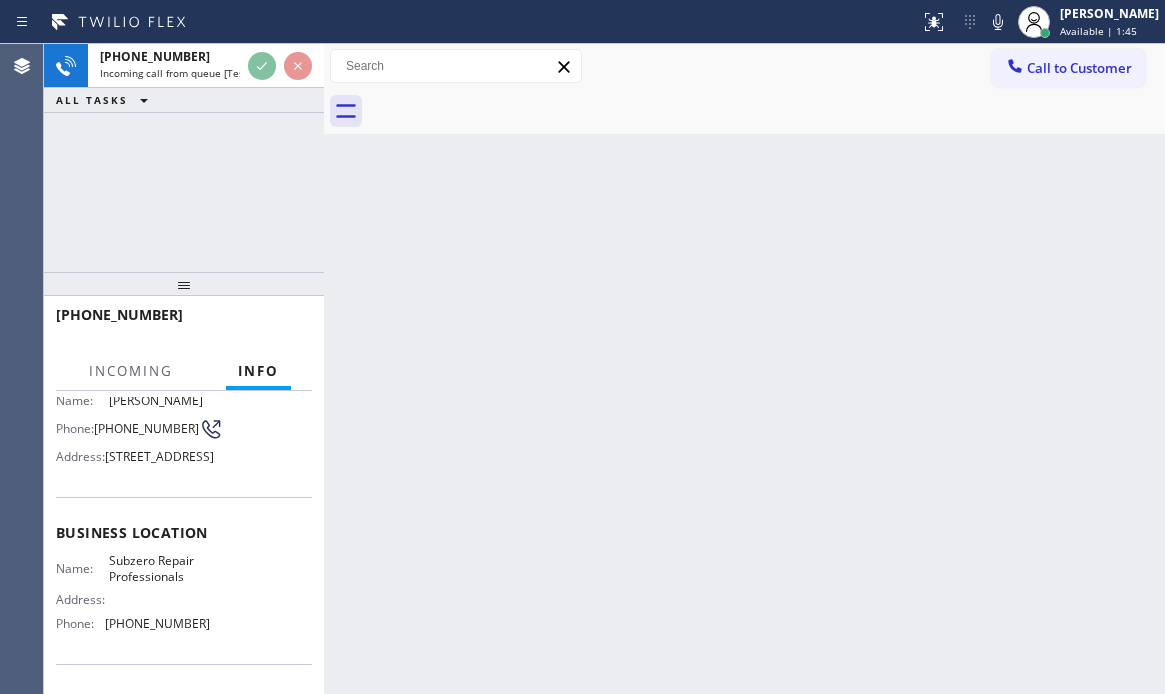 scroll, scrollTop: 200, scrollLeft: 0, axis: vertical 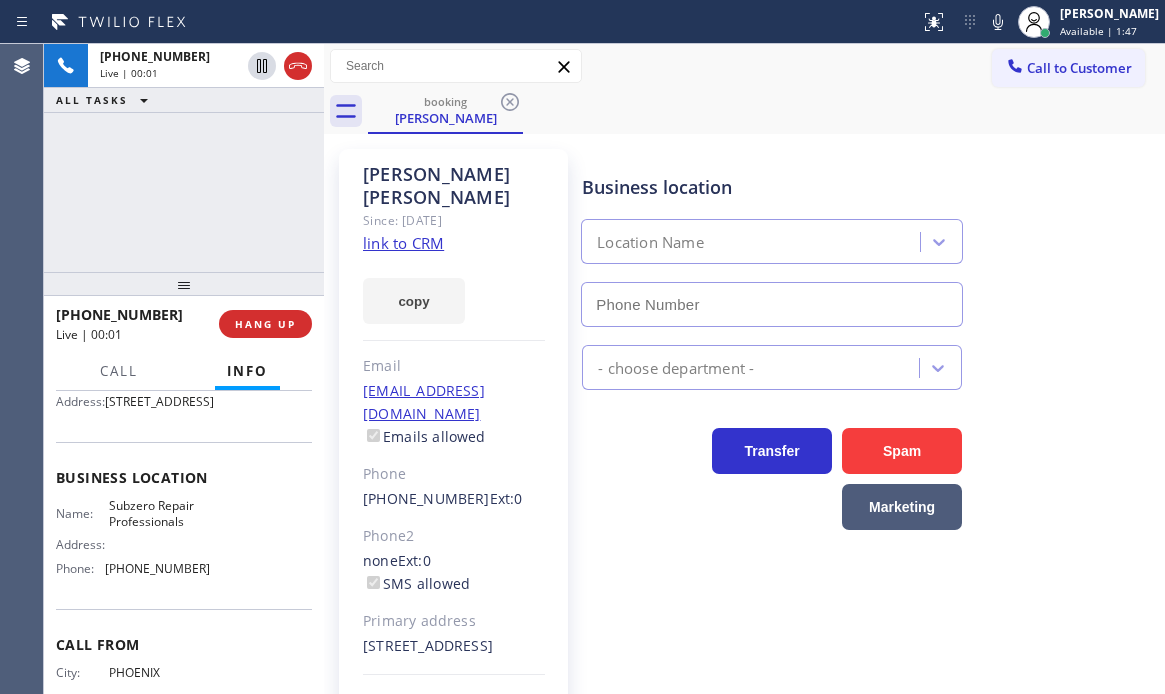 type on "[PHONE_NUMBER]" 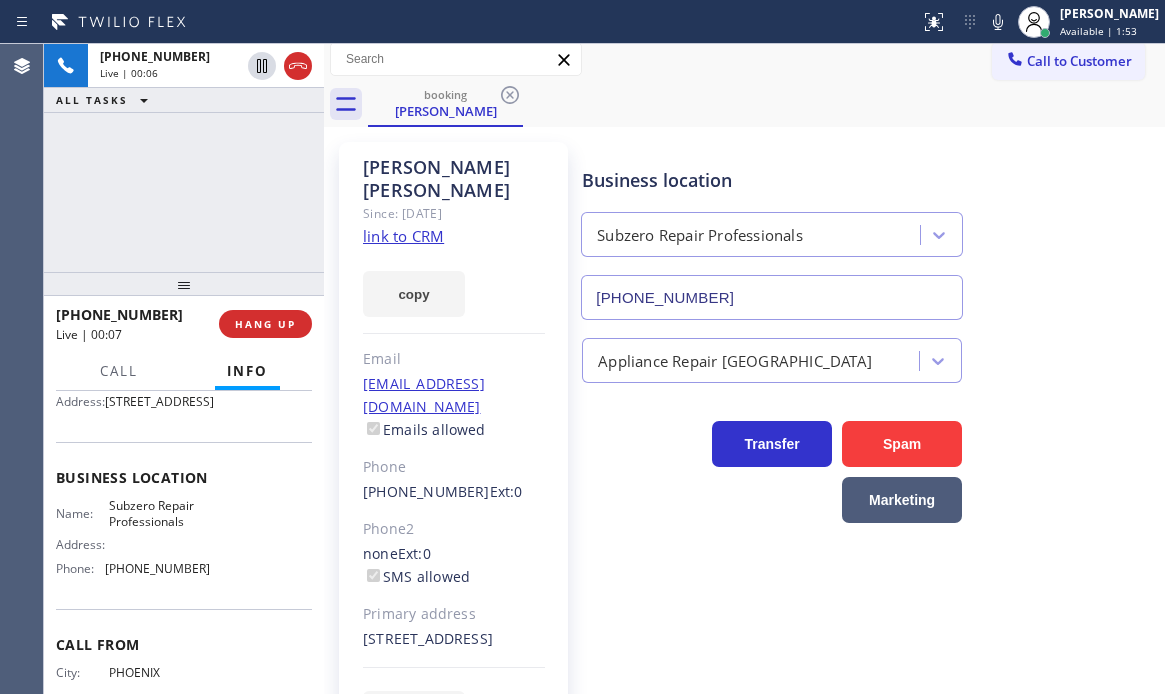 scroll, scrollTop: 0, scrollLeft: 0, axis: both 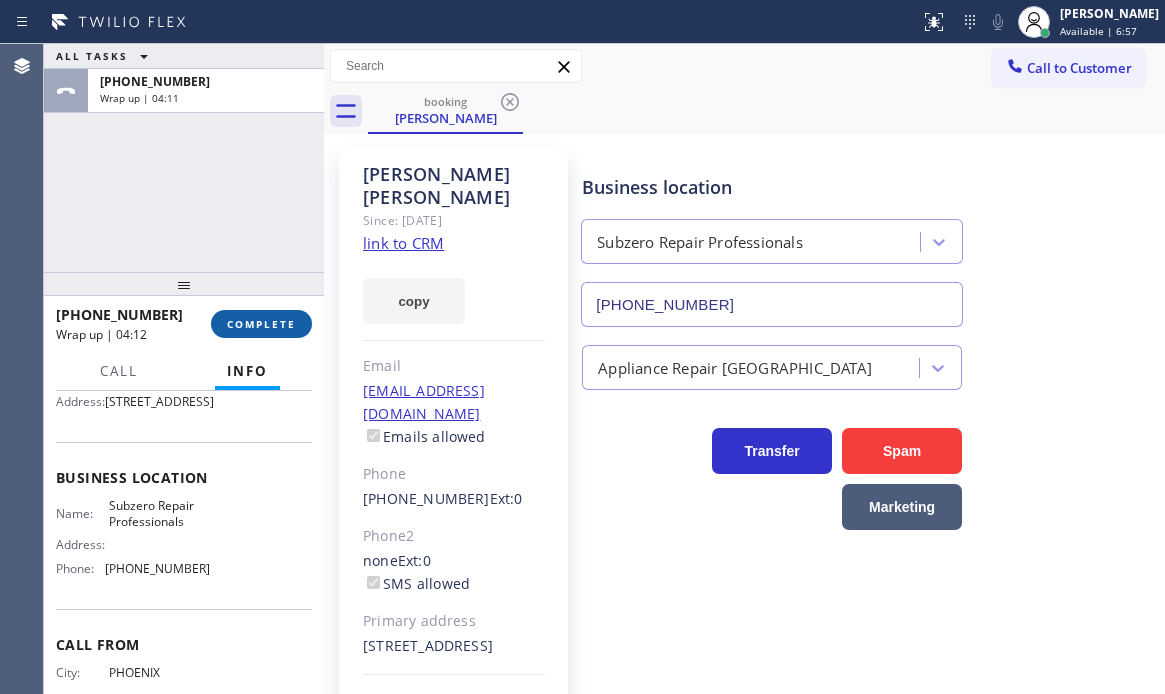 drag, startPoint x: 264, startPoint y: 317, endPoint x: 272, endPoint y: 326, distance: 12.0415945 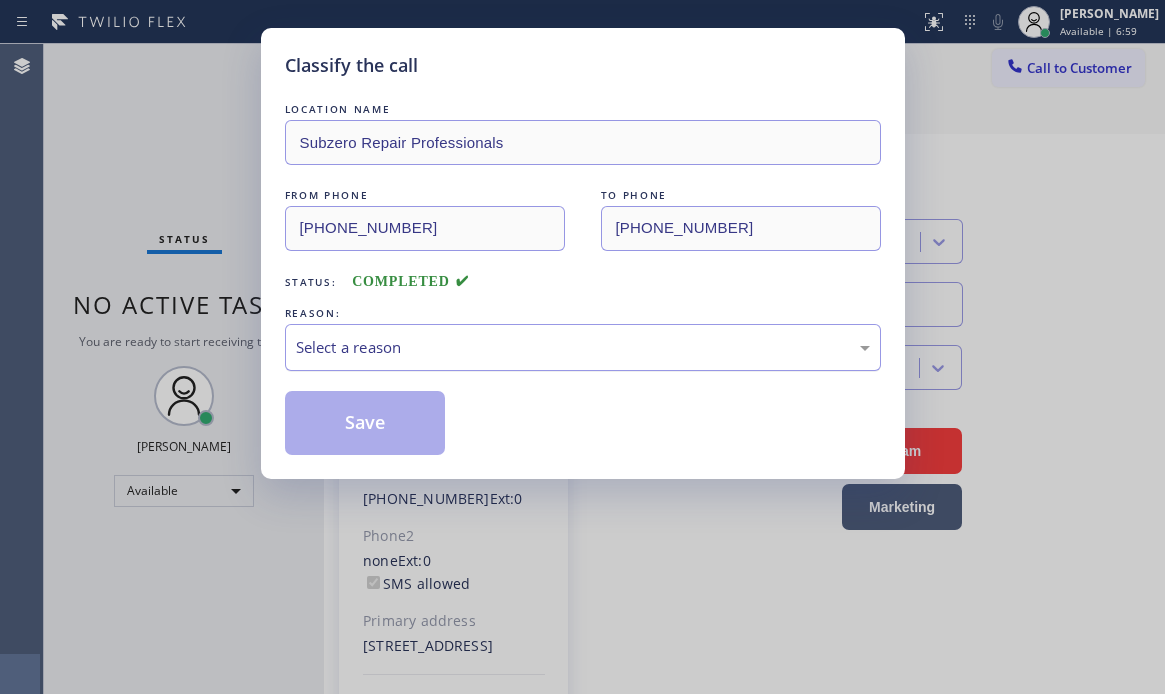 drag, startPoint x: 455, startPoint y: 344, endPoint x: 464, endPoint y: 366, distance: 23.769728 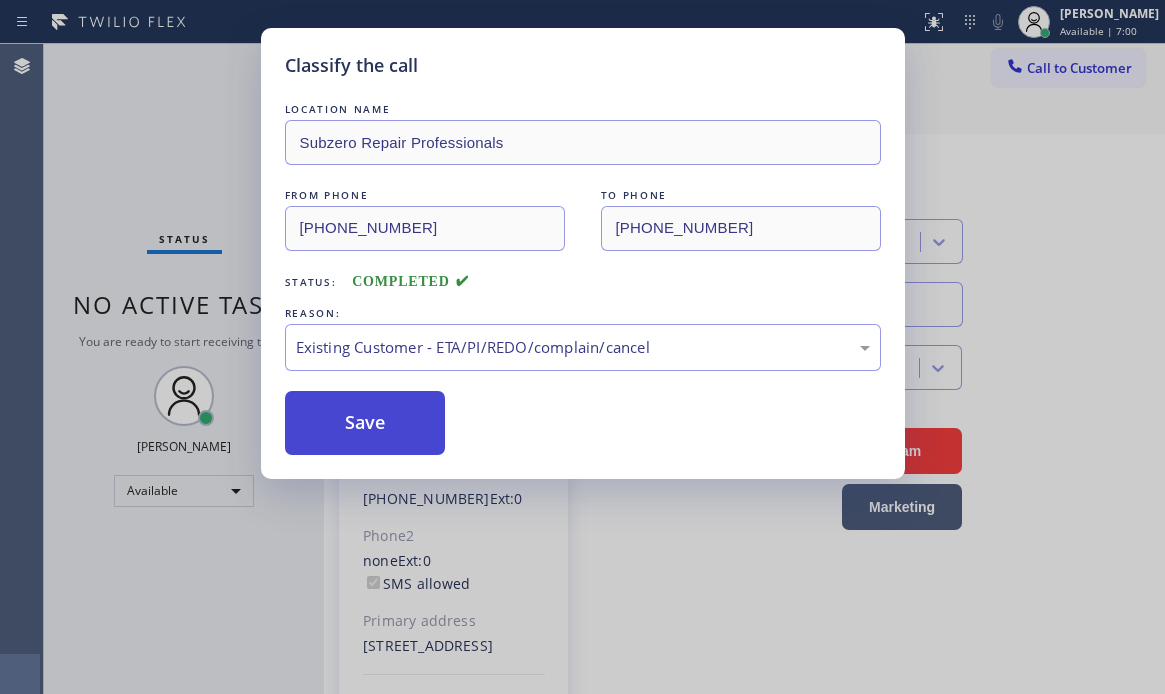 click on "Save" at bounding box center (365, 423) 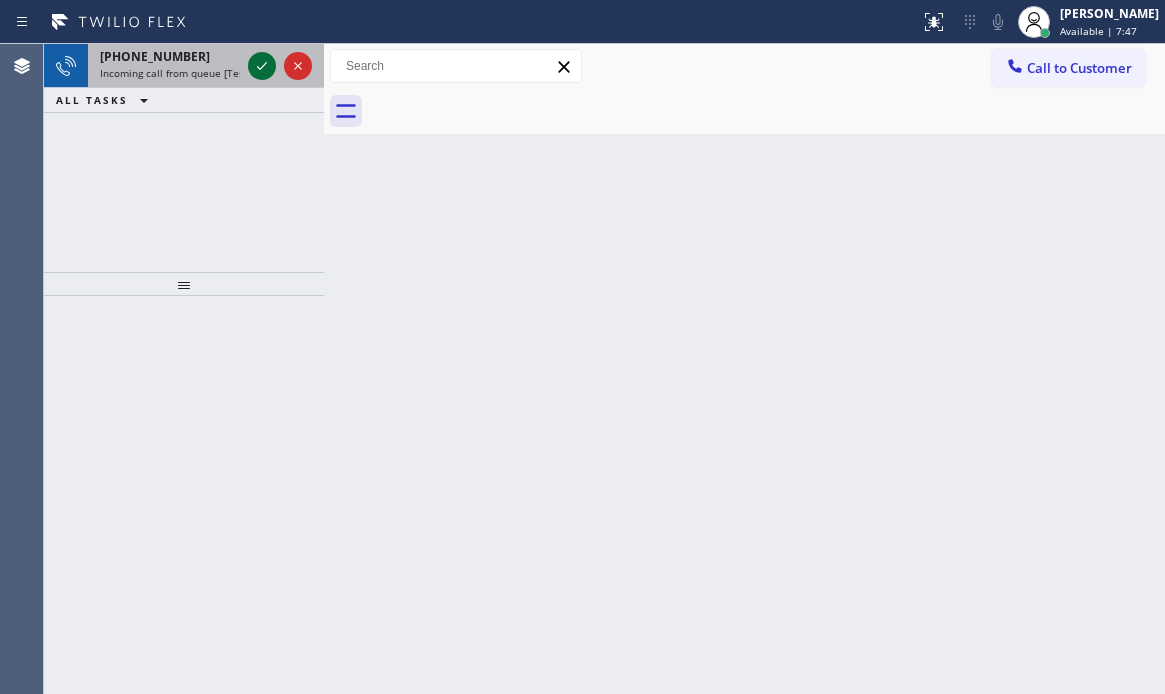 click 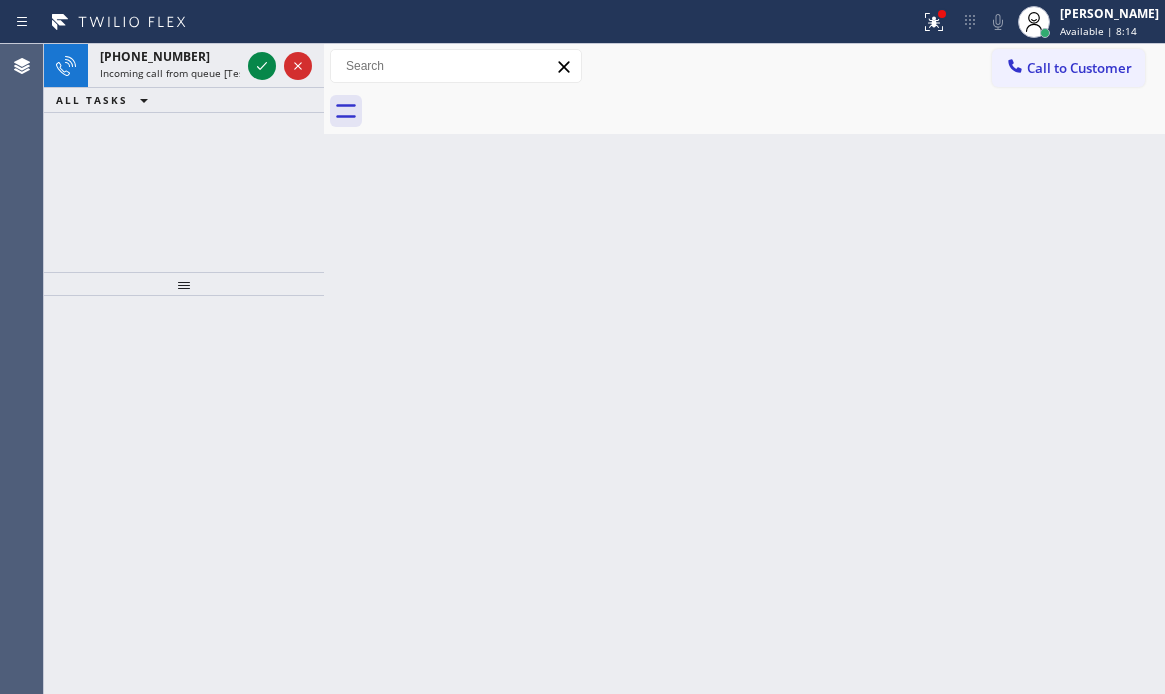 drag, startPoint x: 266, startPoint y: 62, endPoint x: 302, endPoint y: 121, distance: 69.115845 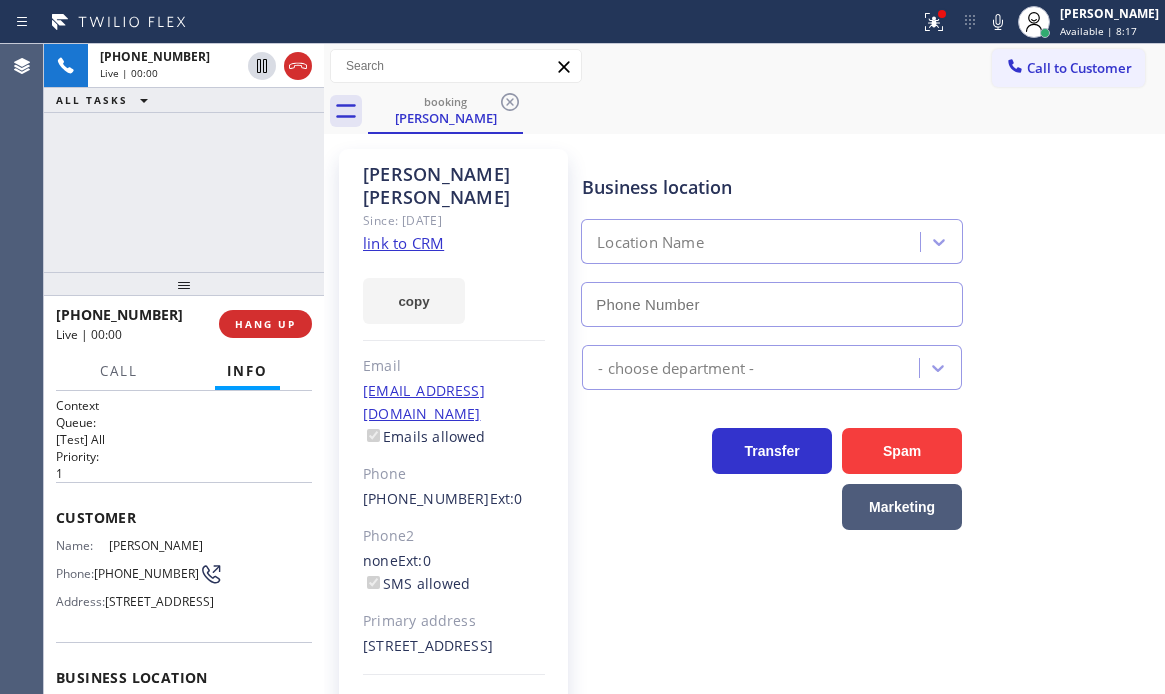 type on "[PHONE_NUMBER]" 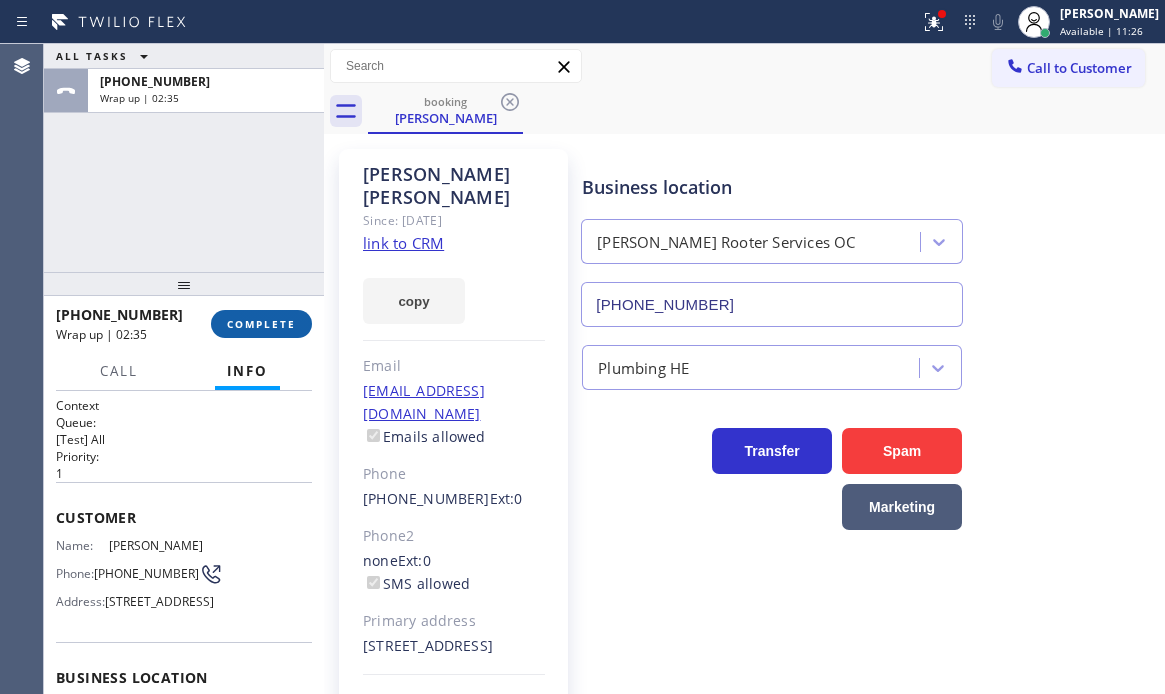 click on "COMPLETE" at bounding box center [261, 324] 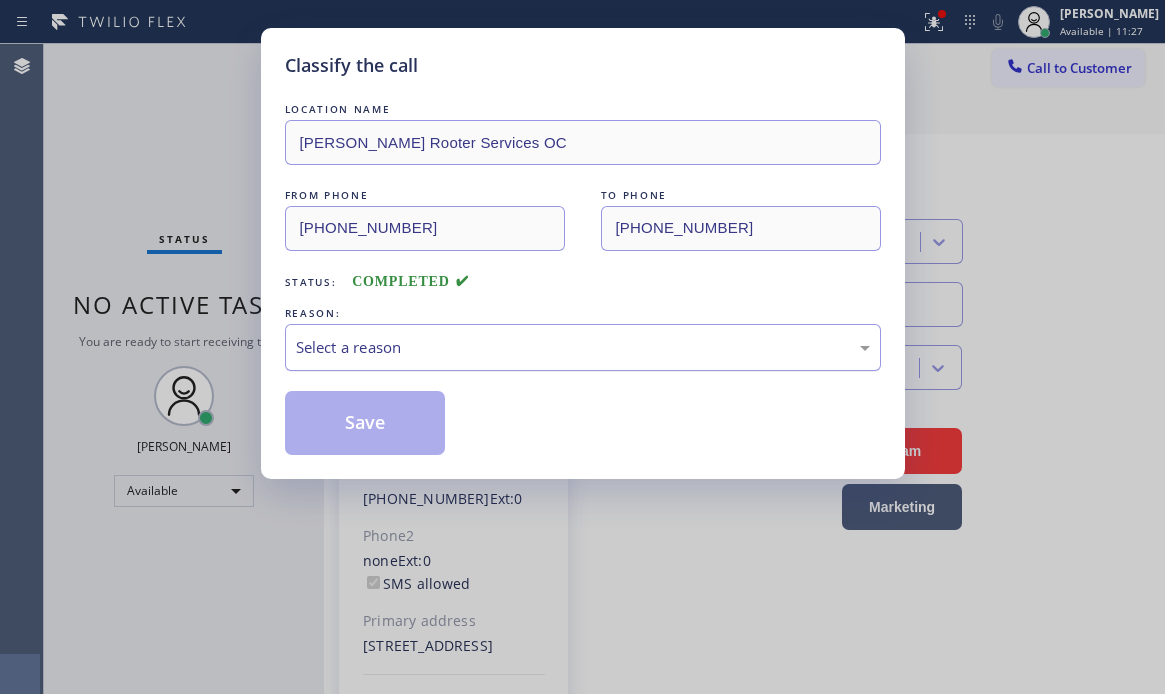 click on "Select a reason" at bounding box center (583, 347) 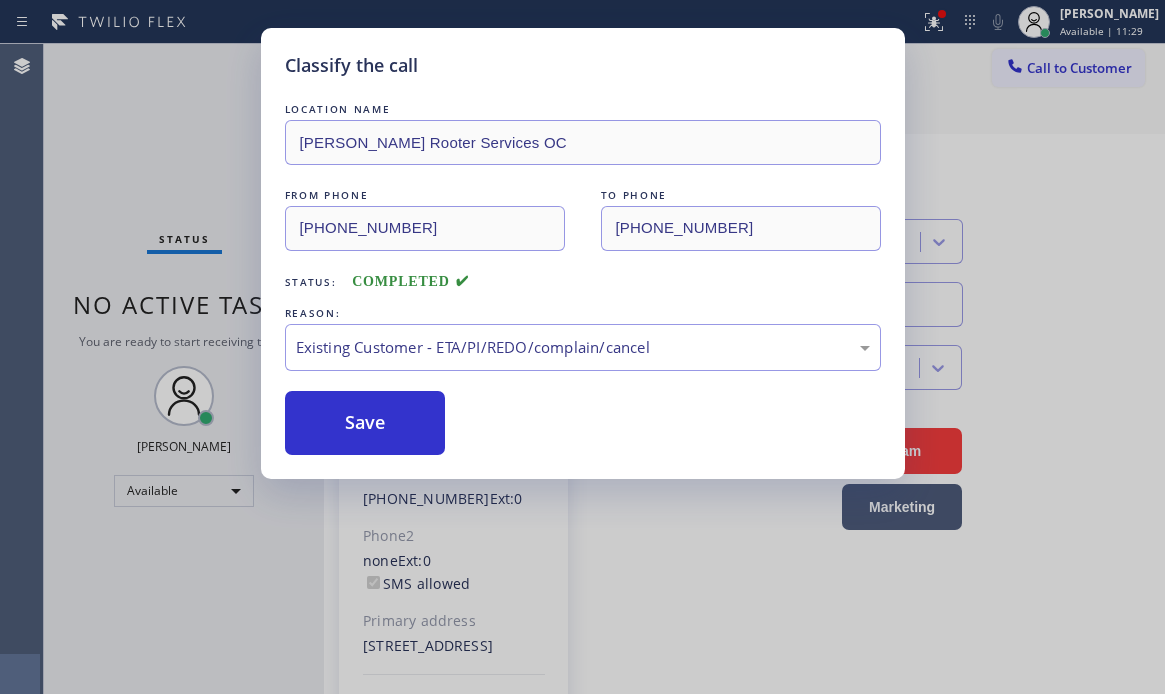 drag, startPoint x: 366, startPoint y: 431, endPoint x: 632, endPoint y: 490, distance: 272.4647 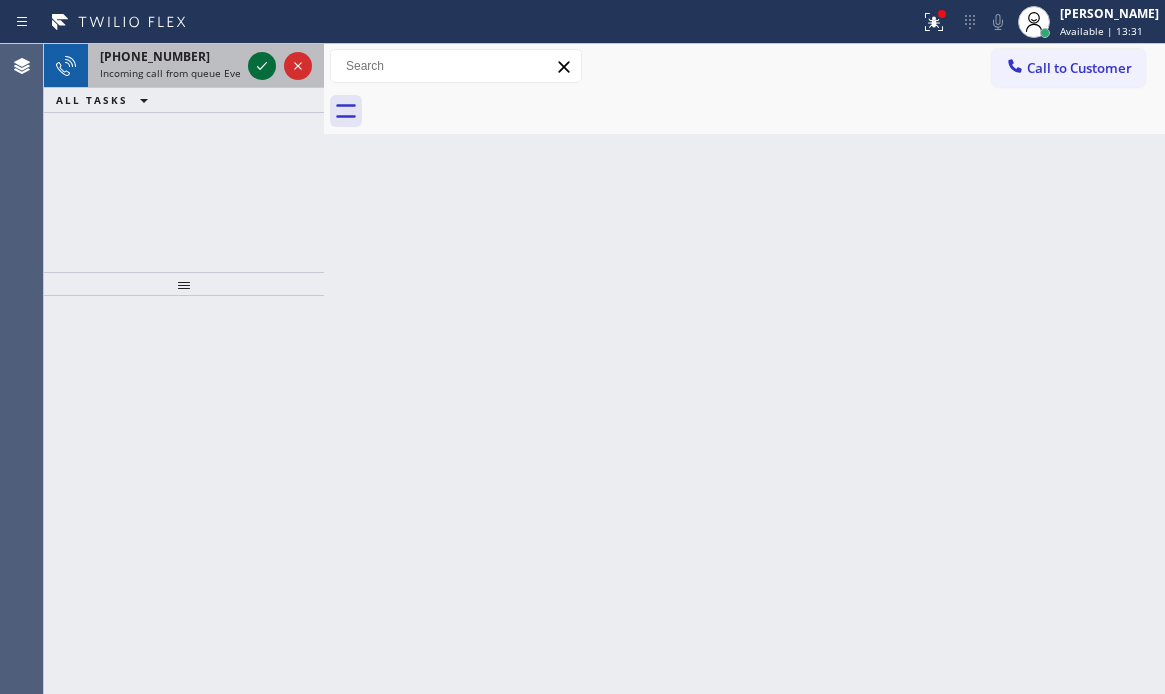click 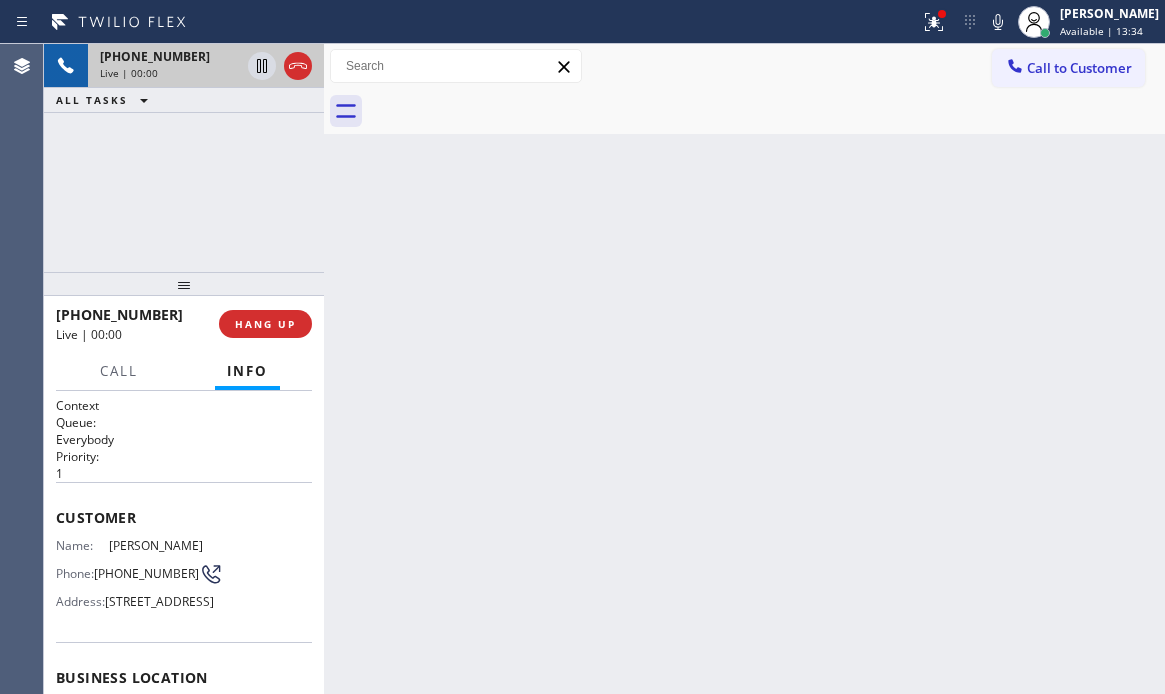 scroll, scrollTop: 100, scrollLeft: 0, axis: vertical 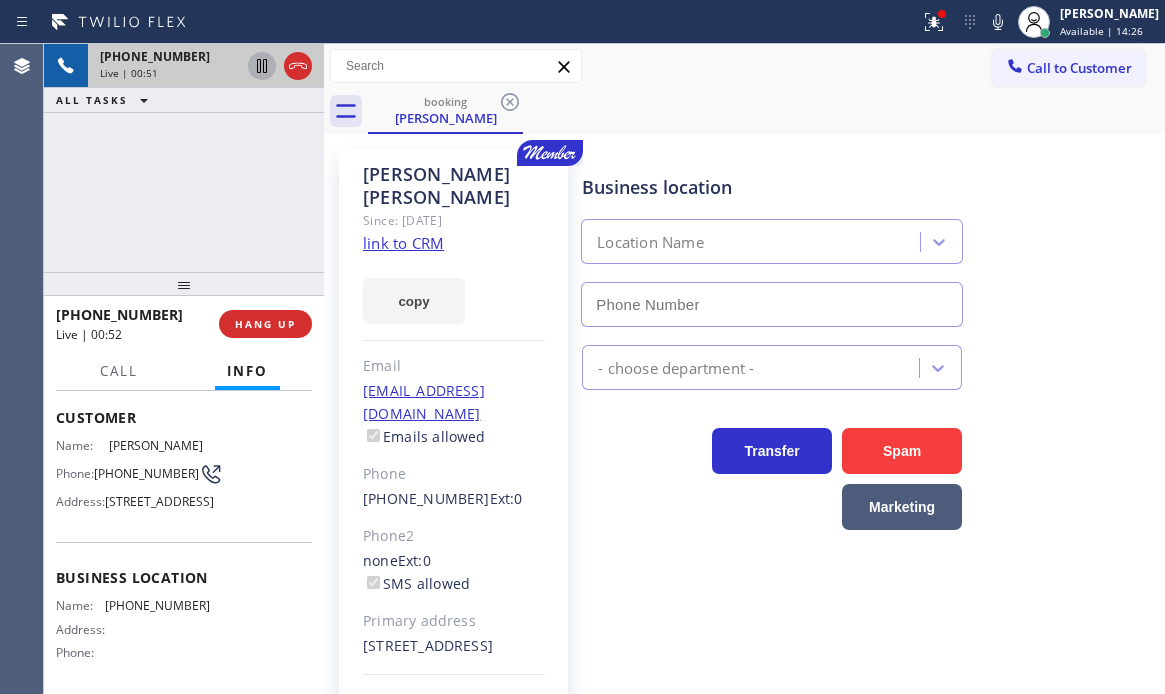 click 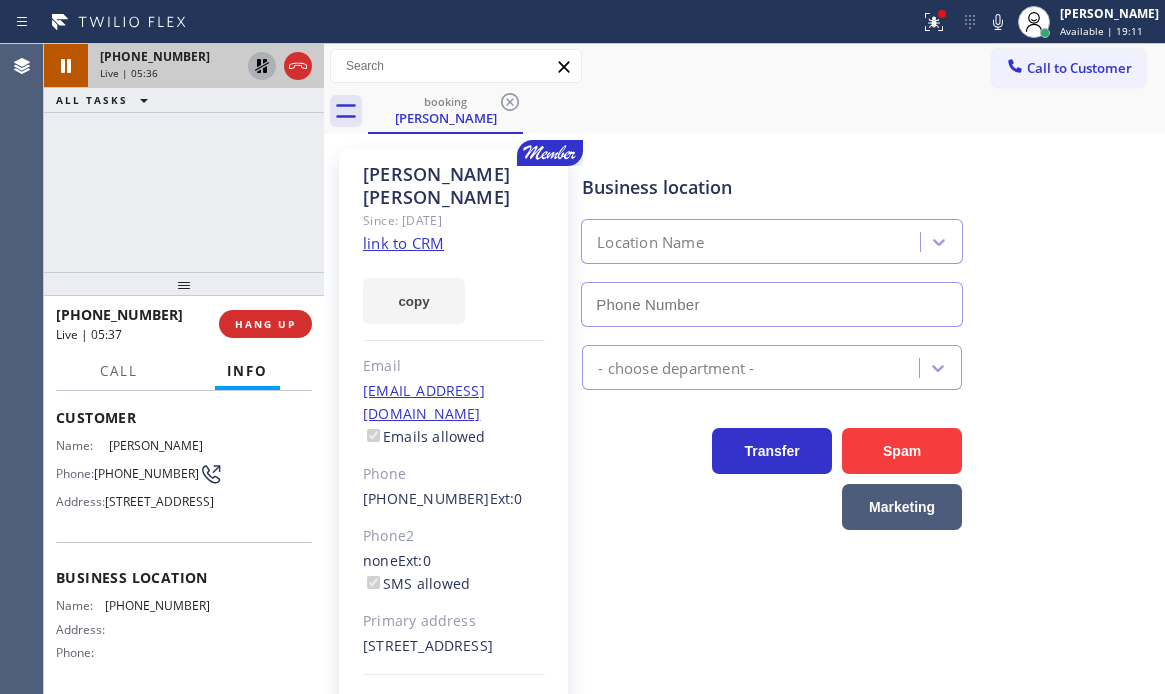 click 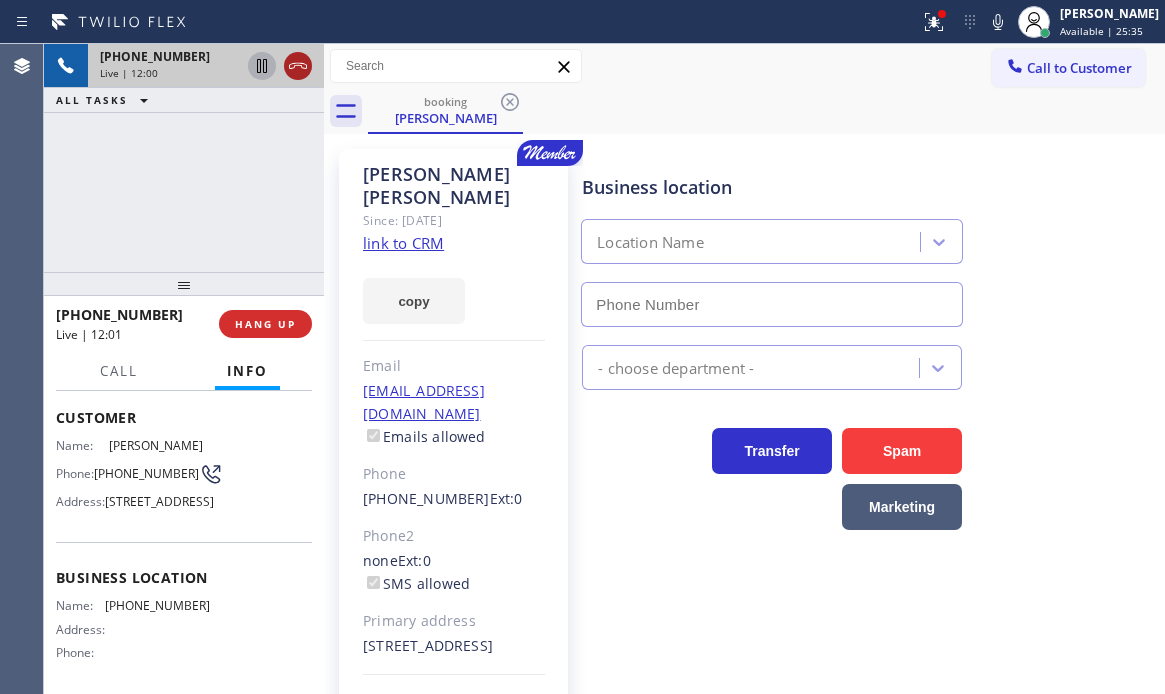 click 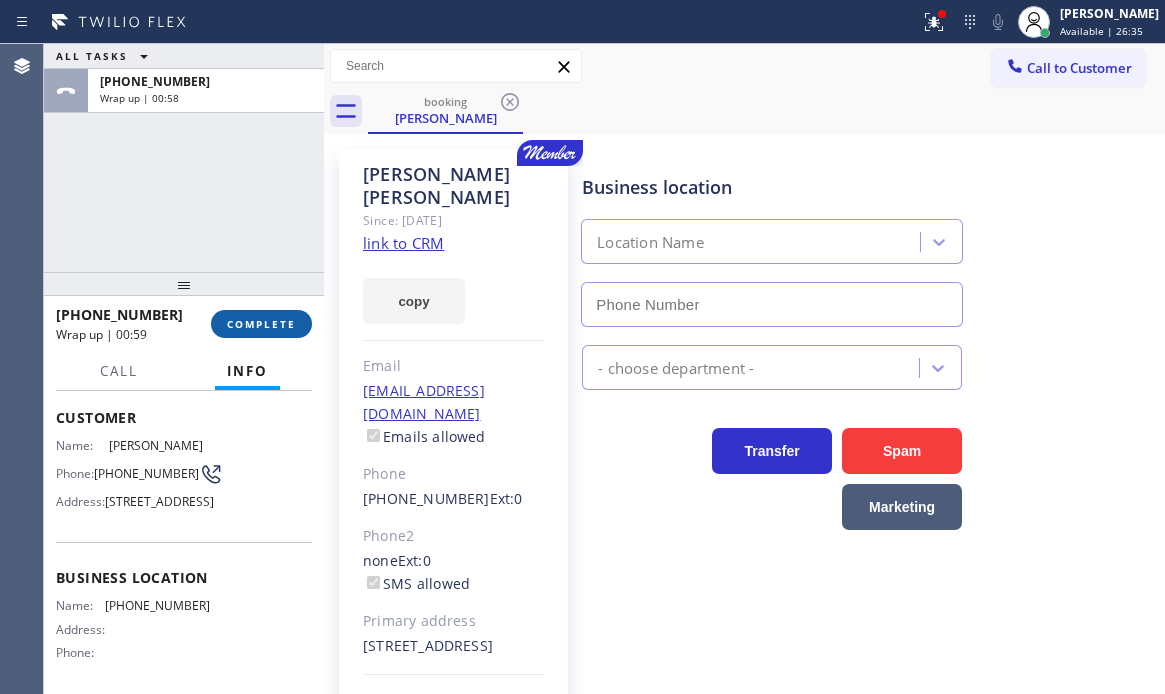 click on "COMPLETE" at bounding box center [261, 324] 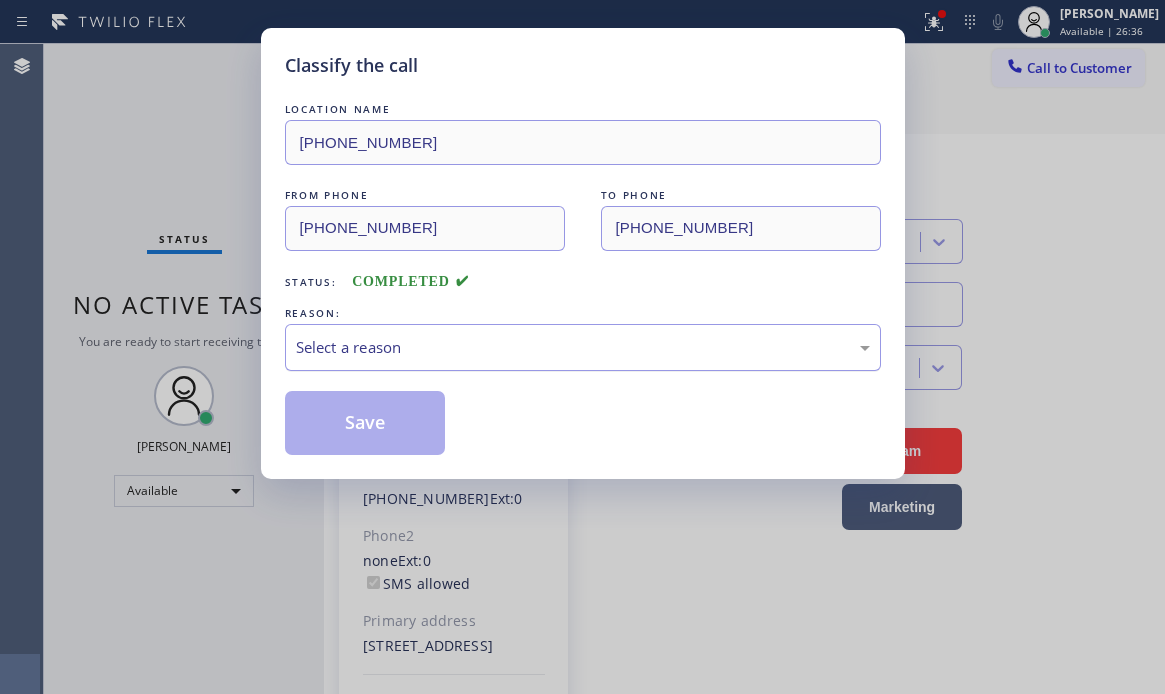 click on "Select a reason" at bounding box center (583, 347) 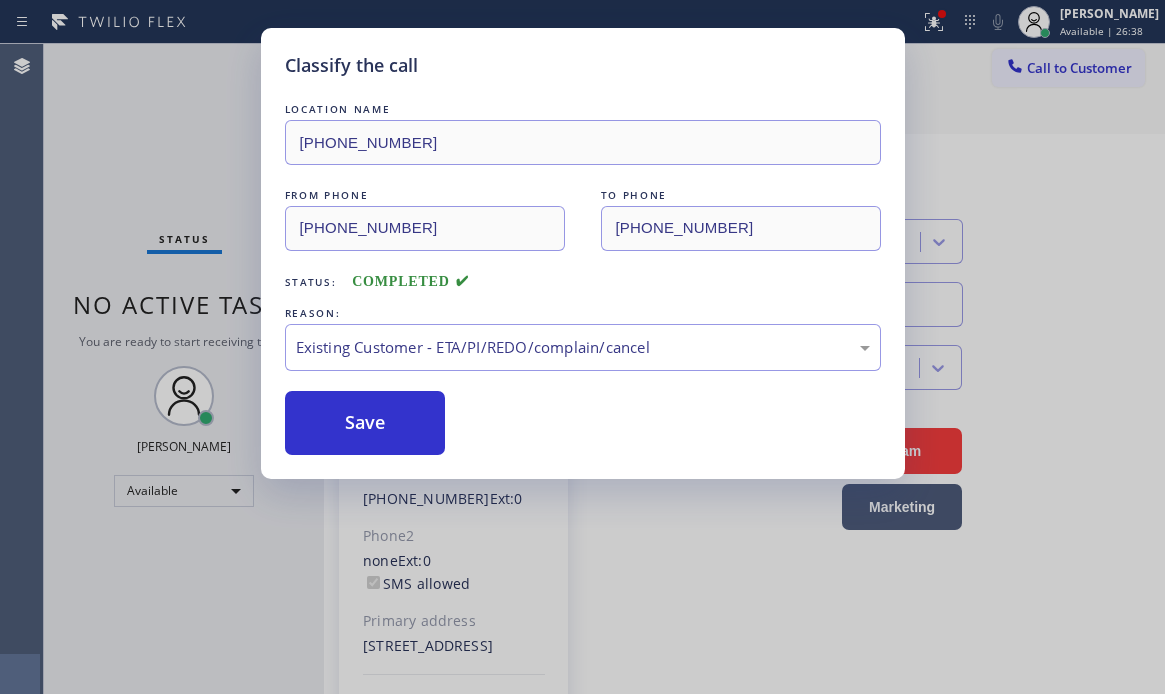 drag, startPoint x: 365, startPoint y: 425, endPoint x: 482, endPoint y: 432, distance: 117.20921 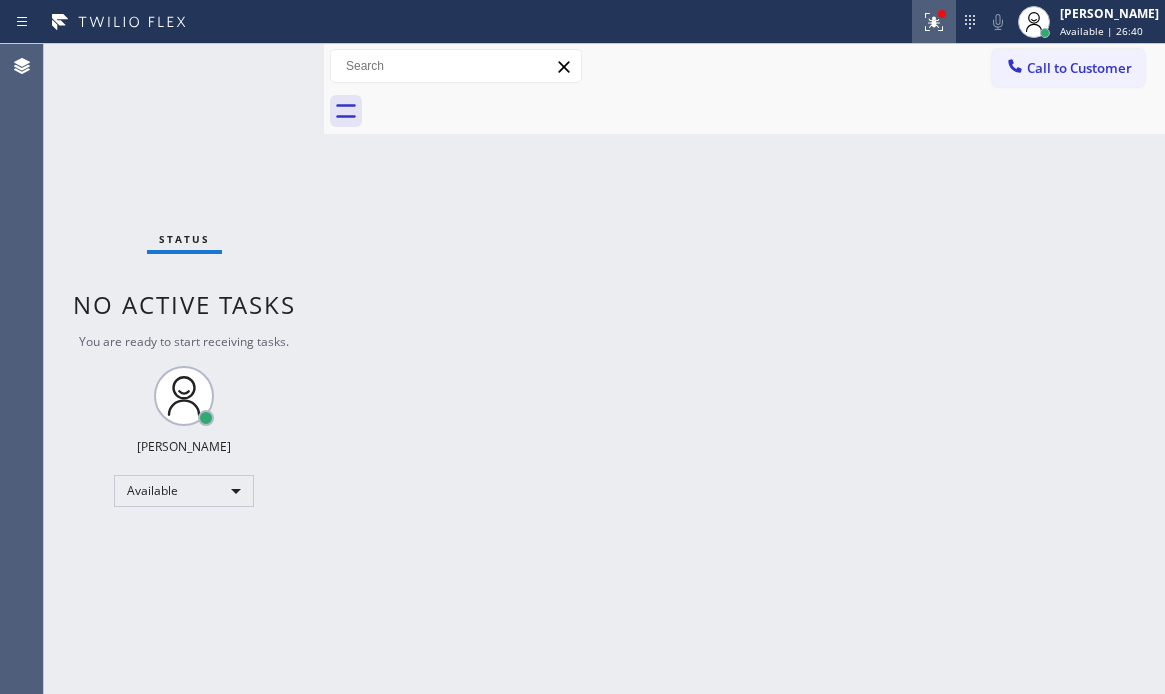 click 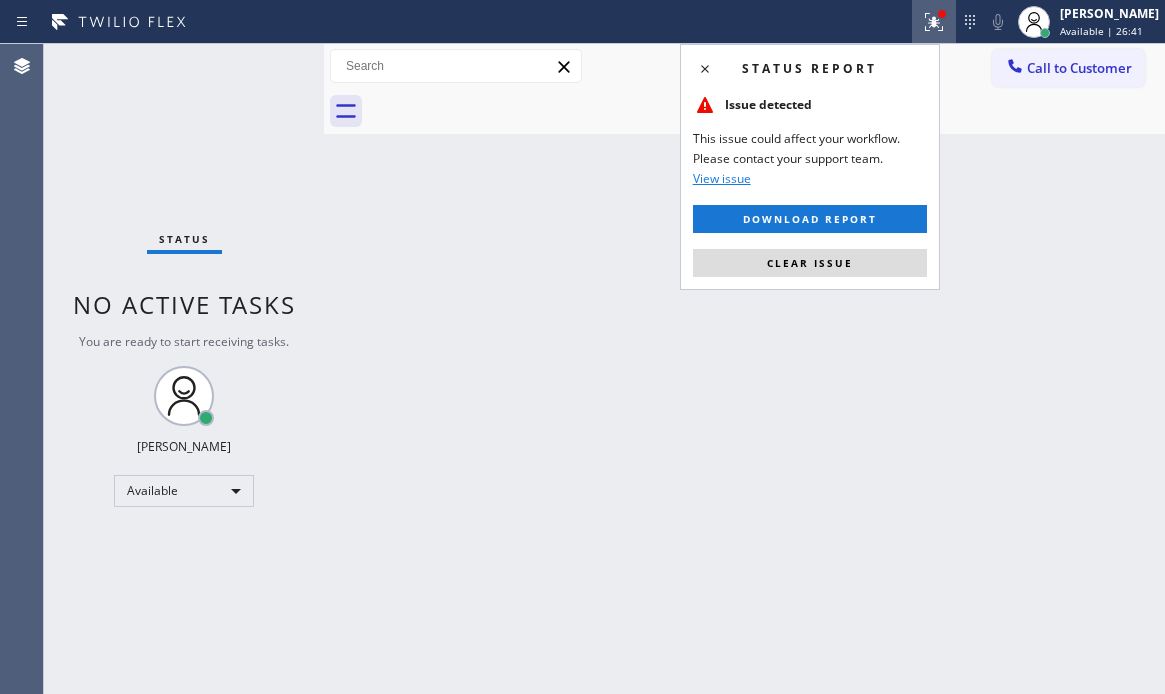 drag, startPoint x: 884, startPoint y: 264, endPoint x: 1004, endPoint y: 275, distance: 120.50311 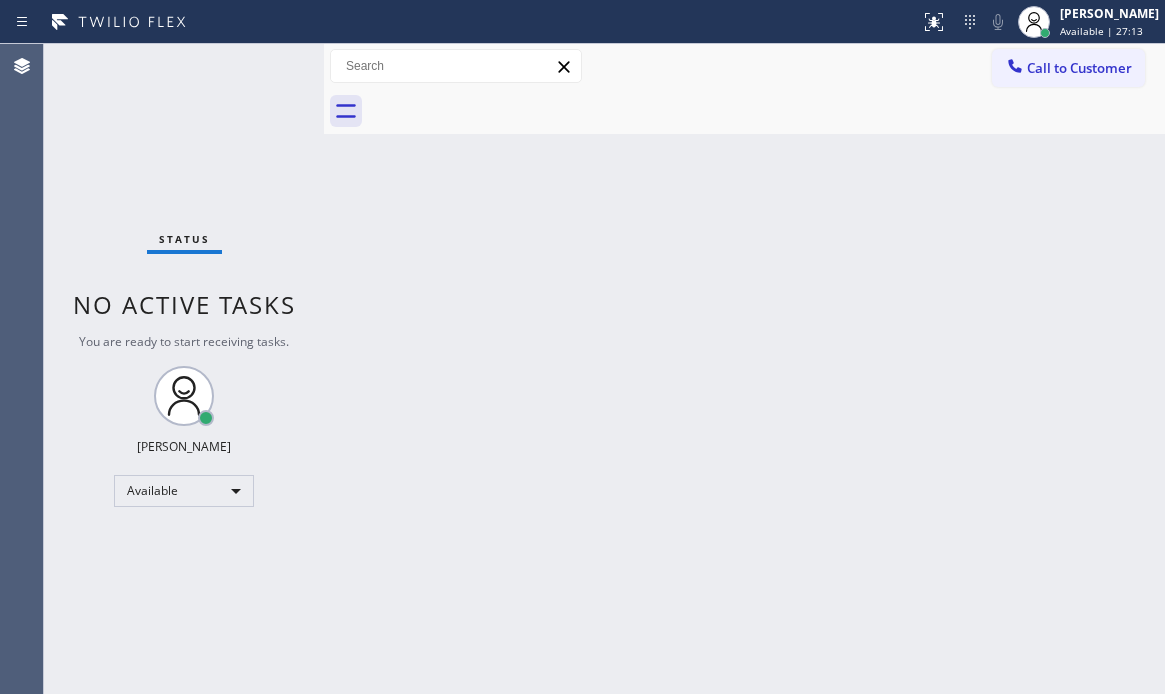 click on "Back to Dashboard Change Sender ID Customers Technicians Select a contact Outbound call Technician Search Technician Your caller id phone number Your caller id phone number Call Technician info Name   Phone none Address none Change Sender ID HVAC [PHONE_NUMBER] 5 Star Appliance [PHONE_NUMBER] Appliance Repair [PHONE_NUMBER] Plumbing [PHONE_NUMBER] Air Duct Cleaning [PHONE_NUMBER]  Electricians [PHONE_NUMBER] Cancel Change Check personal SMS Reset Change No tabs Call to Customer Outbound call Location Search location Your caller id phone number [PHONE_NUMBER] Customer number Call Outbound call Technician Search Technician Your caller id phone number Your caller id phone number Call" at bounding box center [744, 369] 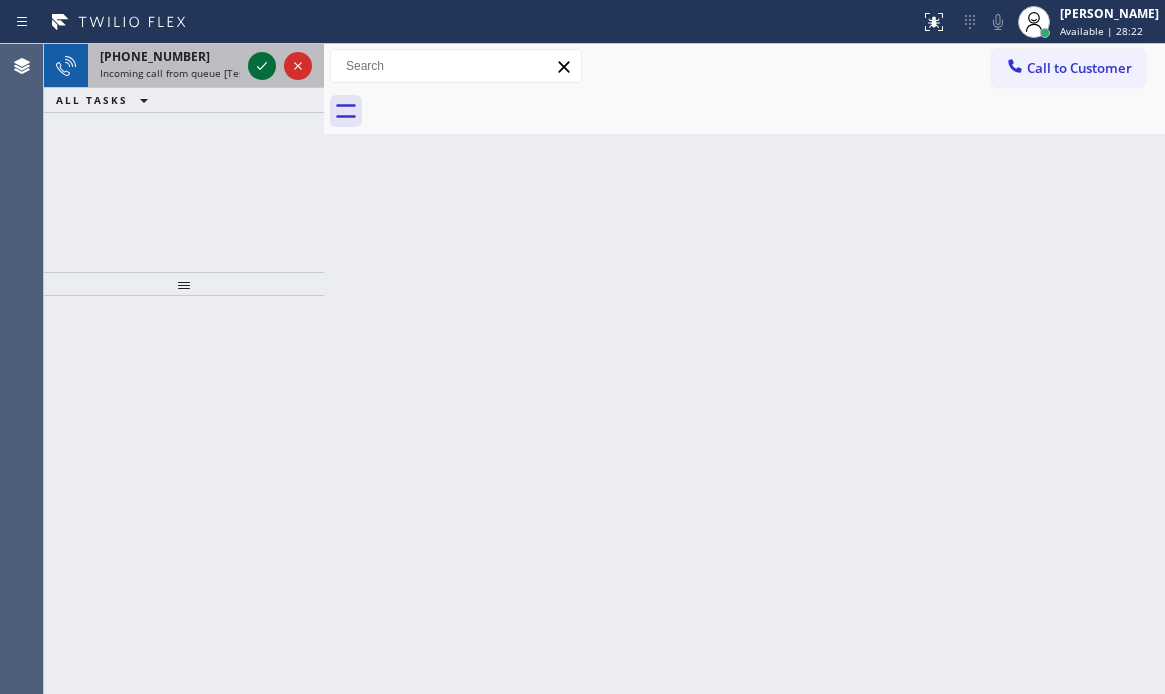 click 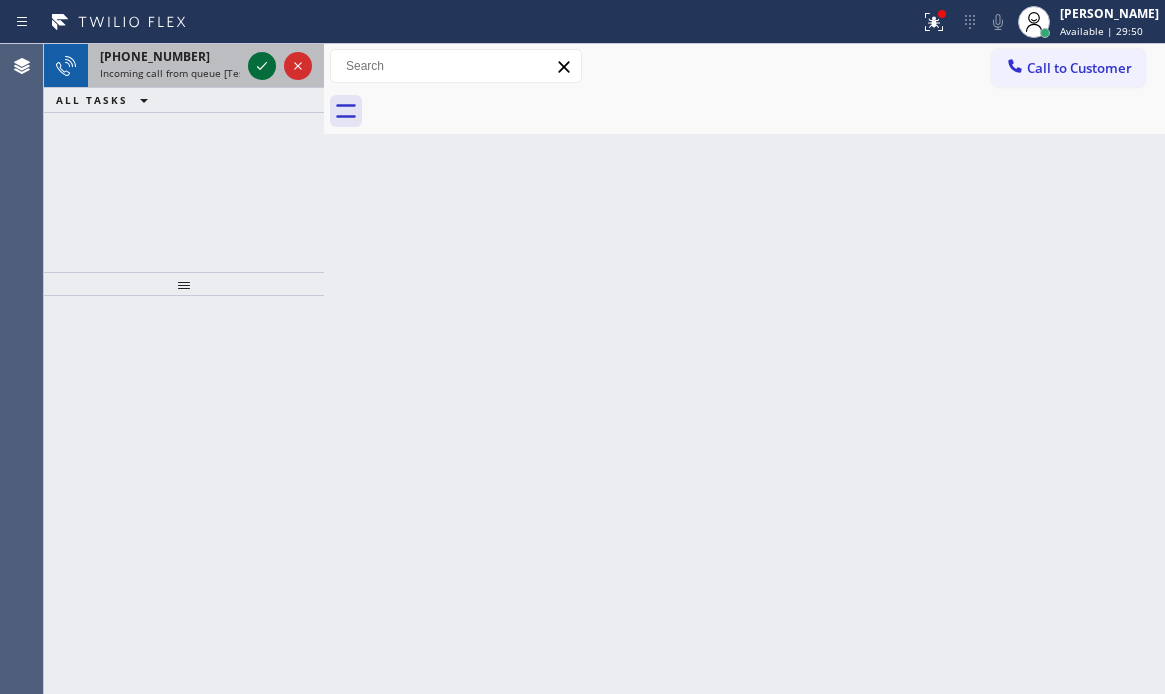click 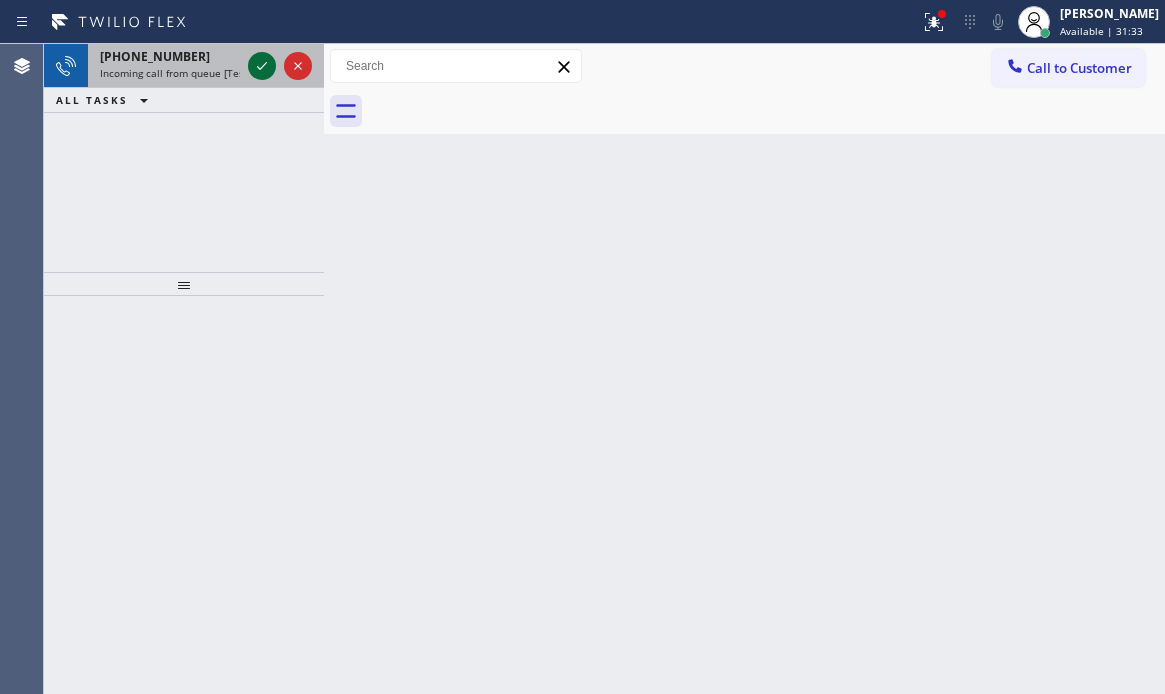 click 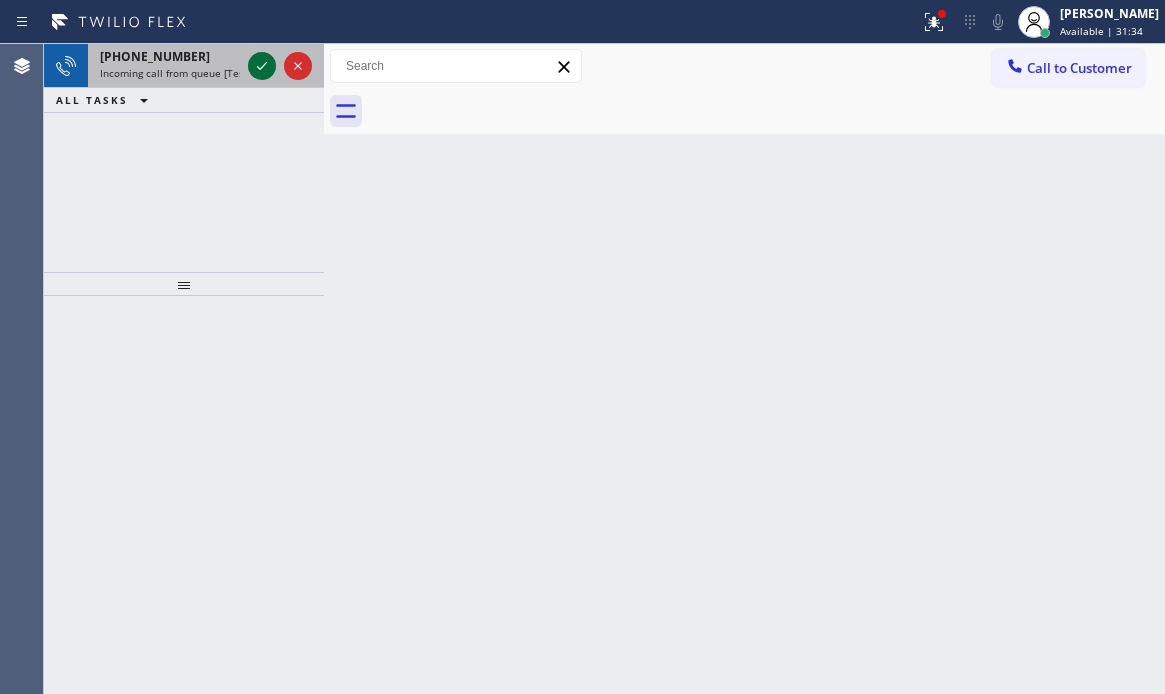 click 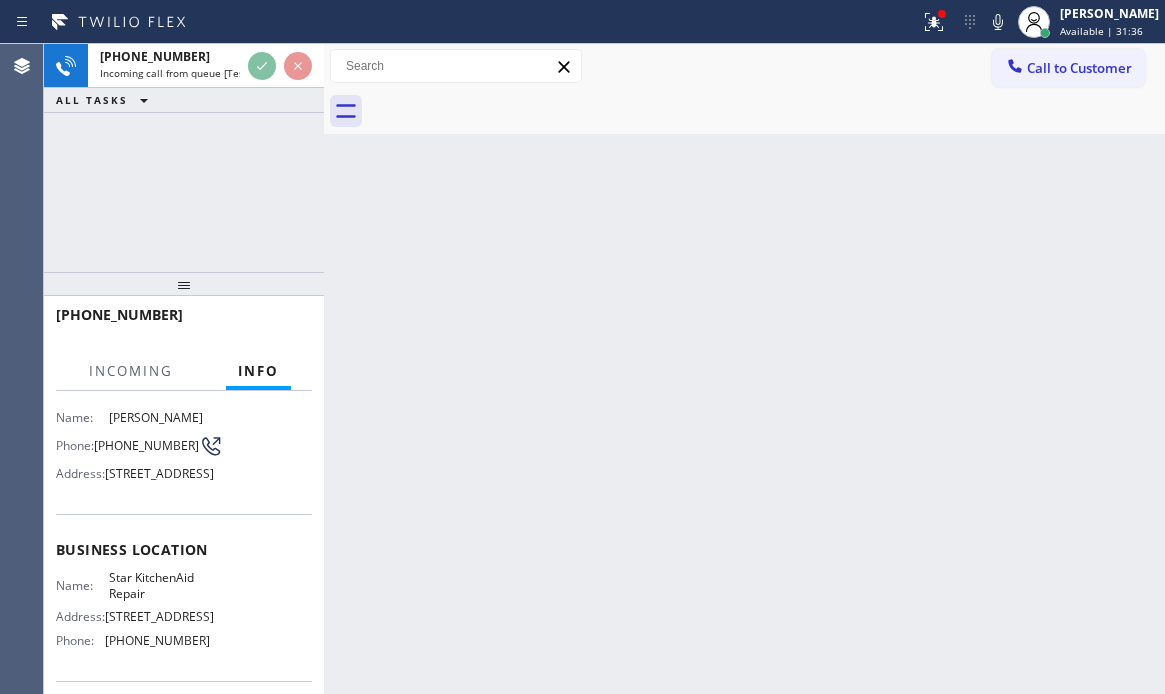 scroll, scrollTop: 300, scrollLeft: 0, axis: vertical 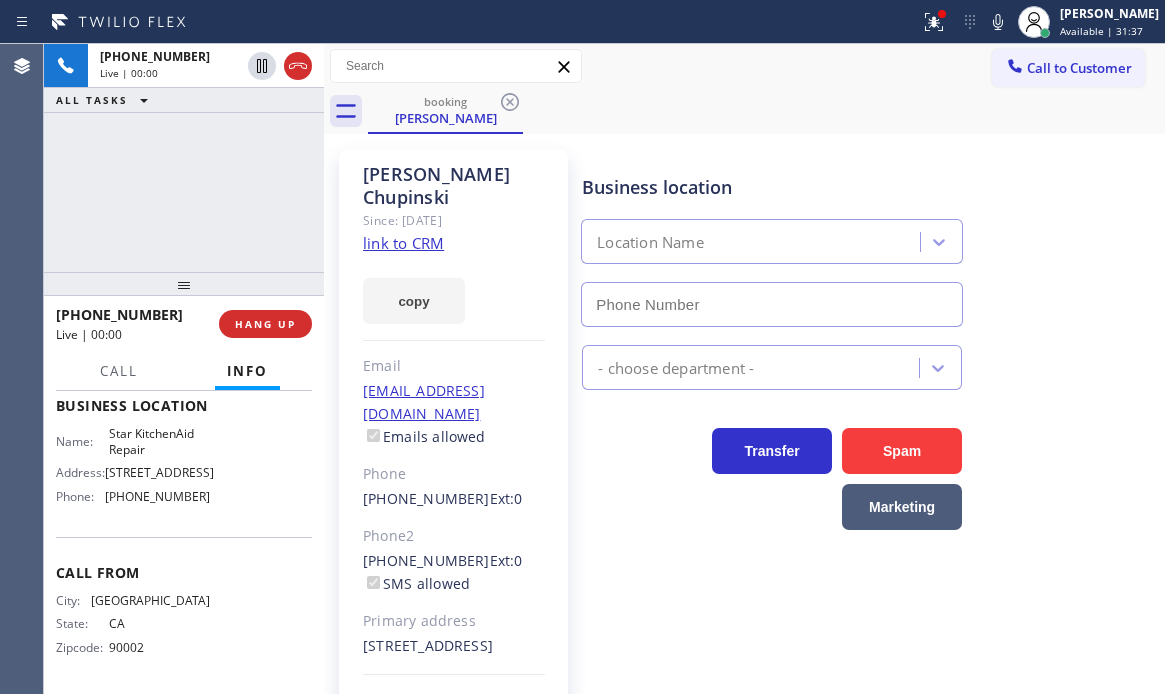 type on "[PHONE_NUMBER]" 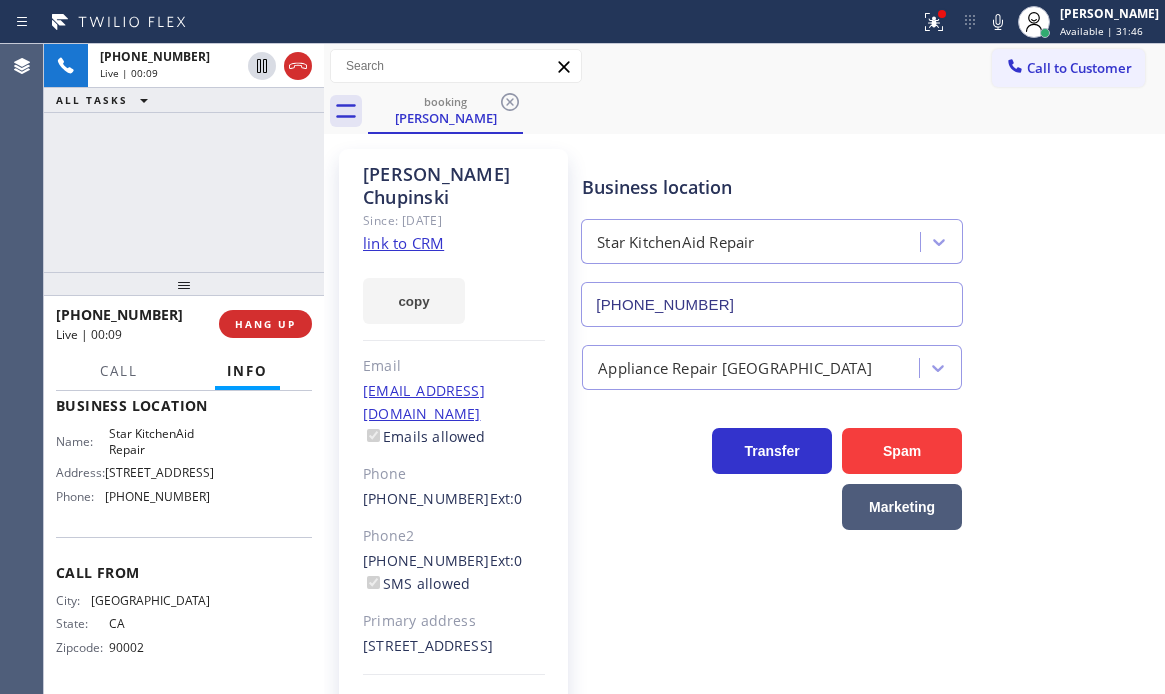 click on "link to CRM" 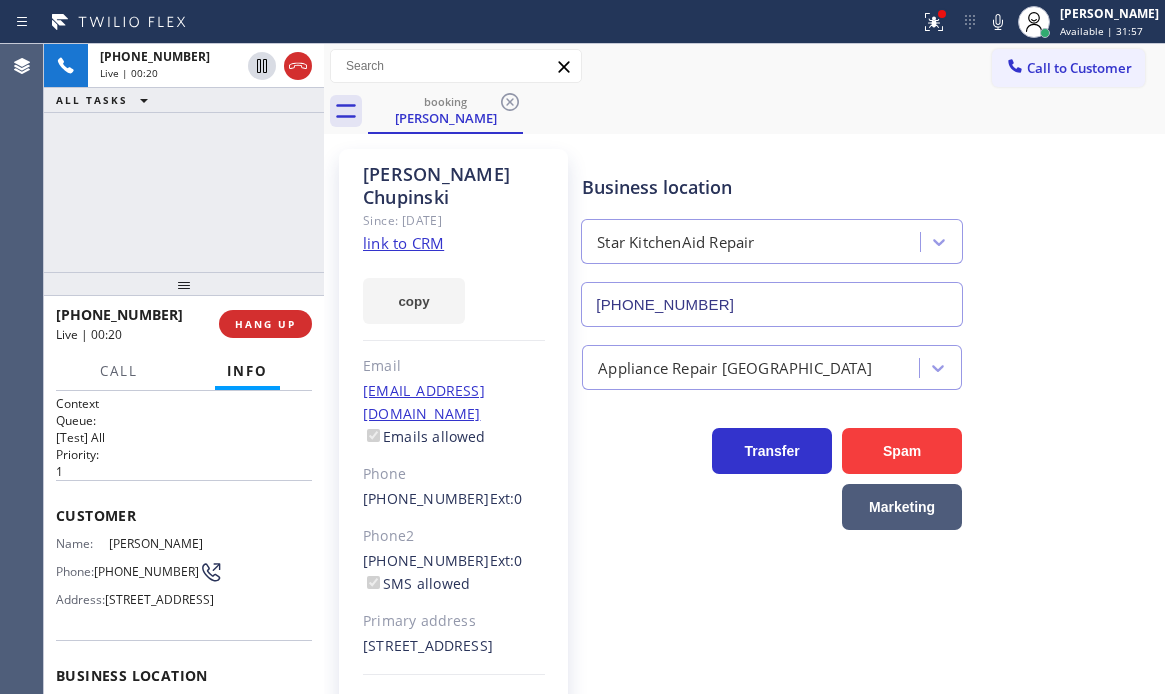 scroll, scrollTop: 0, scrollLeft: 0, axis: both 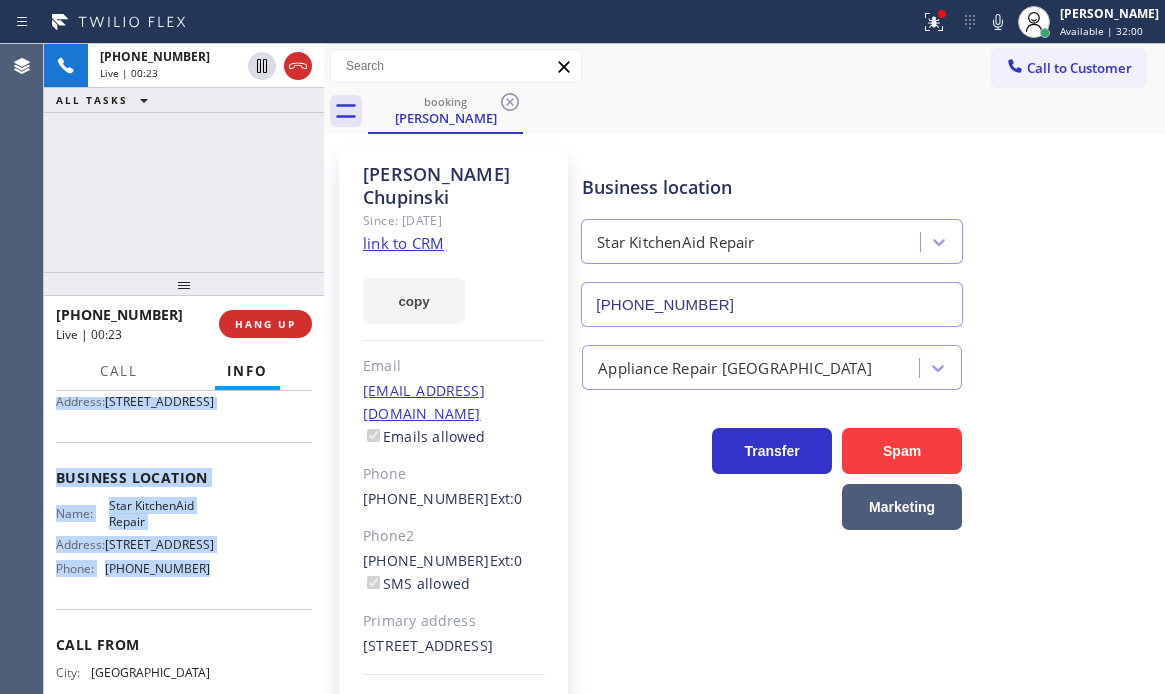 drag, startPoint x: 54, startPoint y: 514, endPoint x: 211, endPoint y: 634, distance: 197.6082 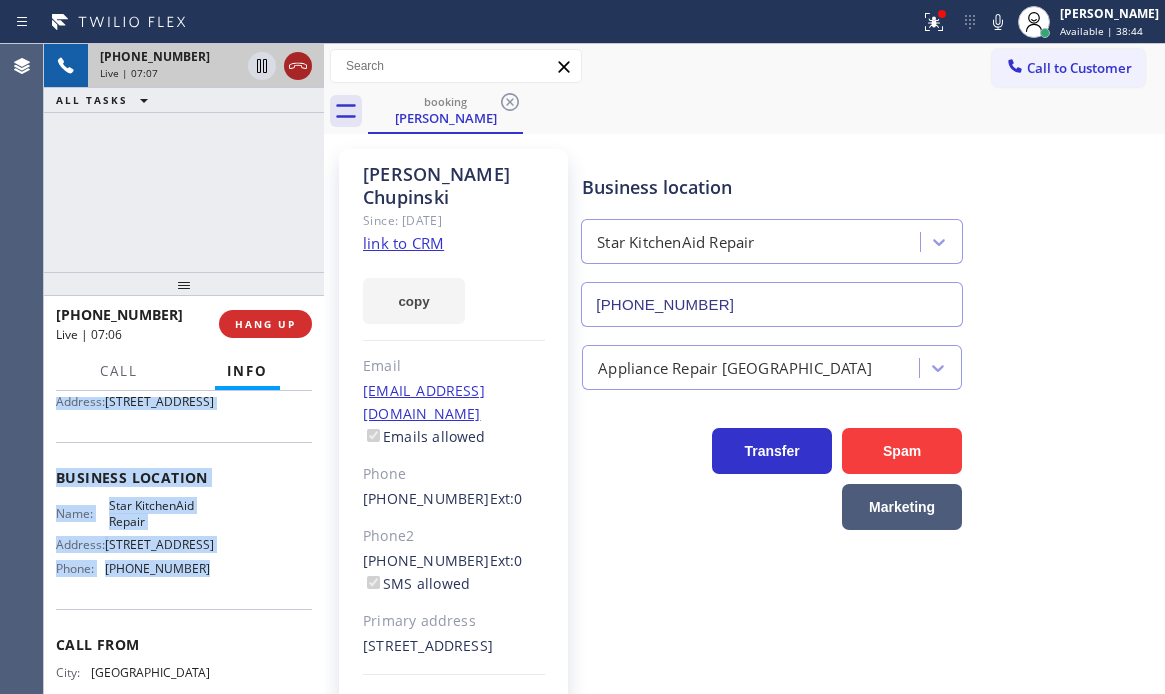 click 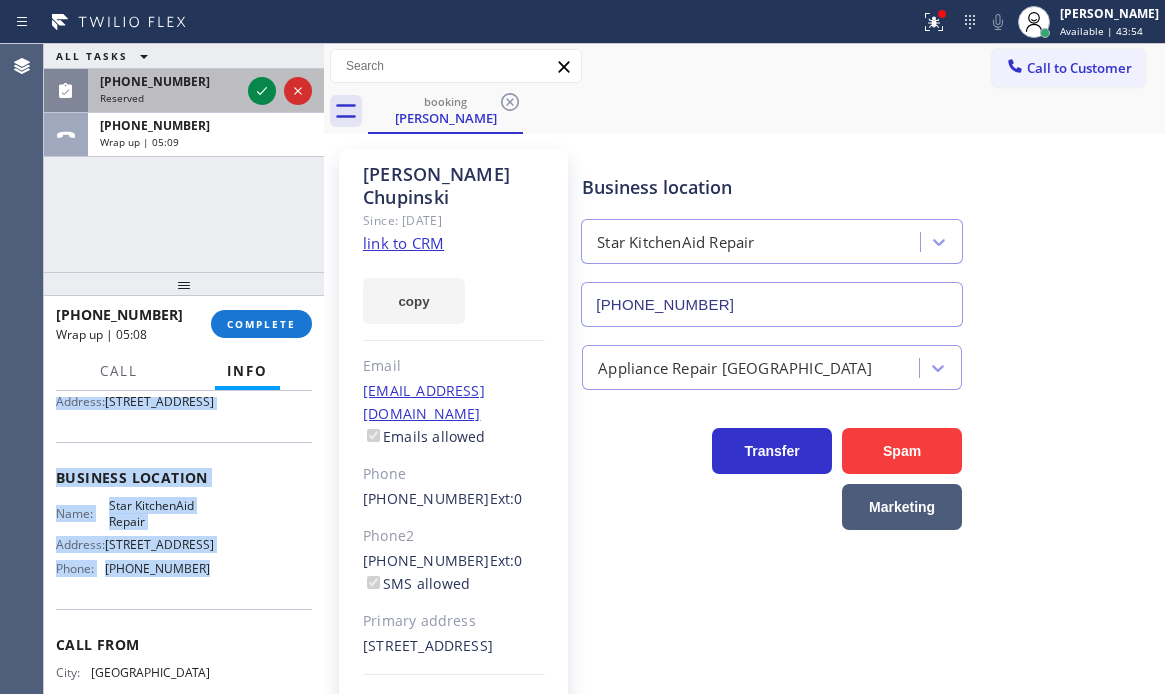 drag, startPoint x: 258, startPoint y: 91, endPoint x: 257, endPoint y: 106, distance: 15.033297 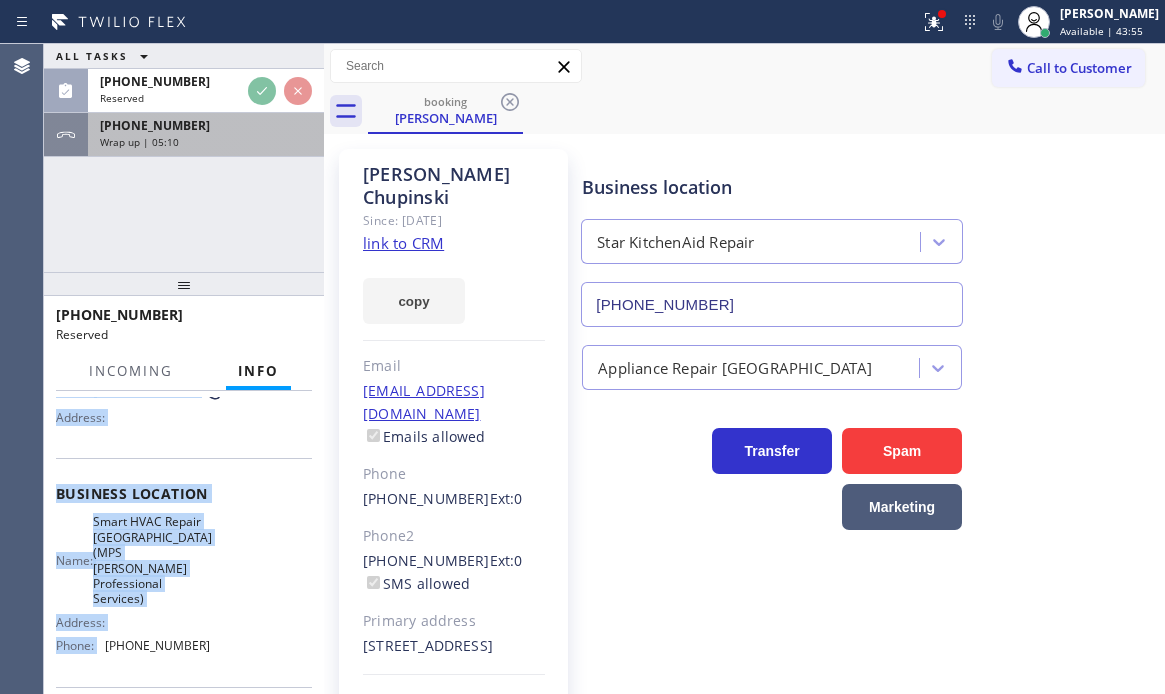 click on "Wrap up | 05:10" at bounding box center [206, 142] 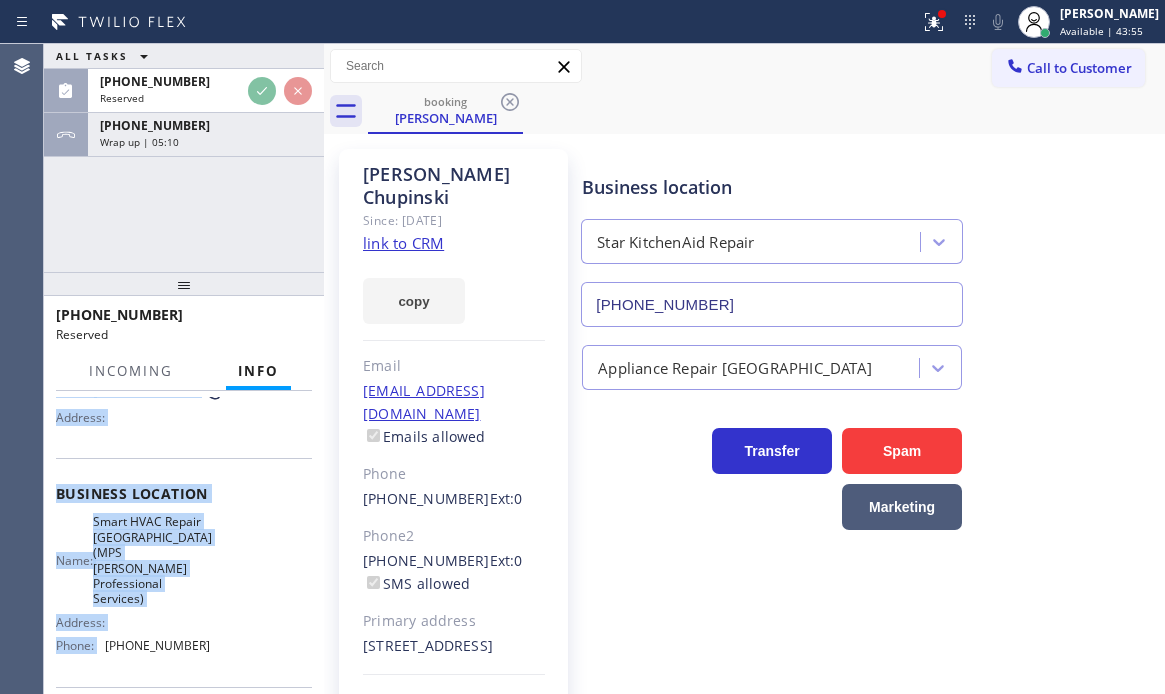 scroll, scrollTop: 200, scrollLeft: 0, axis: vertical 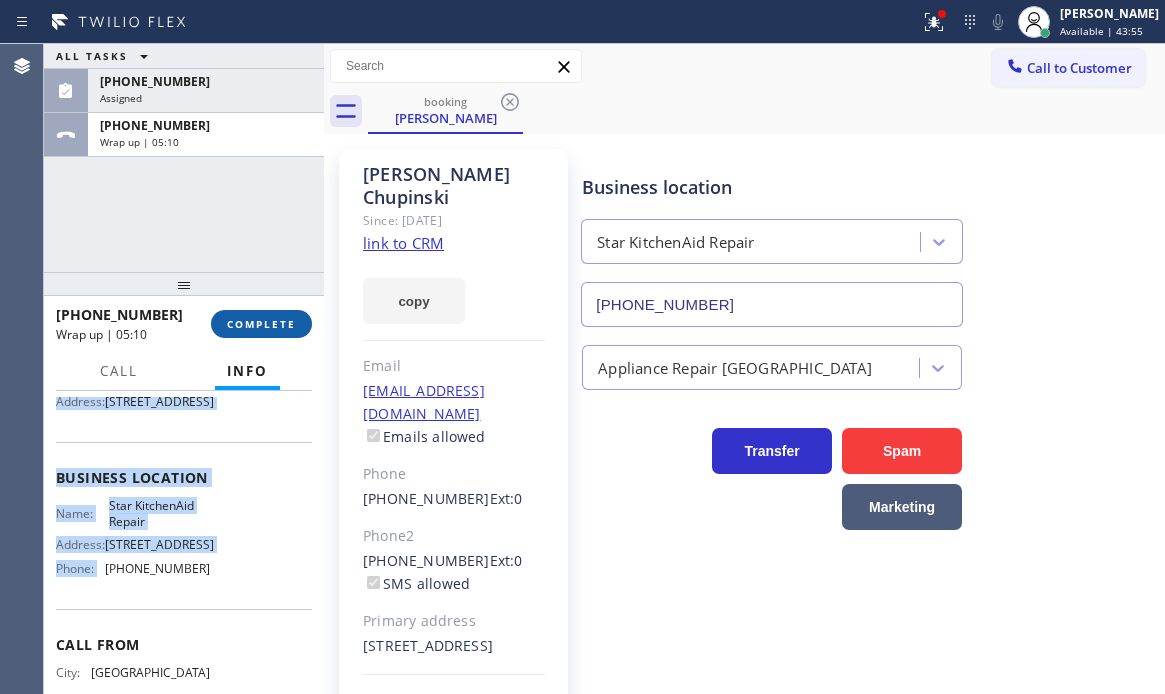 click on "COMPLETE" at bounding box center (261, 324) 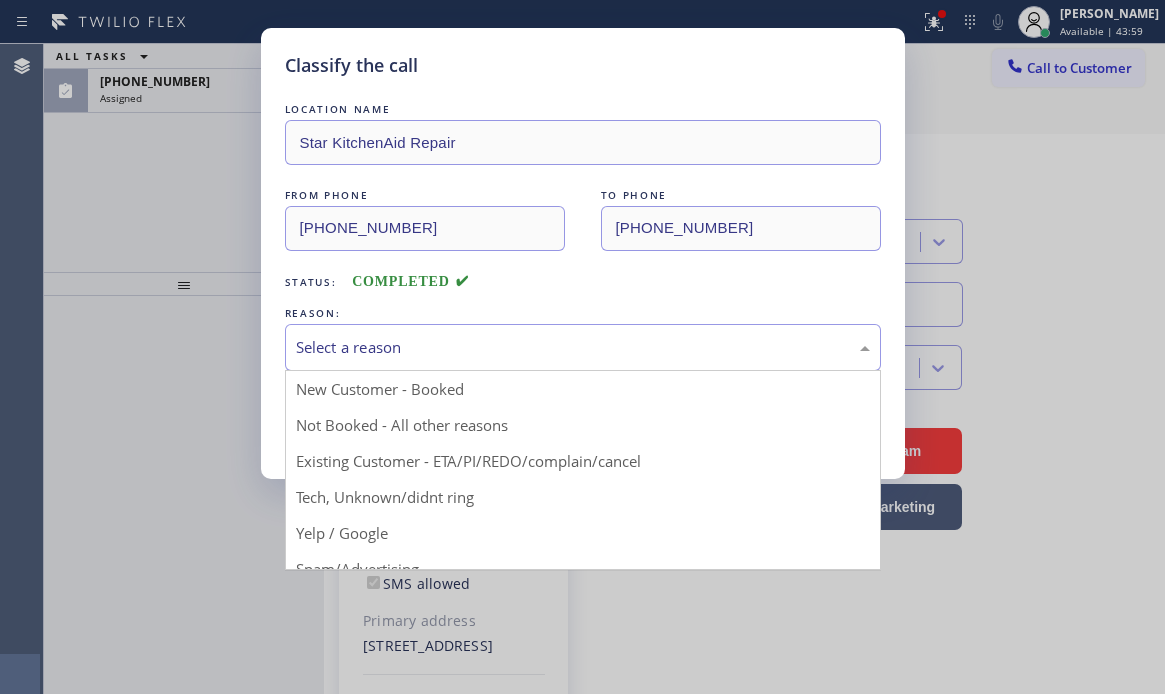 click on "Select a reason" at bounding box center [583, 347] 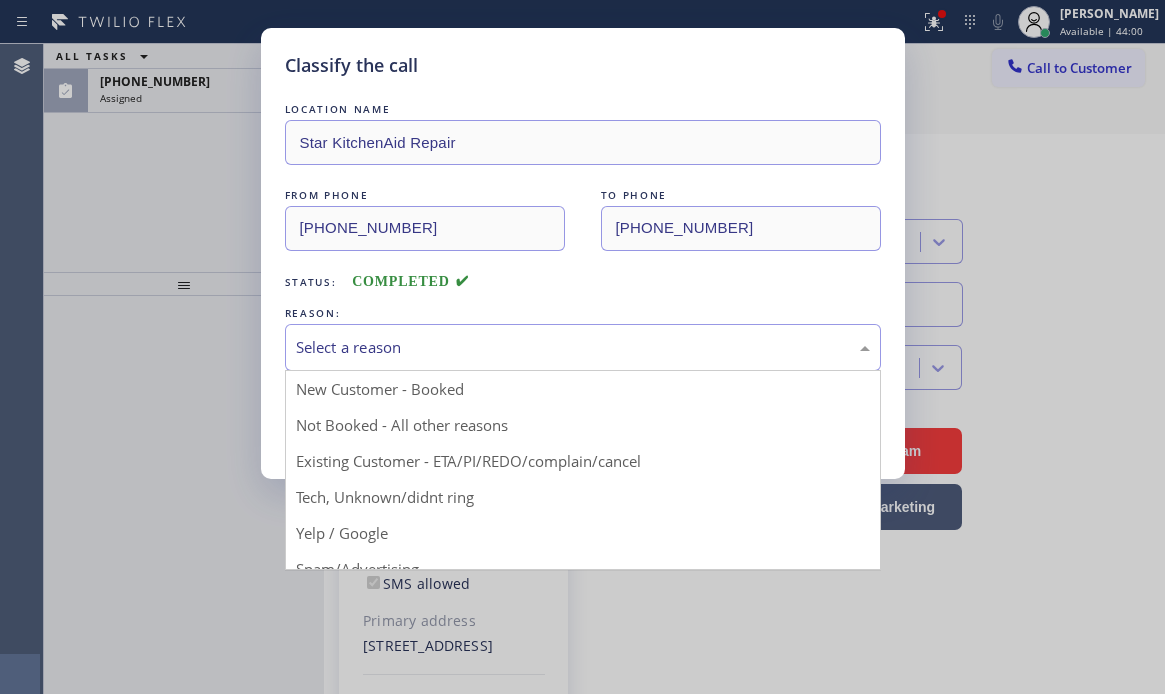 drag, startPoint x: 407, startPoint y: 393, endPoint x: 372, endPoint y: 398, distance: 35.35534 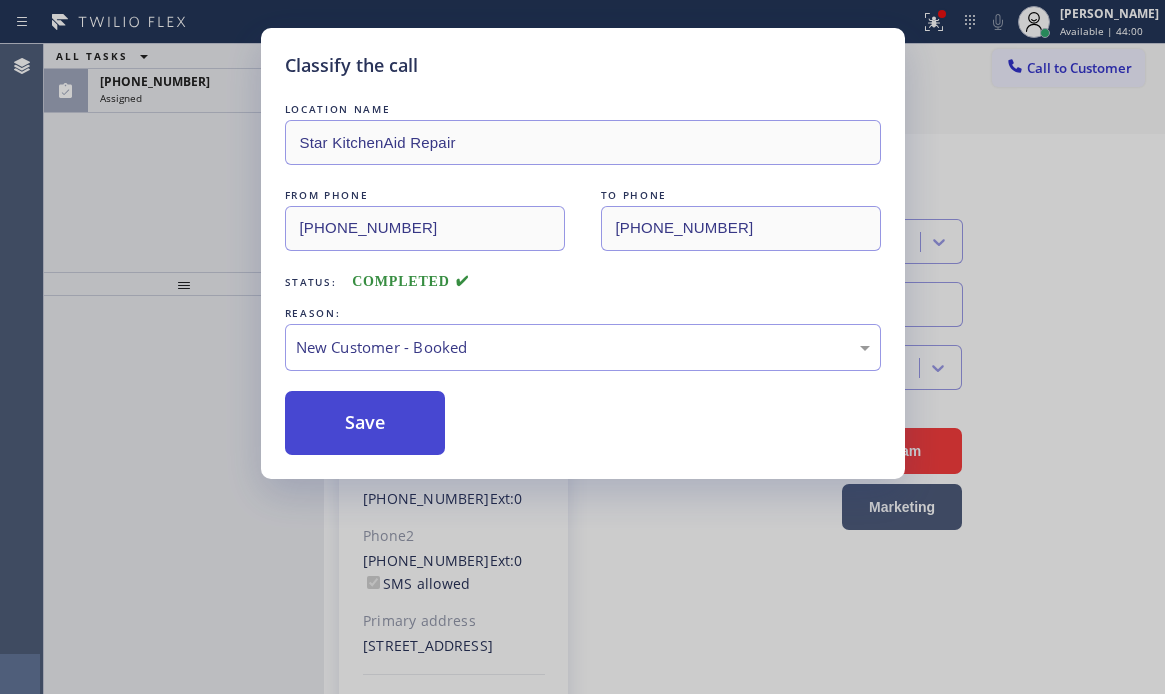 click on "Save" at bounding box center [365, 423] 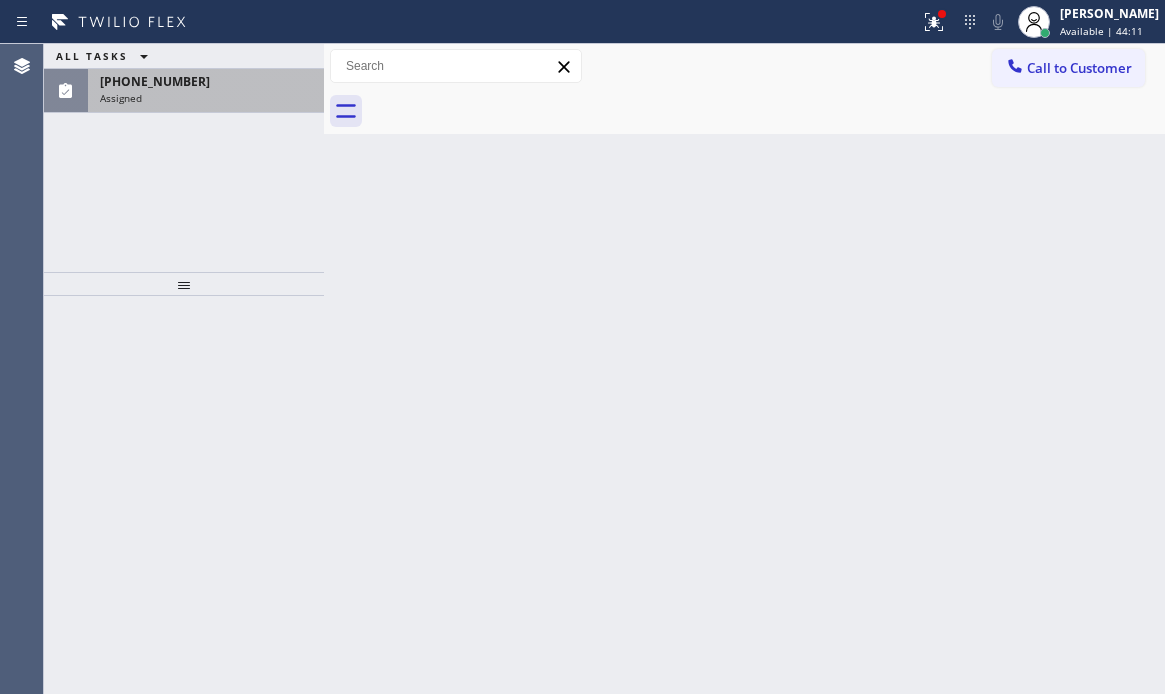 click on "[PHONE_NUMBER] Assigned" at bounding box center [202, 91] 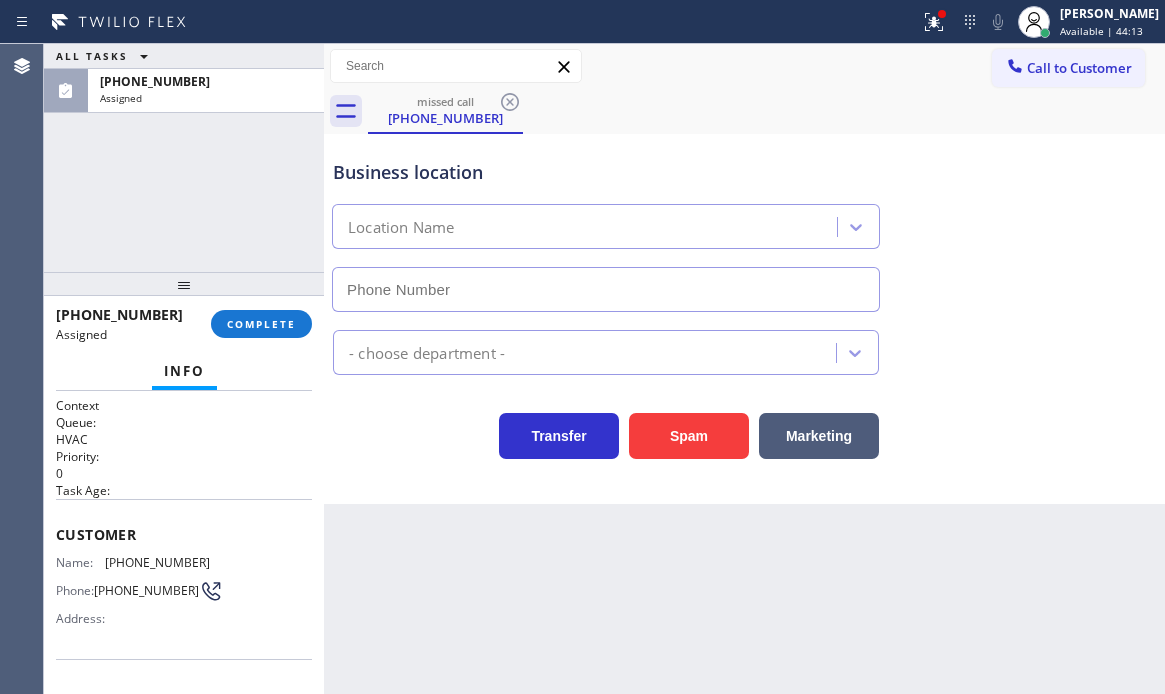 type on "[PHONE_NUMBER]" 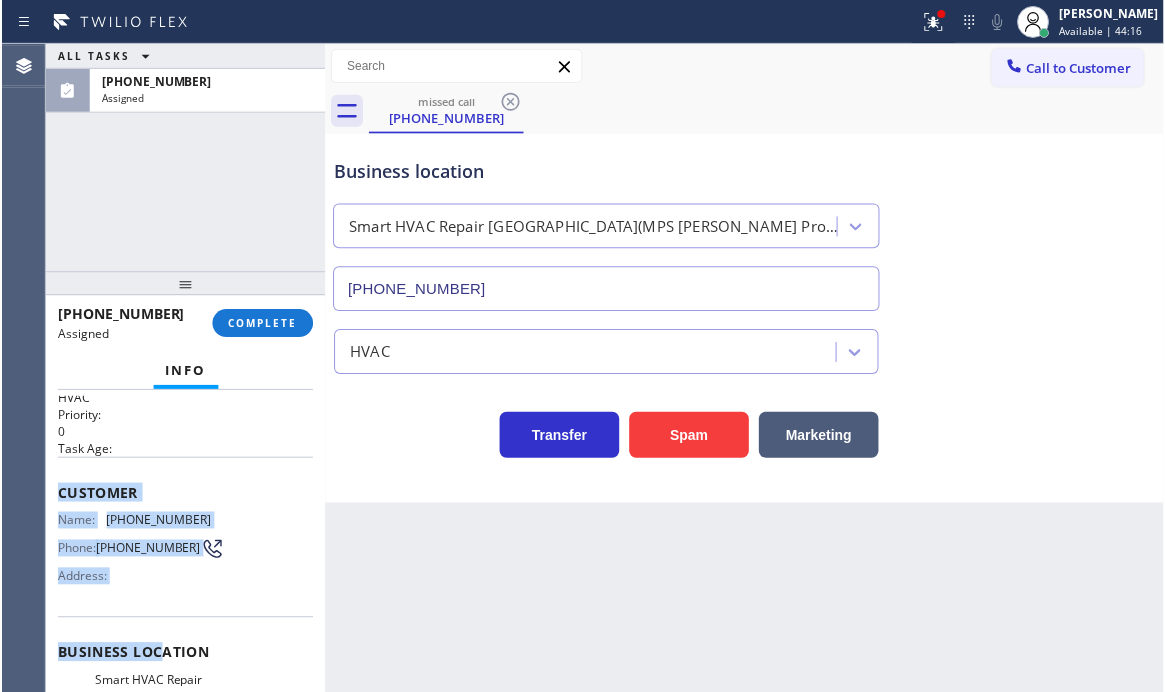 scroll, scrollTop: 200, scrollLeft: 0, axis: vertical 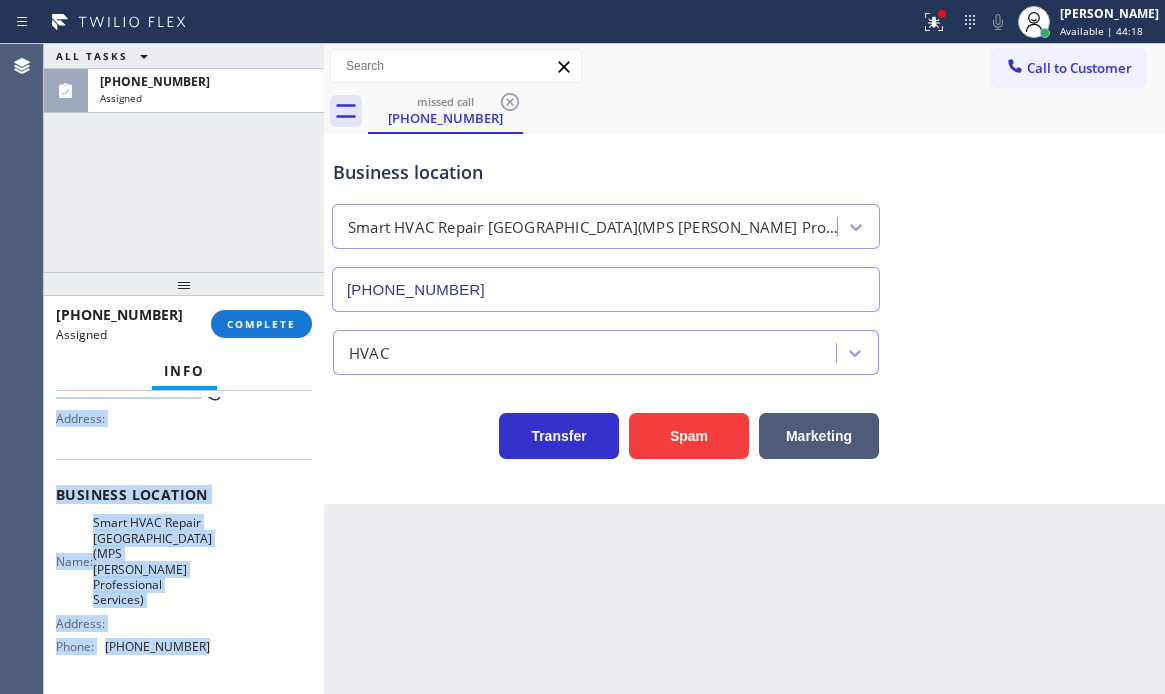 drag, startPoint x: 57, startPoint y: 533, endPoint x: 201, endPoint y: 647, distance: 183.66273 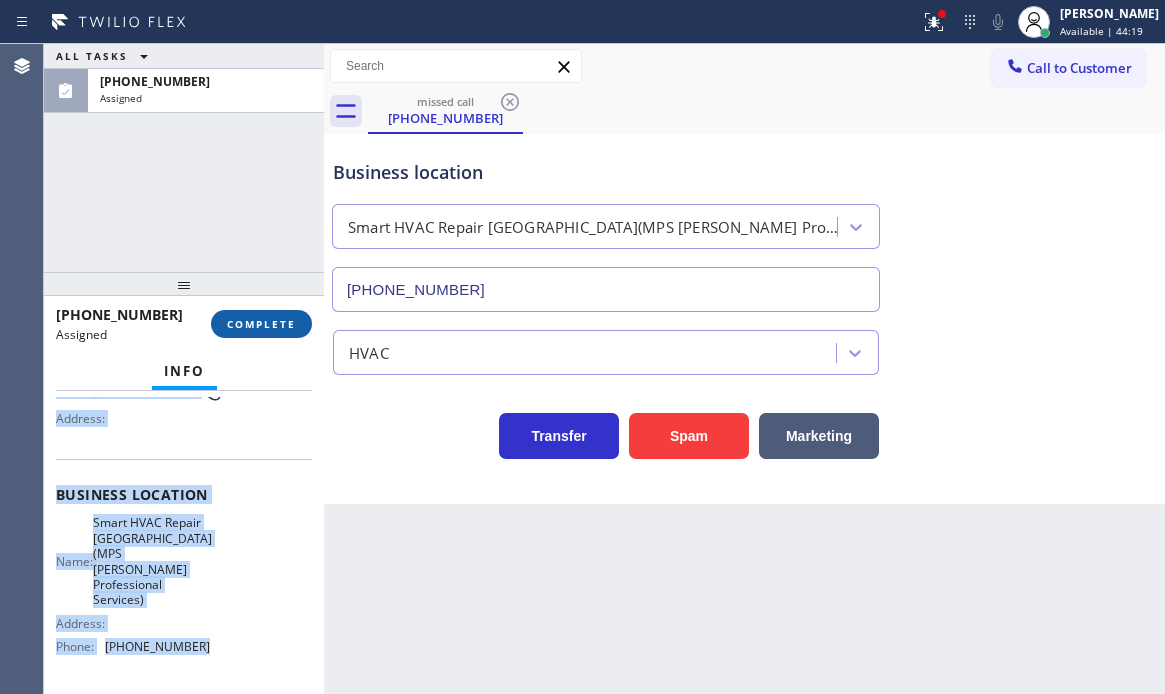 click on "COMPLETE" at bounding box center [261, 324] 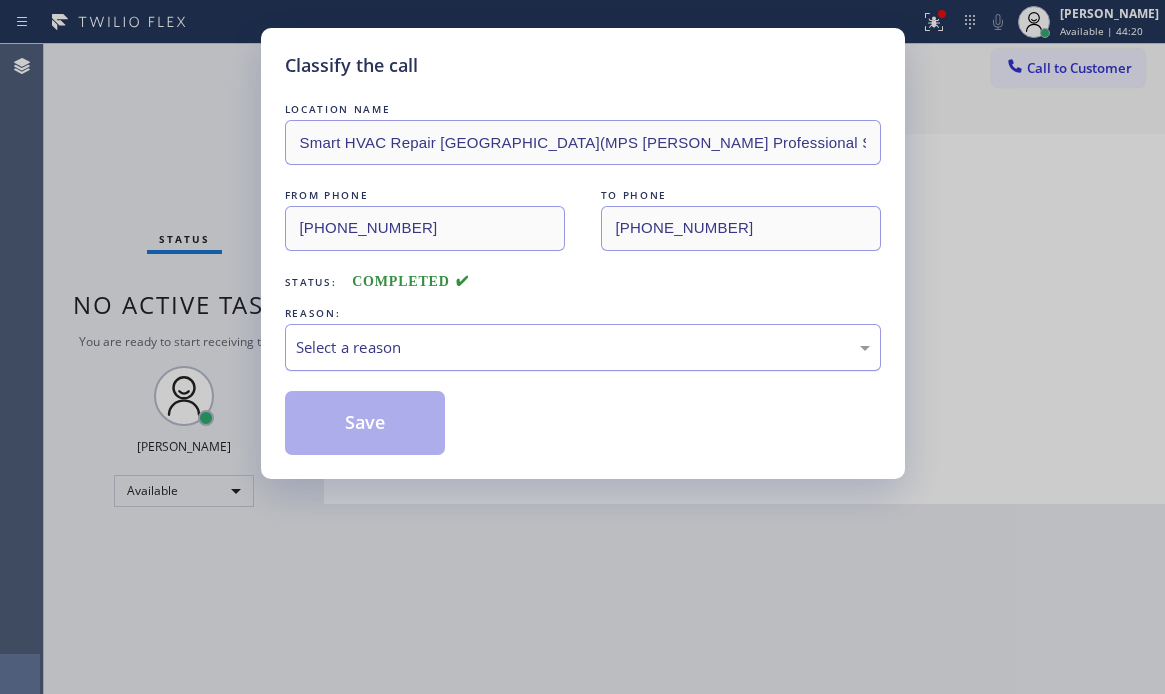 click on "Select a reason" at bounding box center [583, 347] 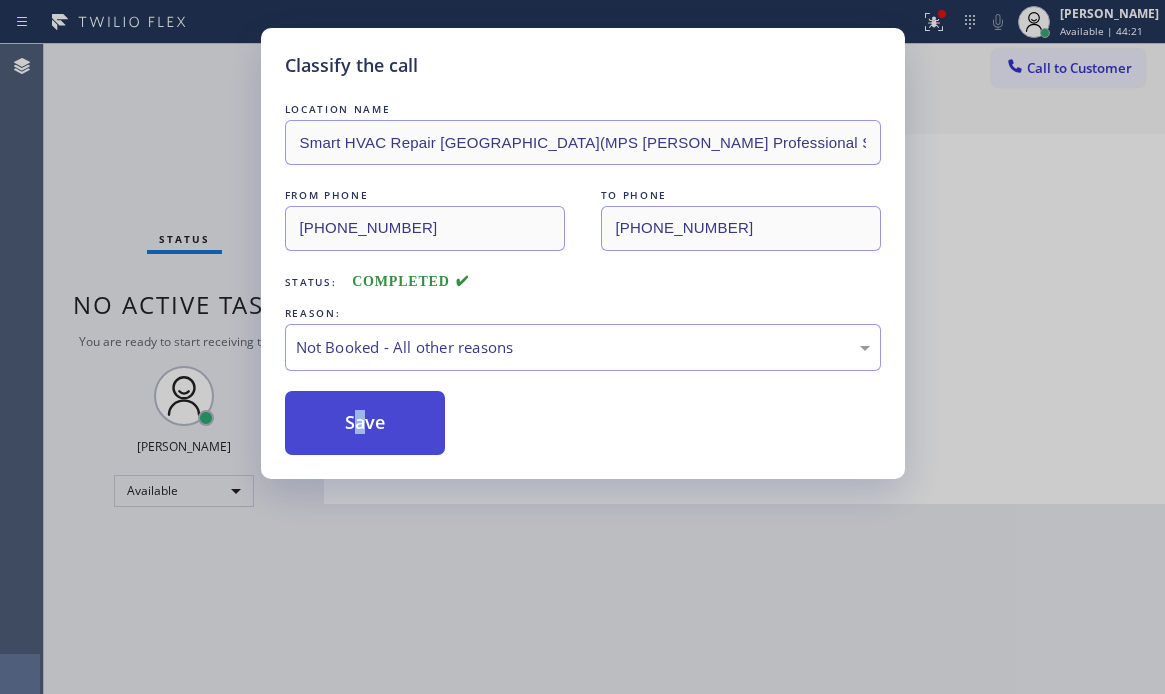 click on "Save" at bounding box center [365, 423] 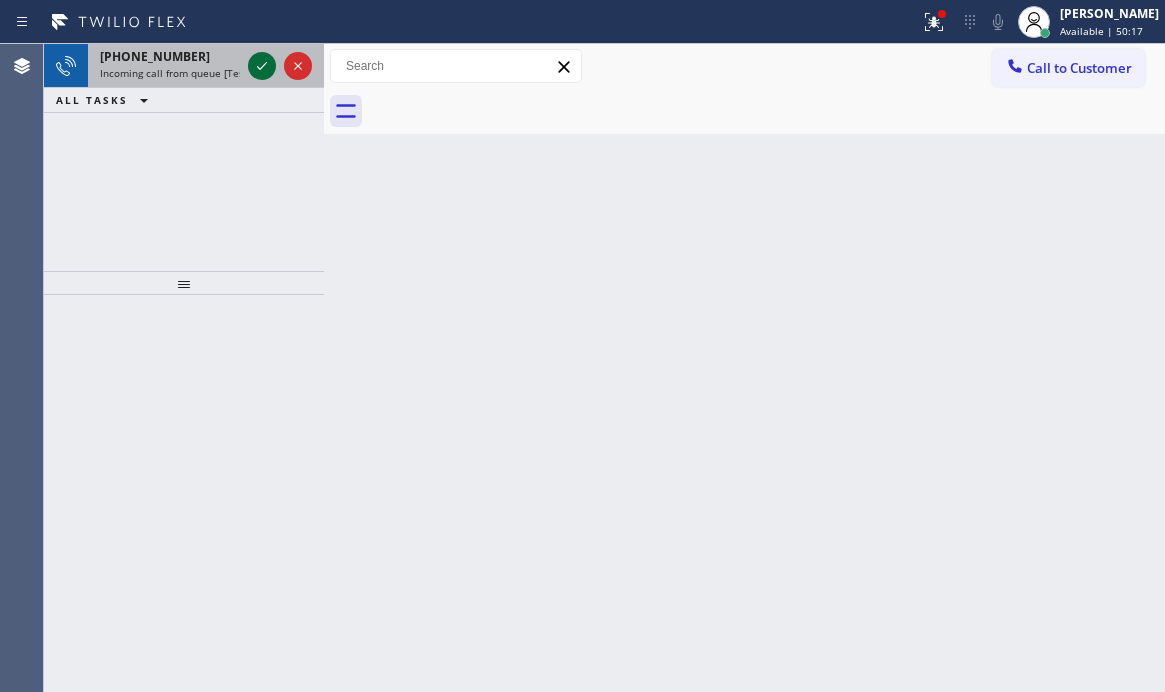 click 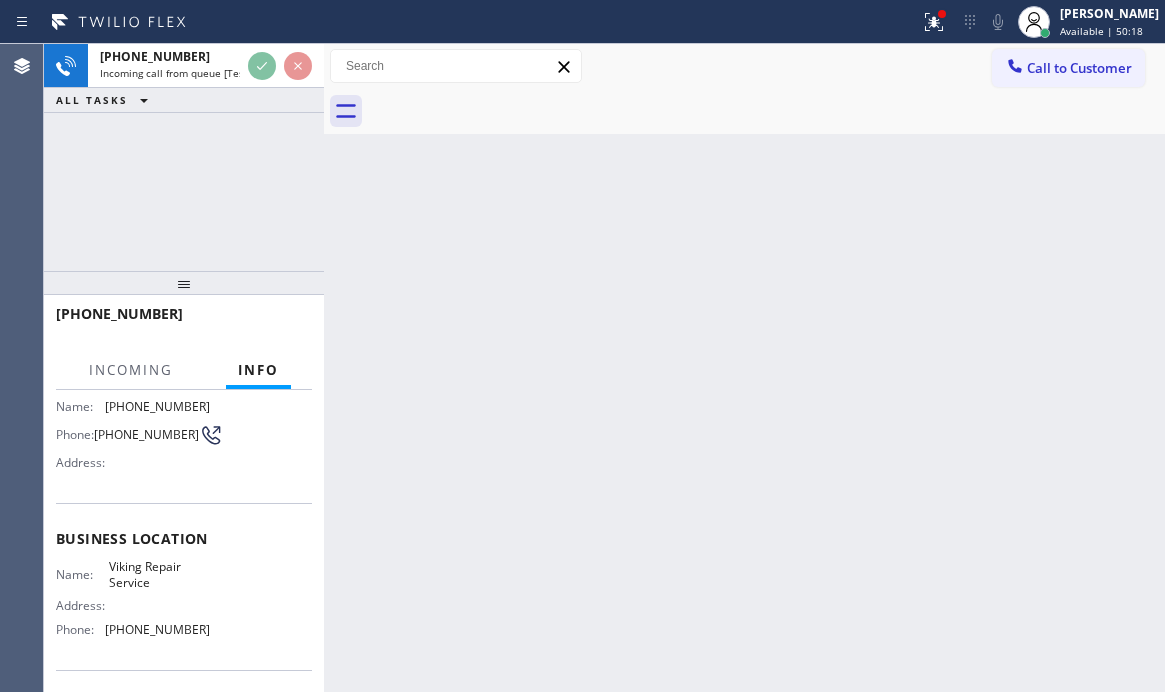 scroll, scrollTop: 280, scrollLeft: 0, axis: vertical 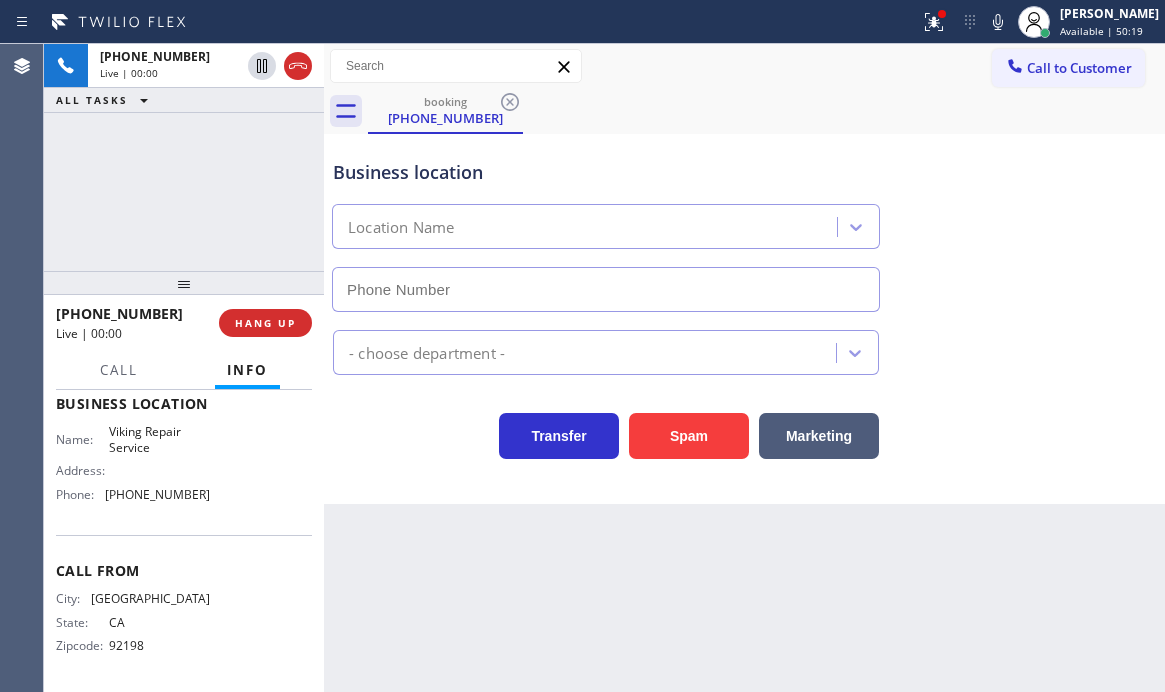type on "[PHONE_NUMBER]" 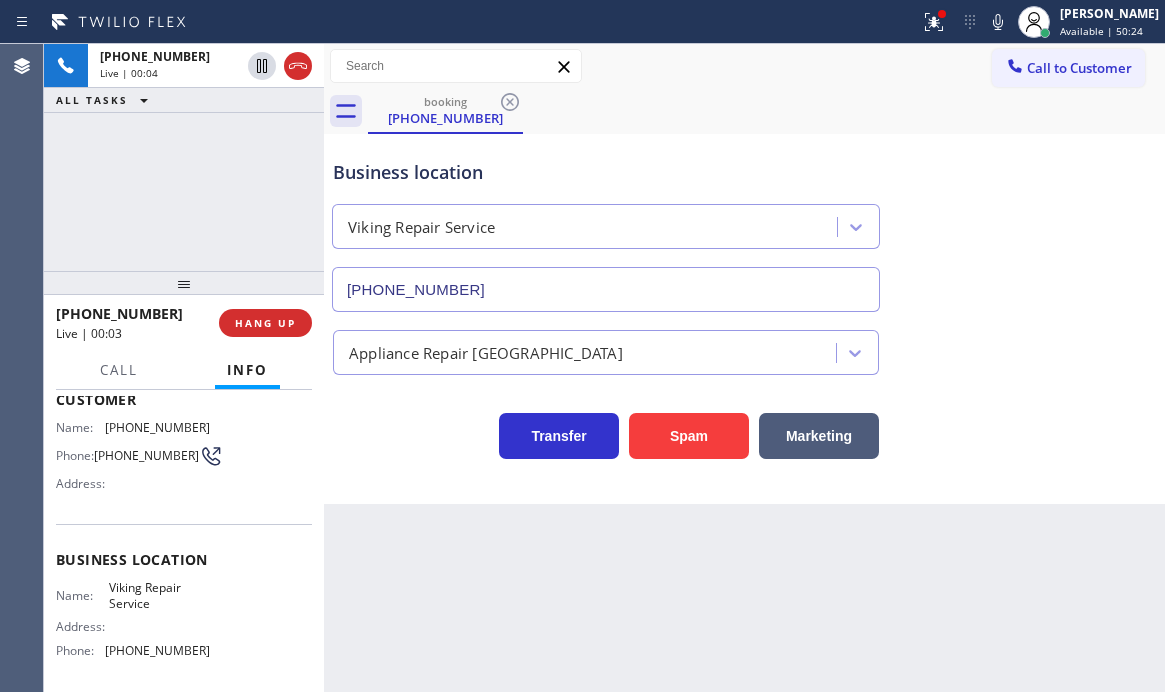 scroll, scrollTop: 0, scrollLeft: 0, axis: both 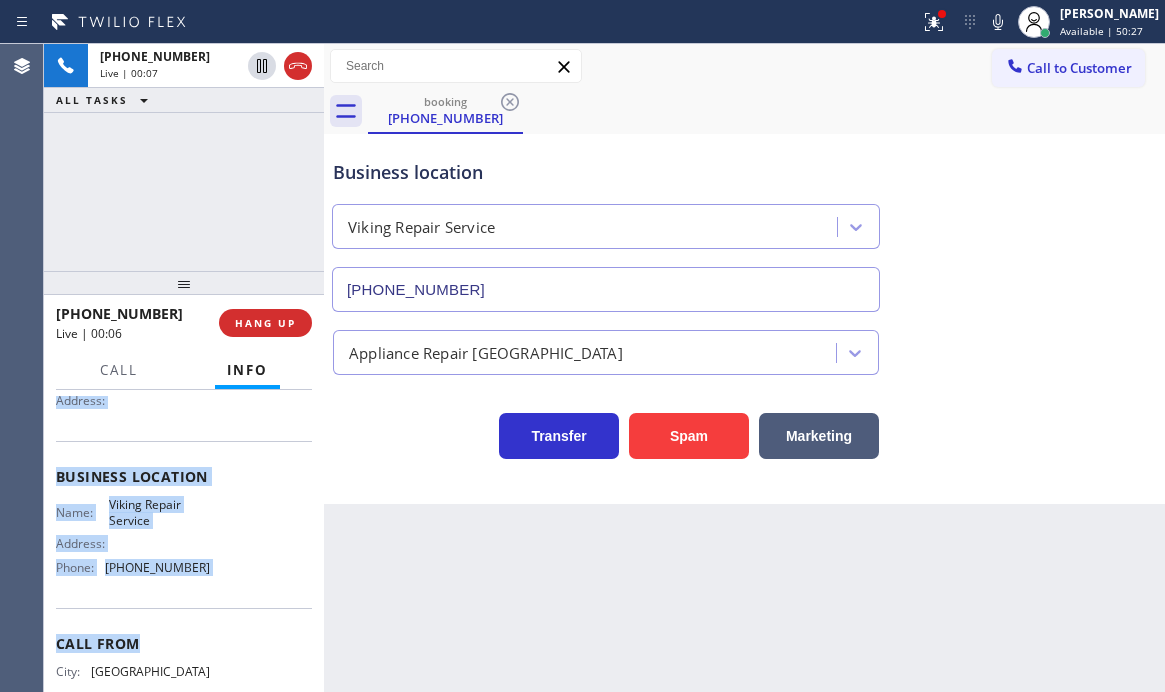 drag, startPoint x: 55, startPoint y: 516, endPoint x: 215, endPoint y: 623, distance: 192.48117 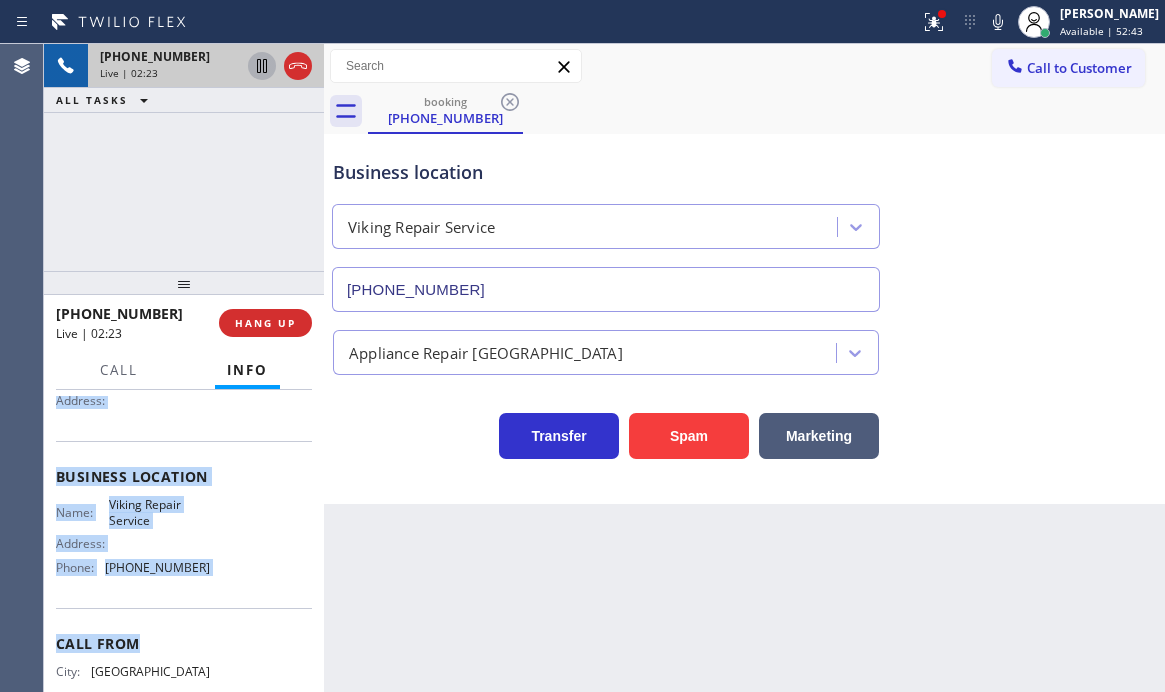 click 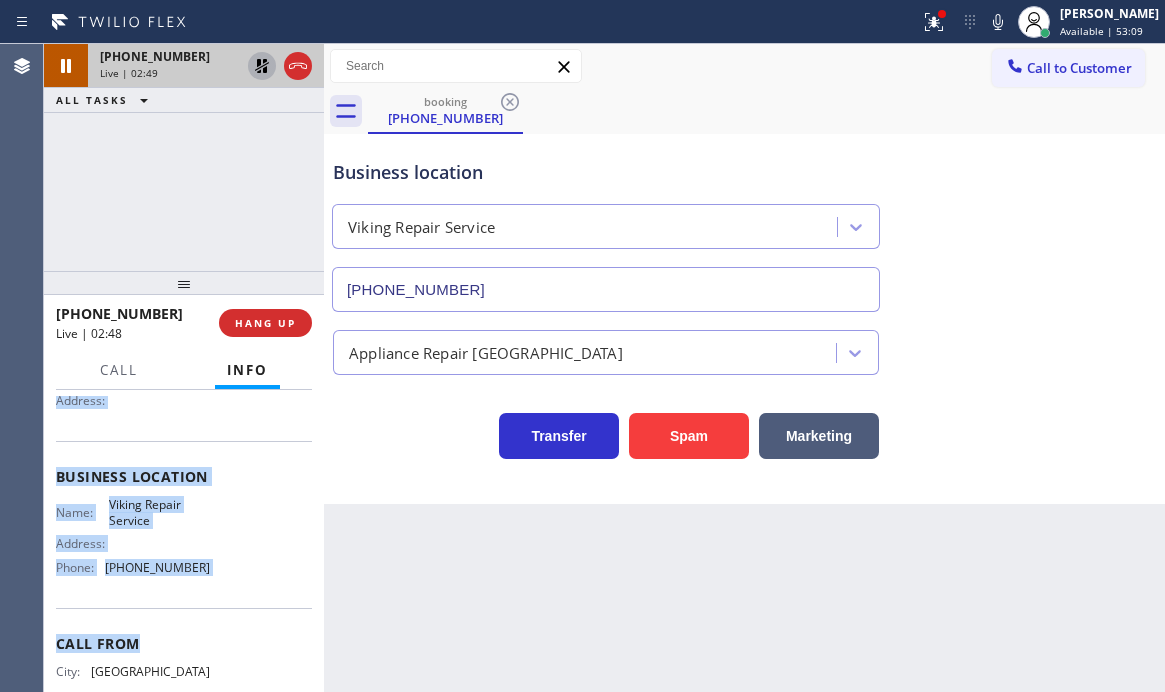 click 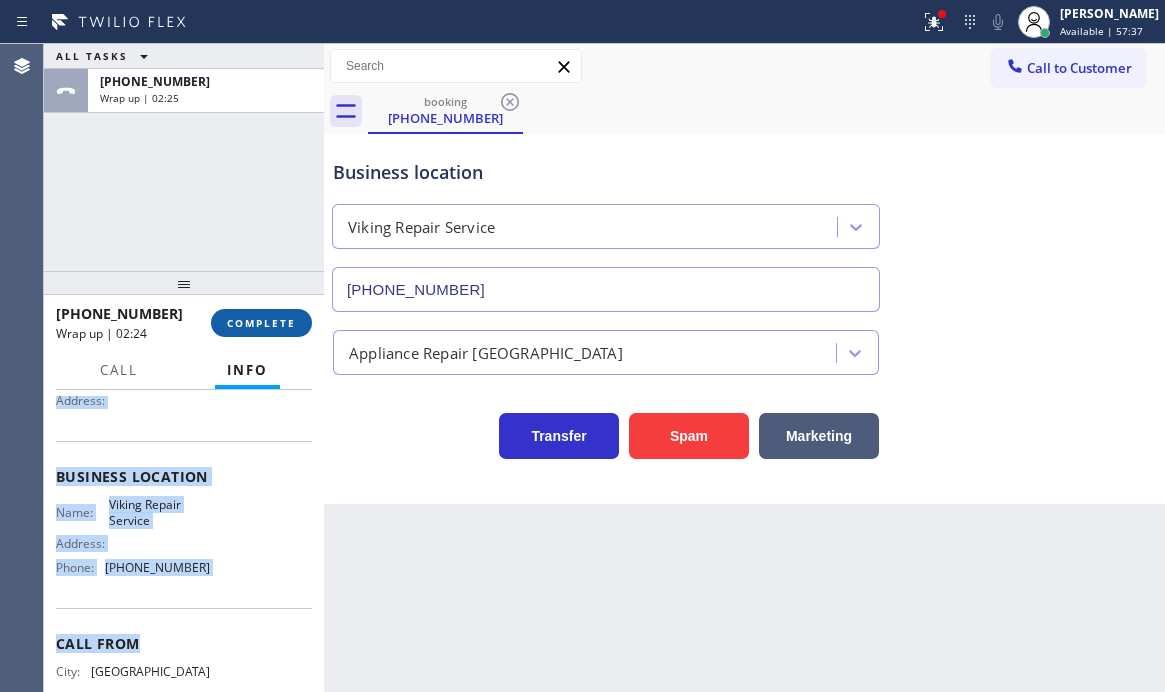 click on "COMPLETE" at bounding box center [261, 323] 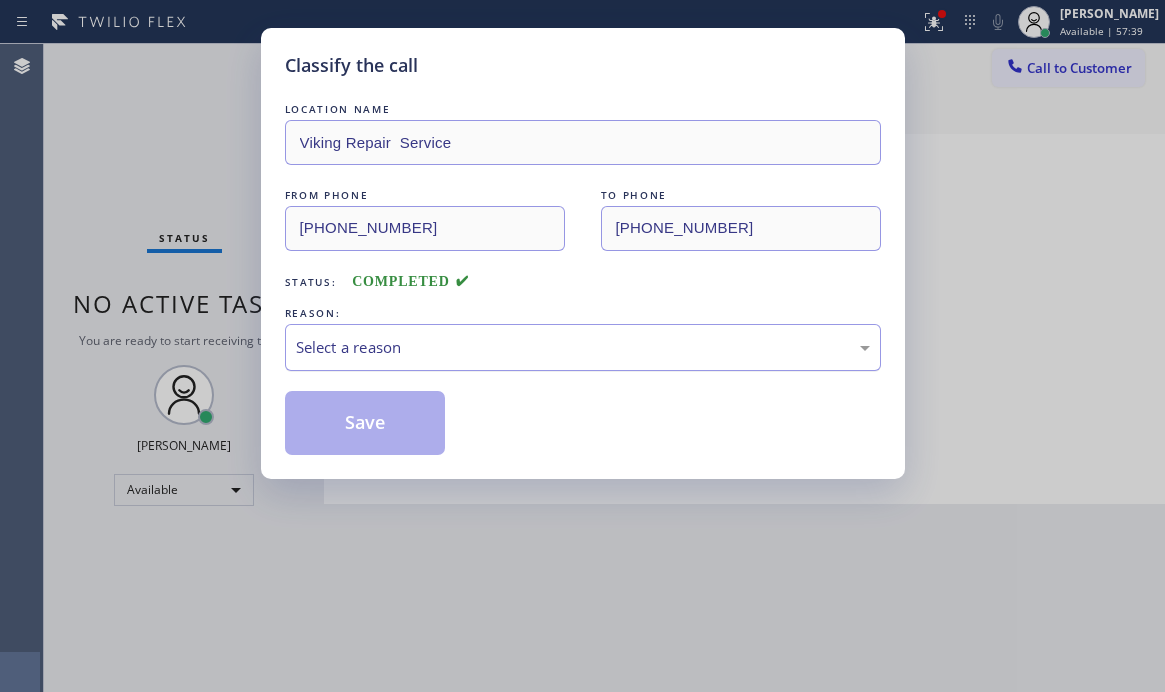 click on "Select a reason" at bounding box center (583, 347) 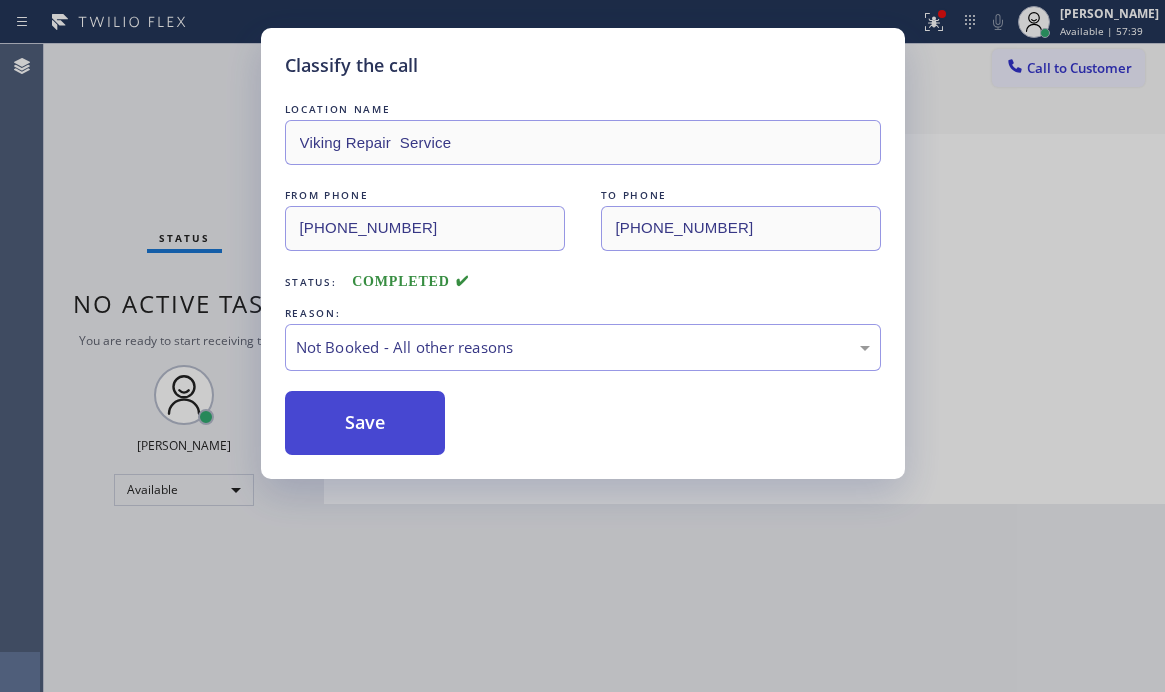 drag, startPoint x: 354, startPoint y: 428, endPoint x: 328, endPoint y: 433, distance: 26.476404 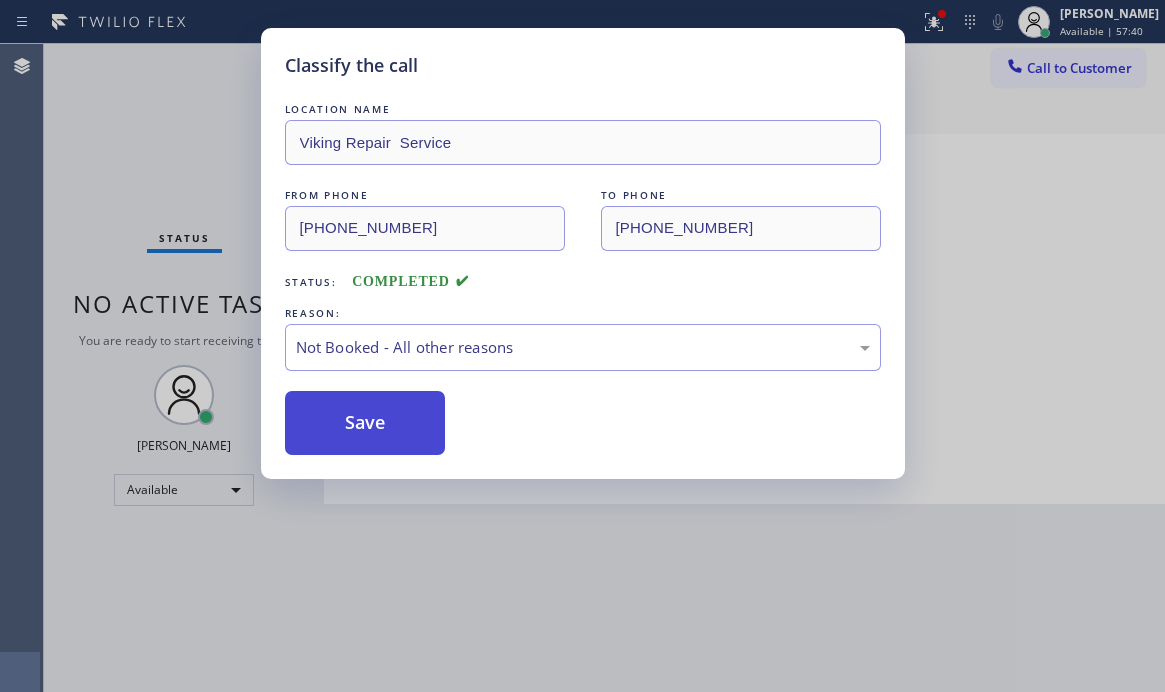 click on "Save" at bounding box center [365, 423] 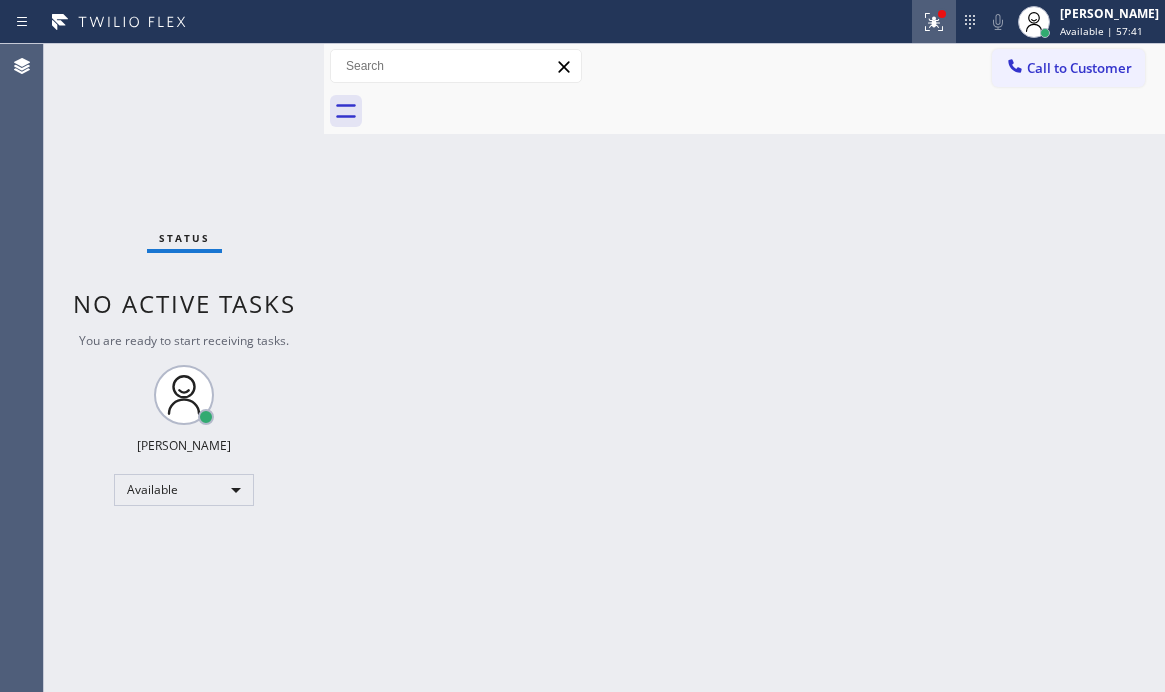 click 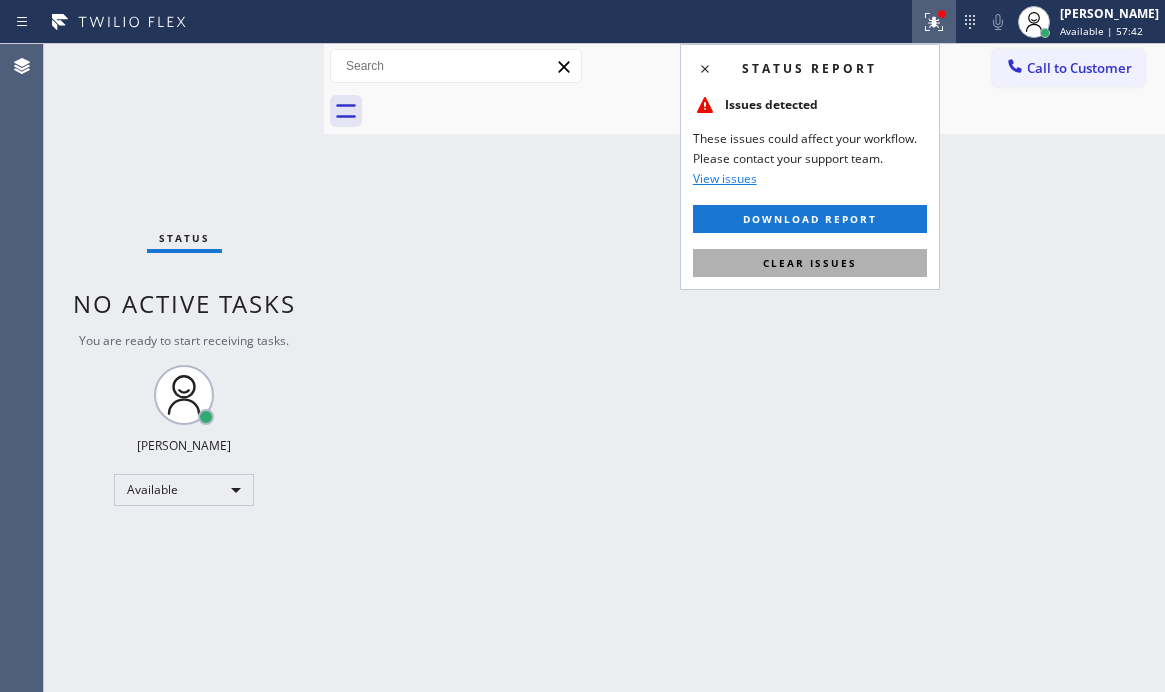 click on "Clear issues" at bounding box center [810, 263] 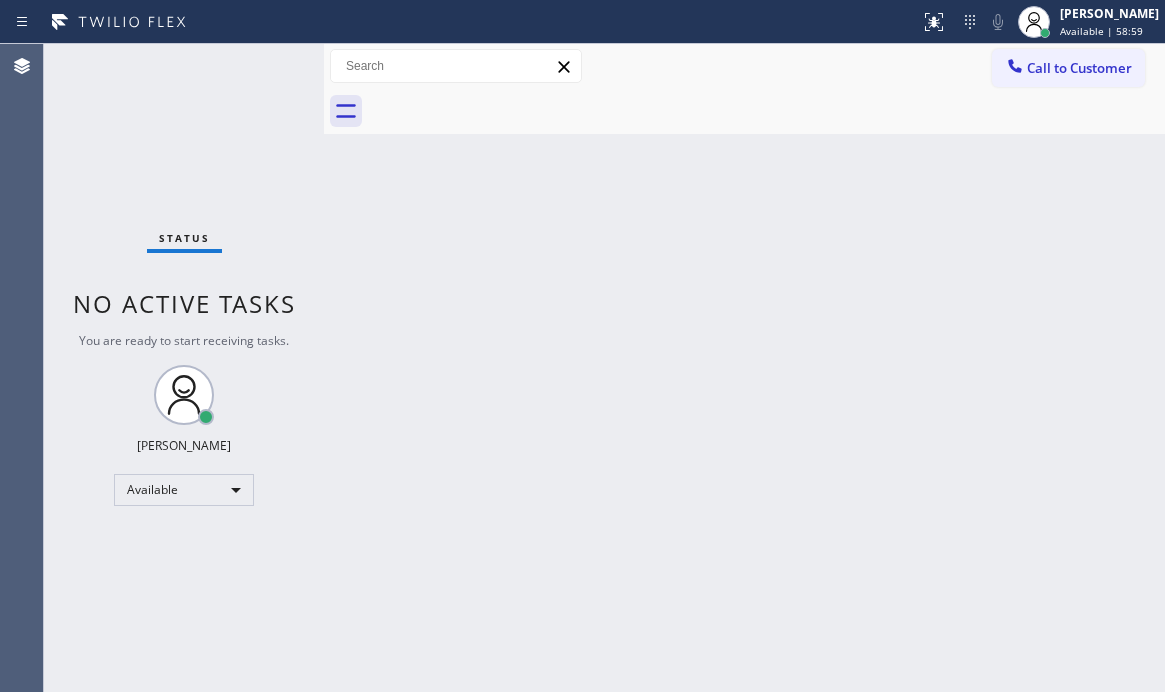 click on "Back to Dashboard Change Sender ID Customers Technicians Select a contact Outbound call Technician Search Technician Your caller id phone number Your caller id phone number Call Technician info Name   Phone none Address none Change Sender ID HVAC [PHONE_NUMBER] 5 Star Appliance [PHONE_NUMBER] Appliance Repair [PHONE_NUMBER] Plumbing [PHONE_NUMBER] Air Duct Cleaning [PHONE_NUMBER]  Electricians [PHONE_NUMBER] Cancel Change Check personal SMS Reset Change No tabs Call to Customer Outbound call Location Search location Your caller id phone number [PHONE_NUMBER] Customer number Call Outbound call Technician Search Technician Your caller id phone number Your caller id phone number Call" at bounding box center [744, 368] 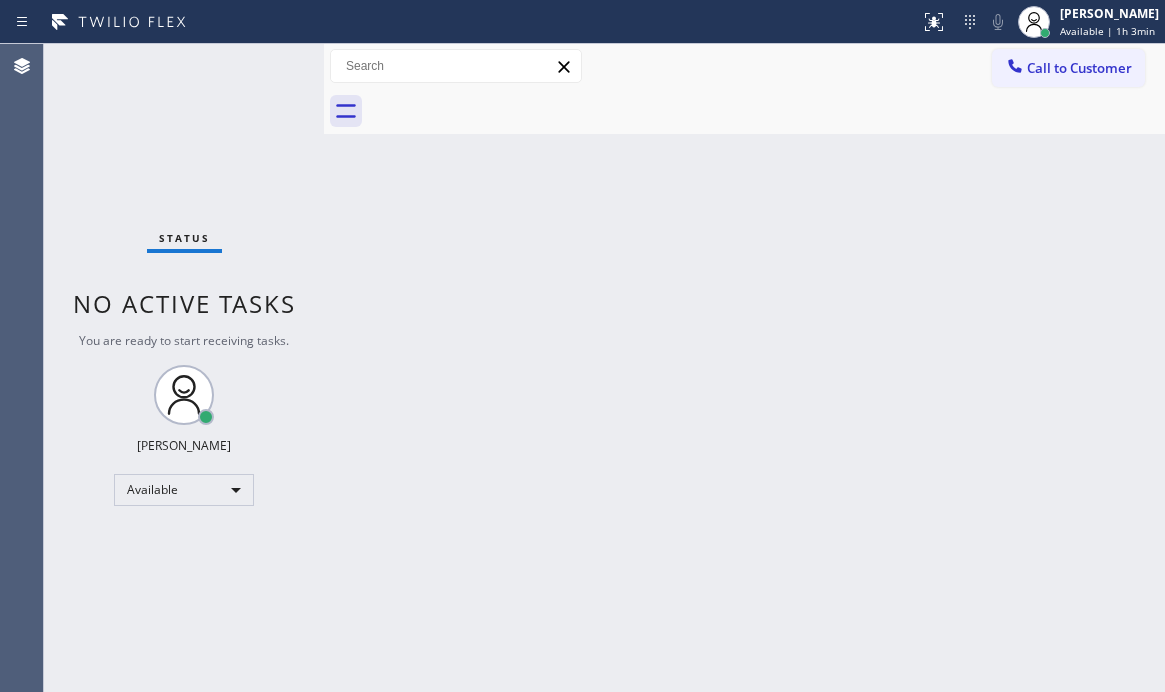 click on "Status   No active tasks     You are ready to start receiving tasks.   [PERSON_NAME] Available" at bounding box center [184, 368] 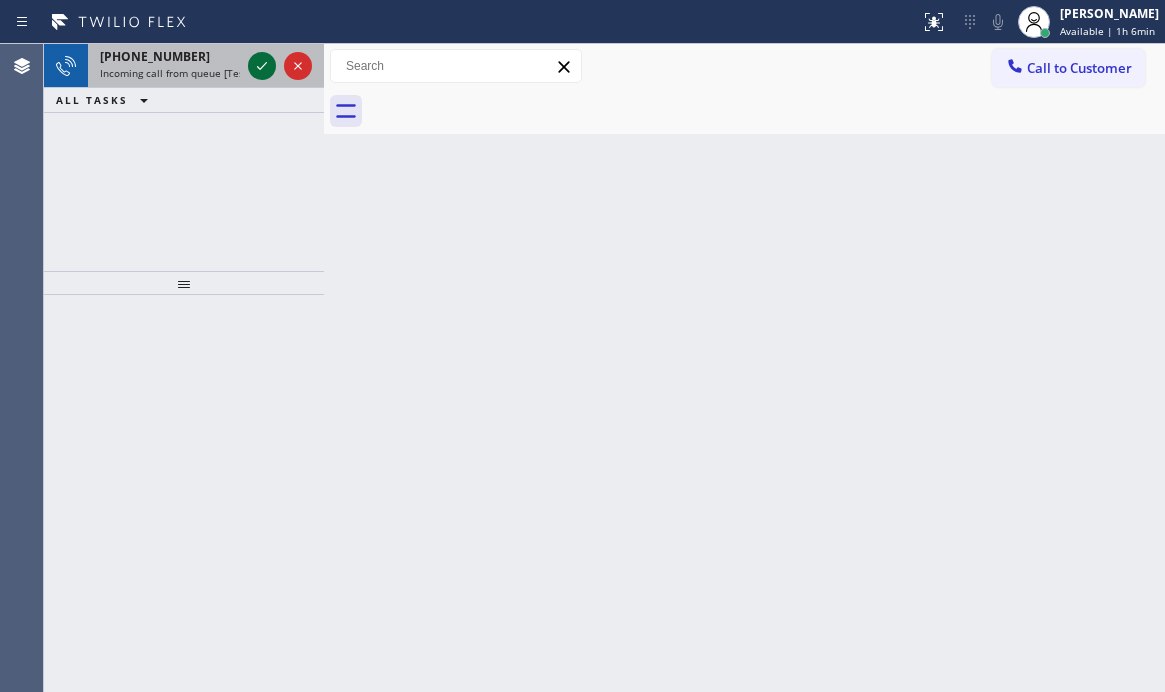 click 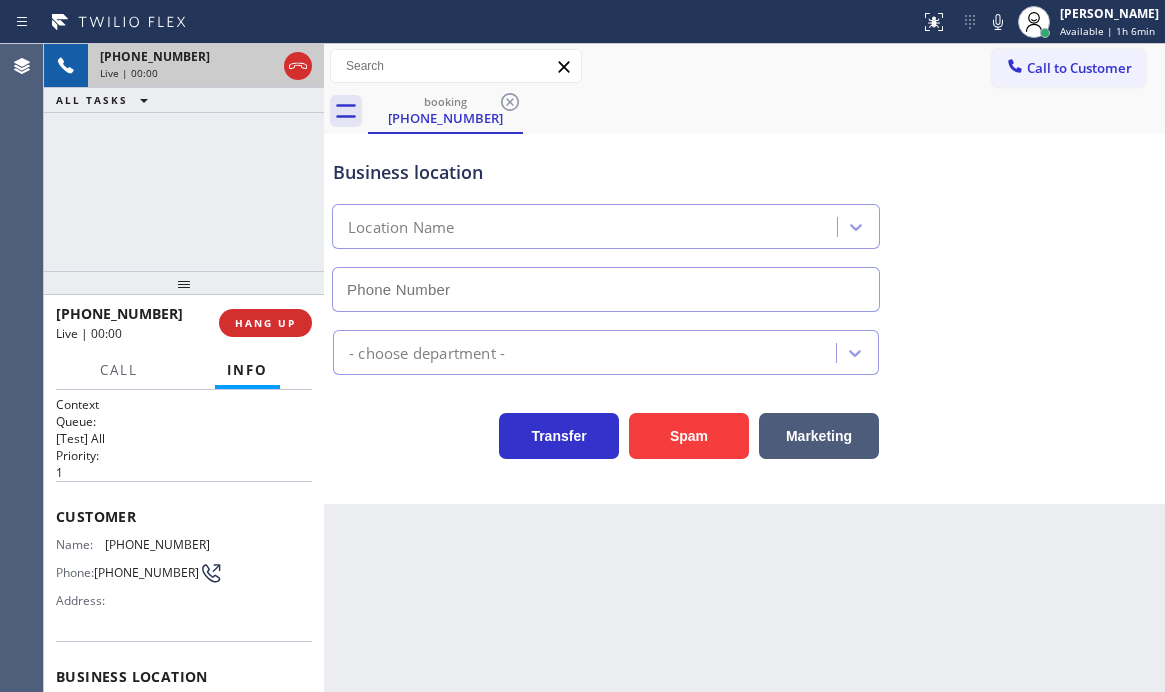 type on "[PHONE_NUMBER]" 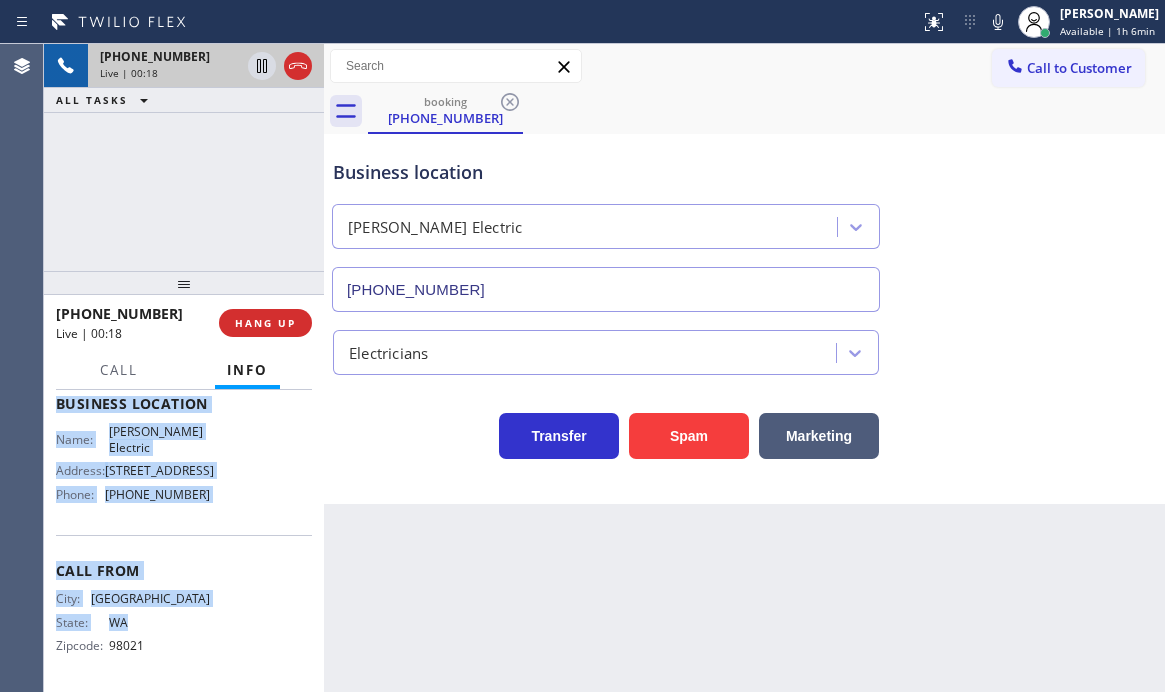 scroll, scrollTop: 300, scrollLeft: 0, axis: vertical 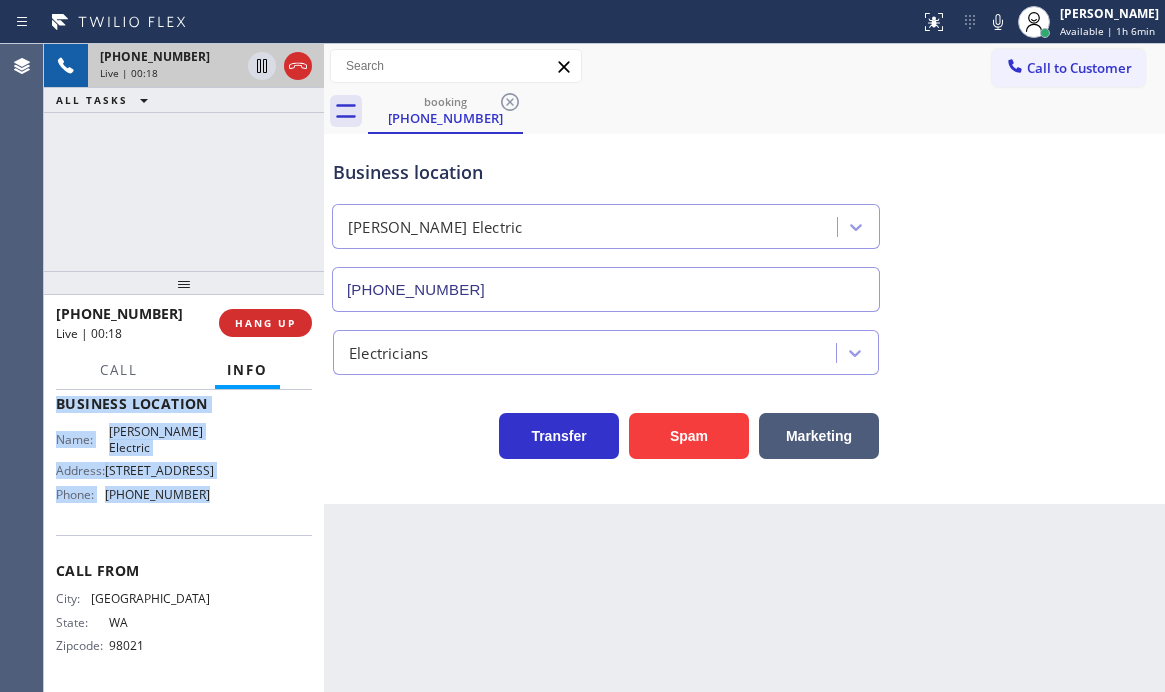 drag, startPoint x: 57, startPoint y: 510, endPoint x: 225, endPoint y: 535, distance: 169.84993 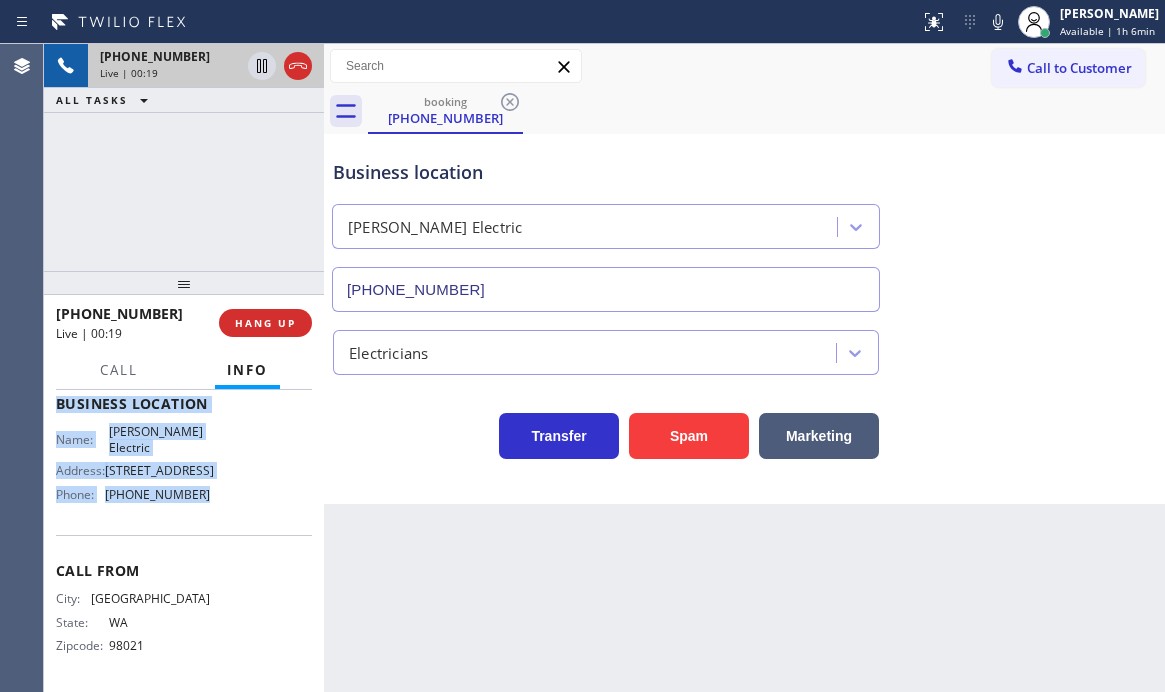 copy on "Customer Name: [PHONE_NUMBER] Phone: [PHONE_NUMBER] Address: Business location Name: [PERSON_NAME] Electric Address: [STREET_ADDRESS]  Phone: [PHONE_NUMBER]" 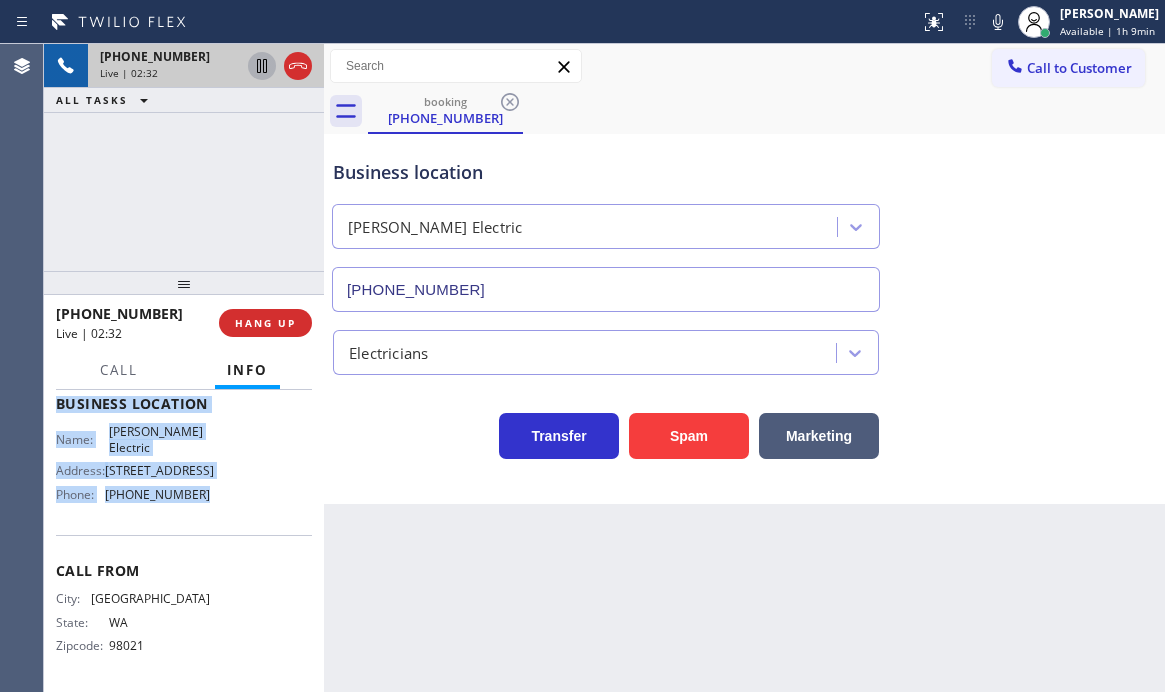 click 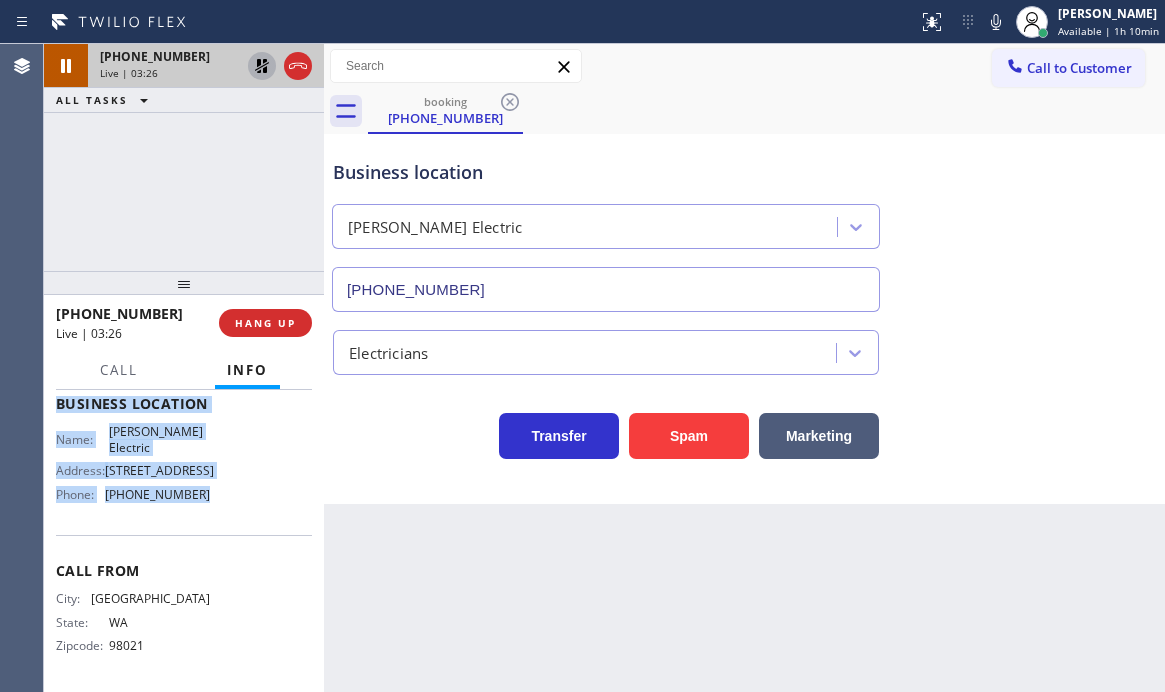 click 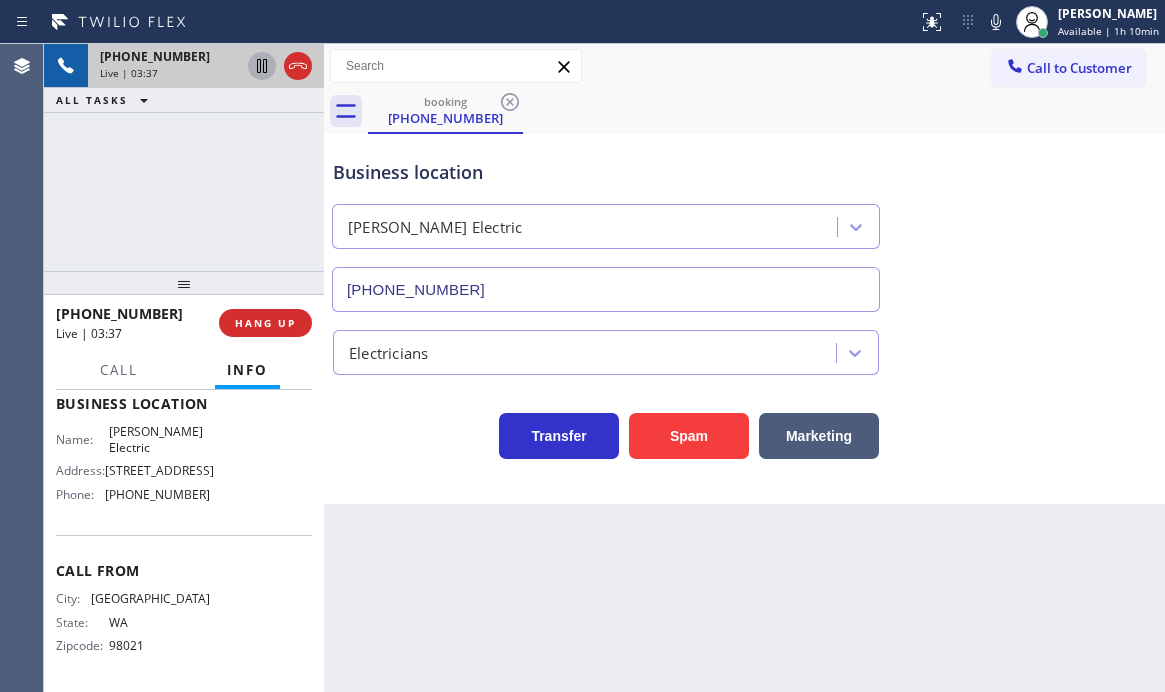 click on "[PHONE_NUMBER] Live | 03:37 ALL TASKS ALL TASKS ACTIVE TASKS TASKS IN WRAP UP" at bounding box center [184, 157] 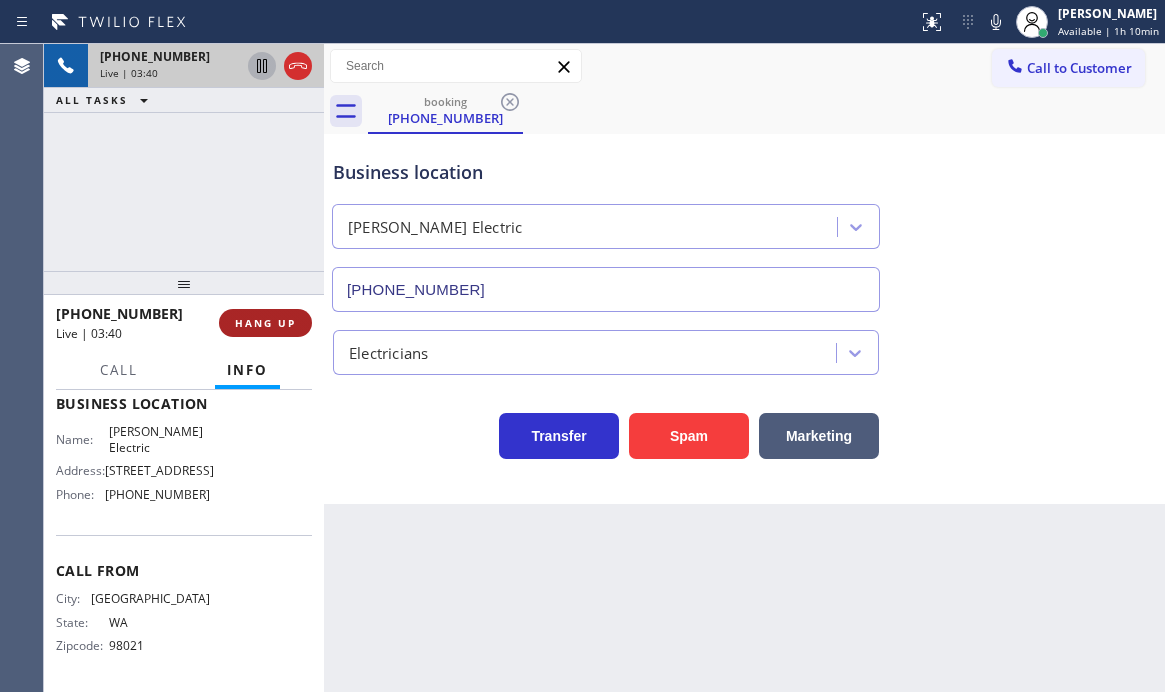 click on "HANG UP" at bounding box center [265, 323] 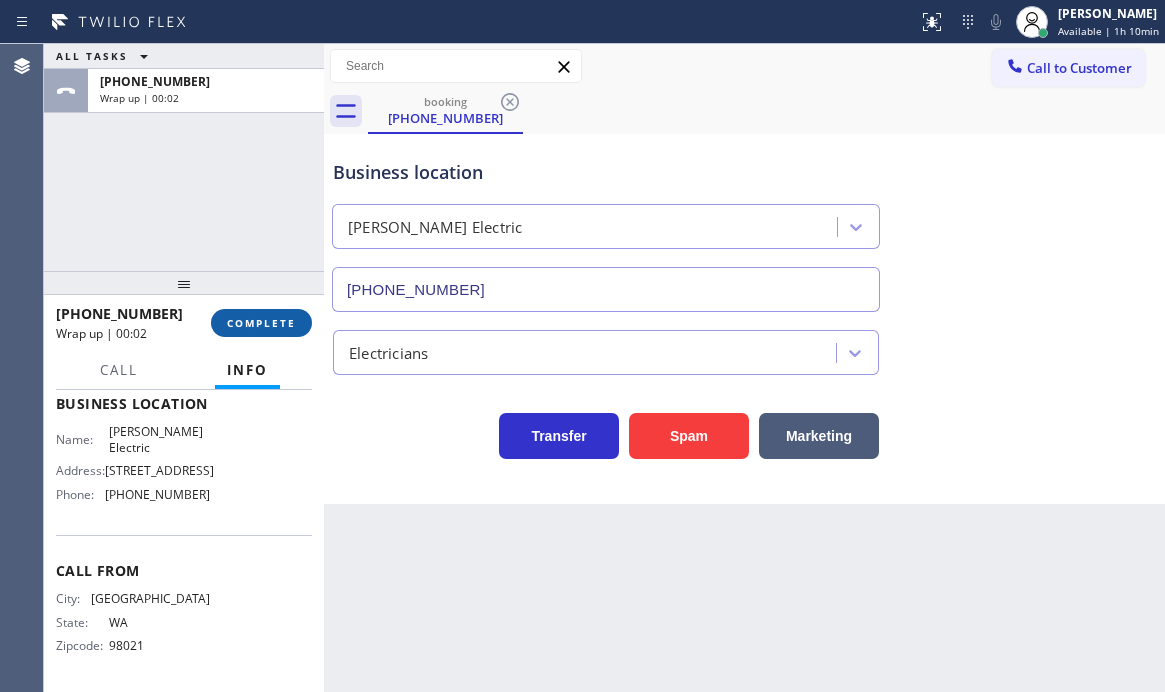 click on "COMPLETE" at bounding box center [261, 323] 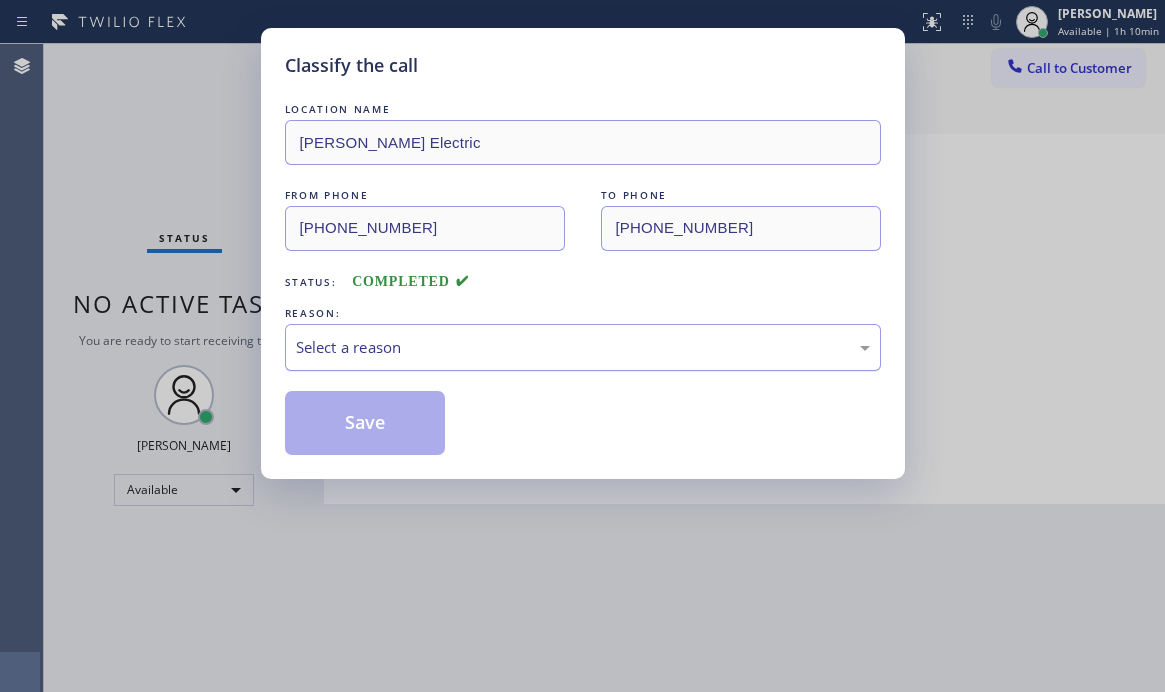 click on "Select a reason" at bounding box center (583, 347) 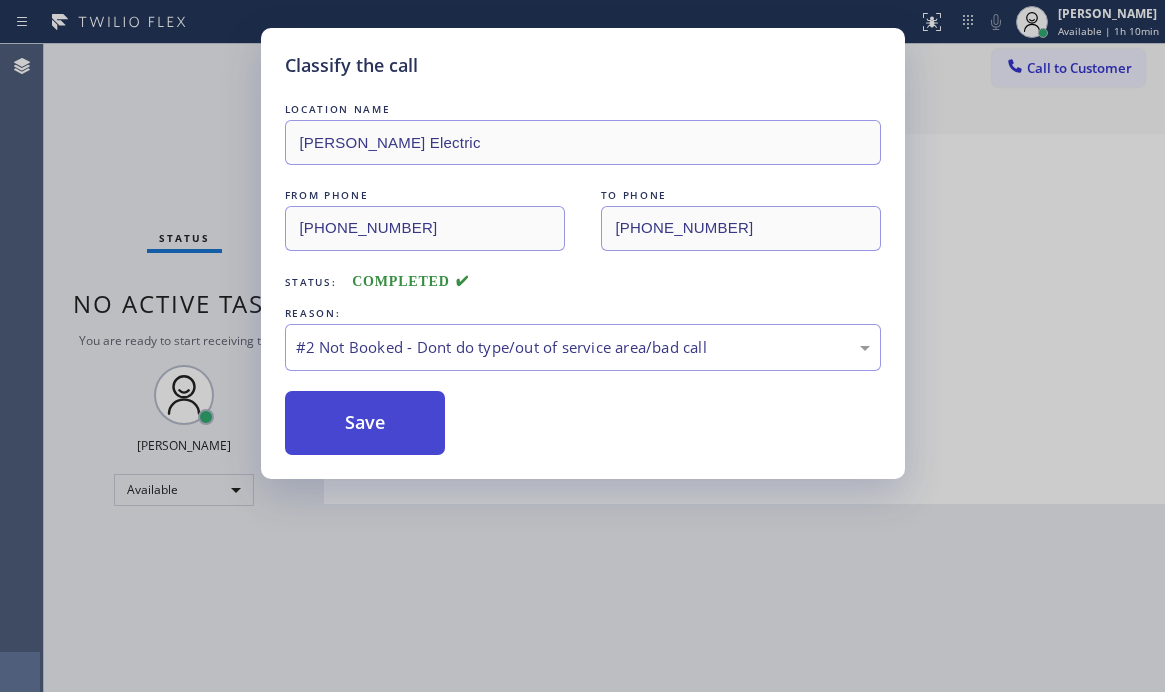 click on "Save" at bounding box center [365, 423] 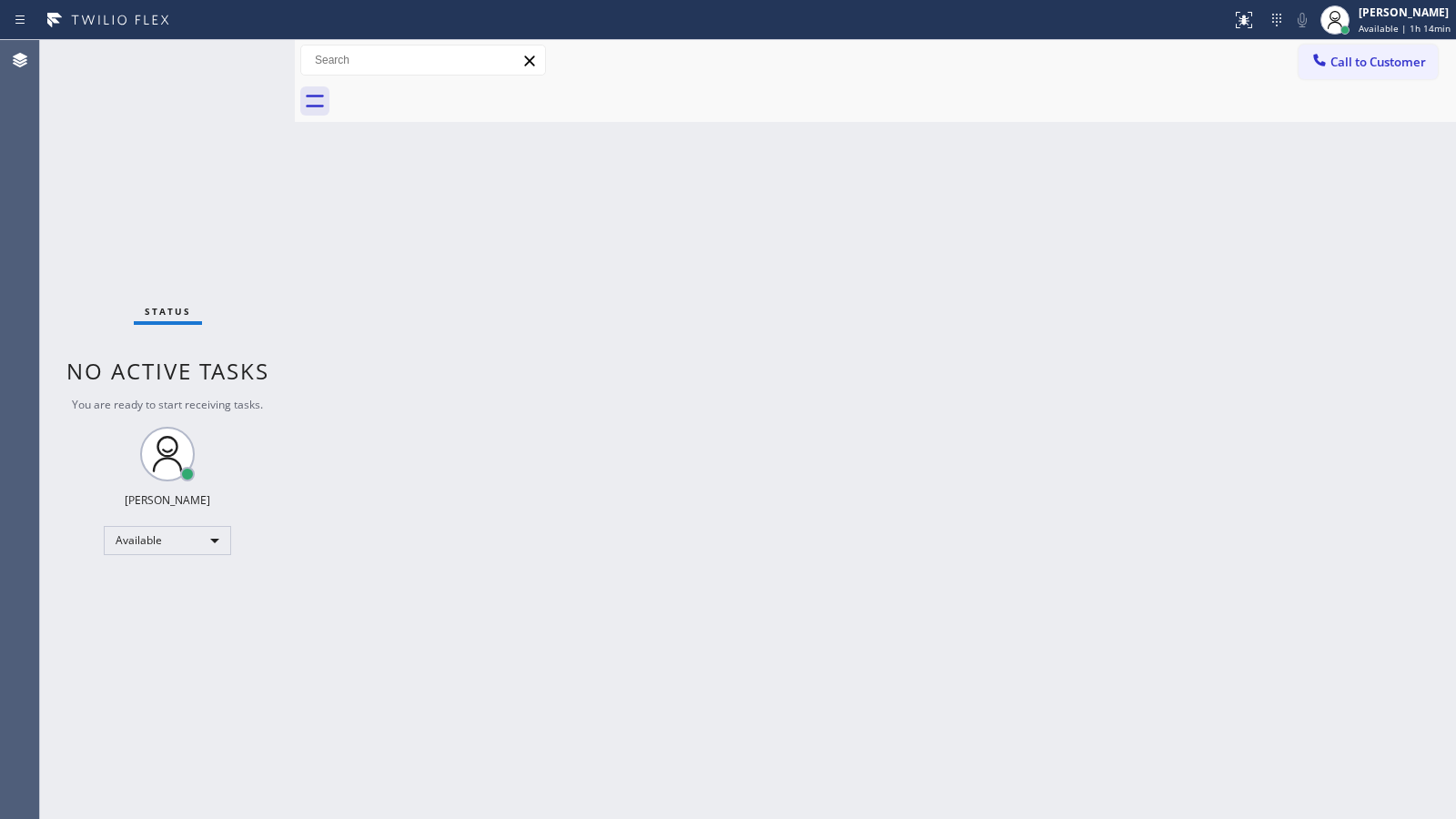 click on "Back to Dashboard Change Sender ID Customers Technicians Select a contact Outbound call Technician Search Technician Your caller id phone number Your caller id phone number Call Technician info Name   Phone none Address none Change Sender ID HVAC [PHONE_NUMBER] 5 Star Appliance [PHONE_NUMBER] Appliance Repair [PHONE_NUMBER] Plumbing [PHONE_NUMBER] Air Duct Cleaning [PHONE_NUMBER]  Electricians [PHONE_NUMBER] Cancel Change Check personal SMS Reset Change No tabs Call to Customer Outbound call Location Search location Your caller id phone number [PHONE_NUMBER] Customer number Call Outbound call Technician Search Technician Your caller id phone number Your caller id phone number Call" at bounding box center (875, 430) 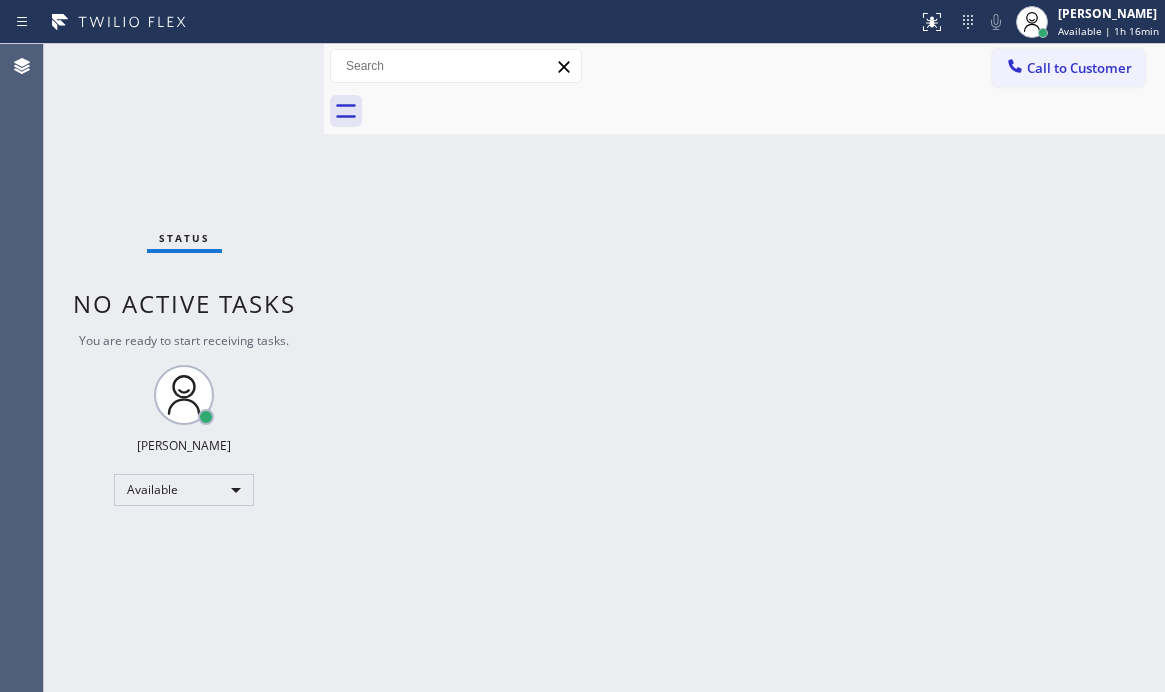 click on "Back to Dashboard Change Sender ID Customers Technicians Select a contact Outbound call Technician Search Technician Your caller id phone number Your caller id phone number Call Technician info Name   Phone none Address none Change Sender ID HVAC [PHONE_NUMBER] 5 Star Appliance [PHONE_NUMBER] Appliance Repair [PHONE_NUMBER] Plumbing [PHONE_NUMBER] Air Duct Cleaning [PHONE_NUMBER]  Electricians [PHONE_NUMBER] Cancel Change Check personal SMS Reset Change No tabs Call to Customer Outbound call Location Search location Your caller id phone number [PHONE_NUMBER] Customer number Call Outbound call Technician Search Technician Your caller id phone number Your caller id phone number Call" at bounding box center [744, 368] 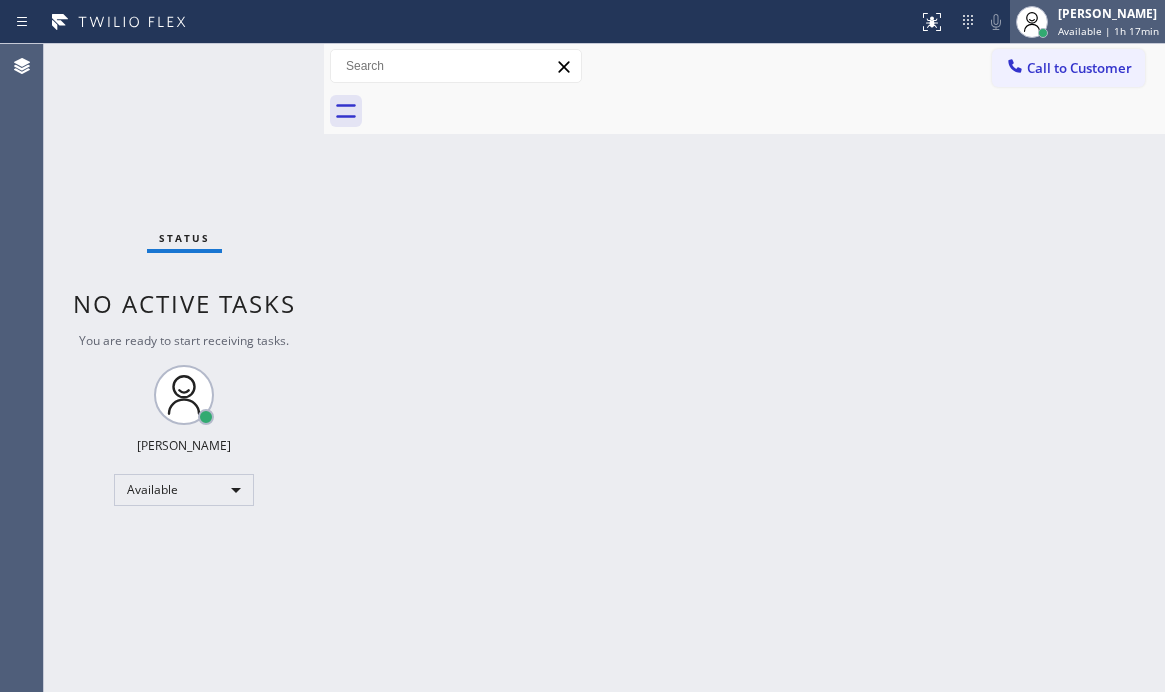 click on "Available | 1h 17min" at bounding box center (1108, 31) 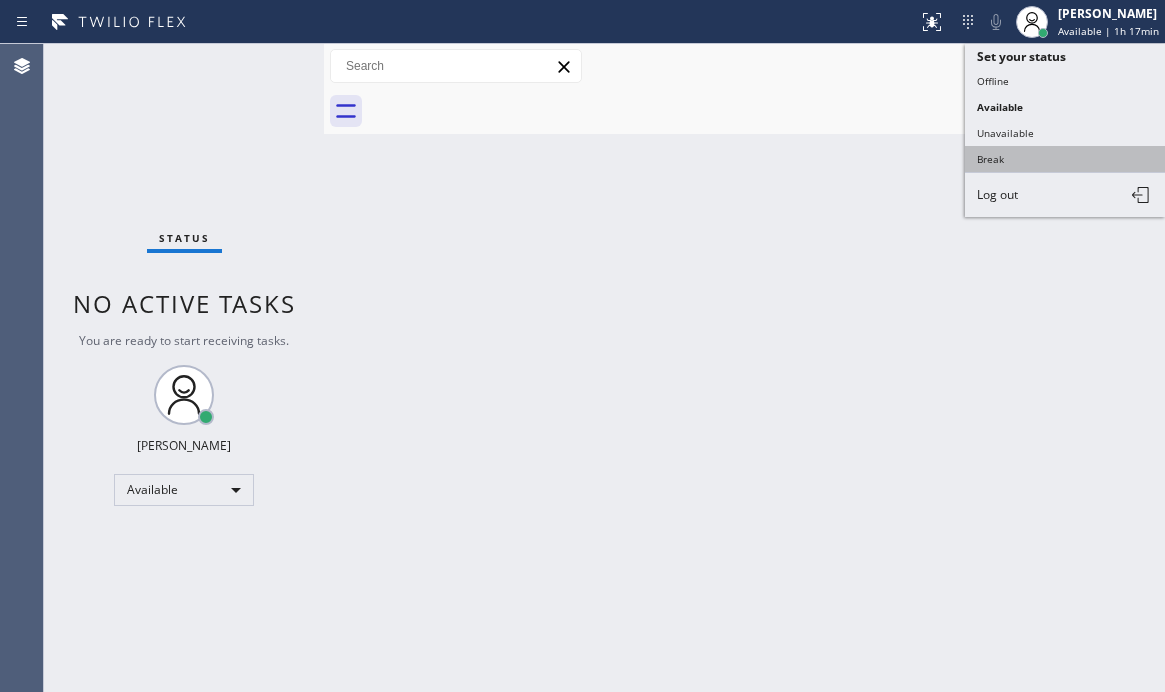 click on "Break" at bounding box center (1065, 159) 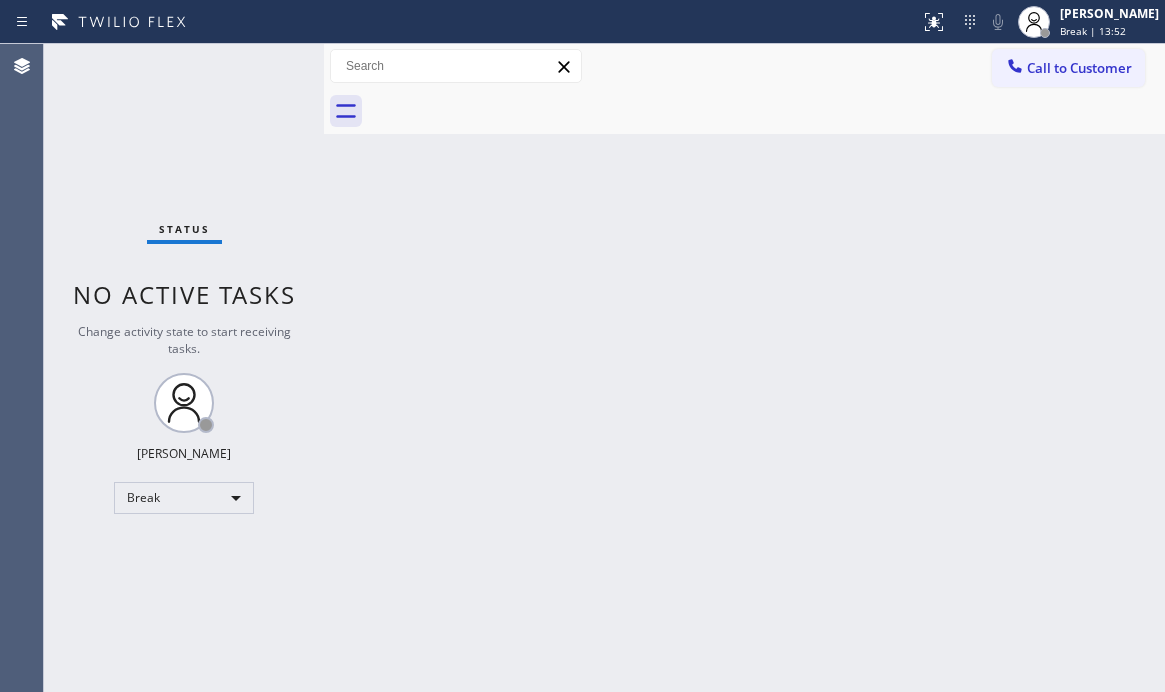 click on "Status   No active tasks     Change activity state to start receiving tasks.   [PERSON_NAME] Break" at bounding box center [184, 368] 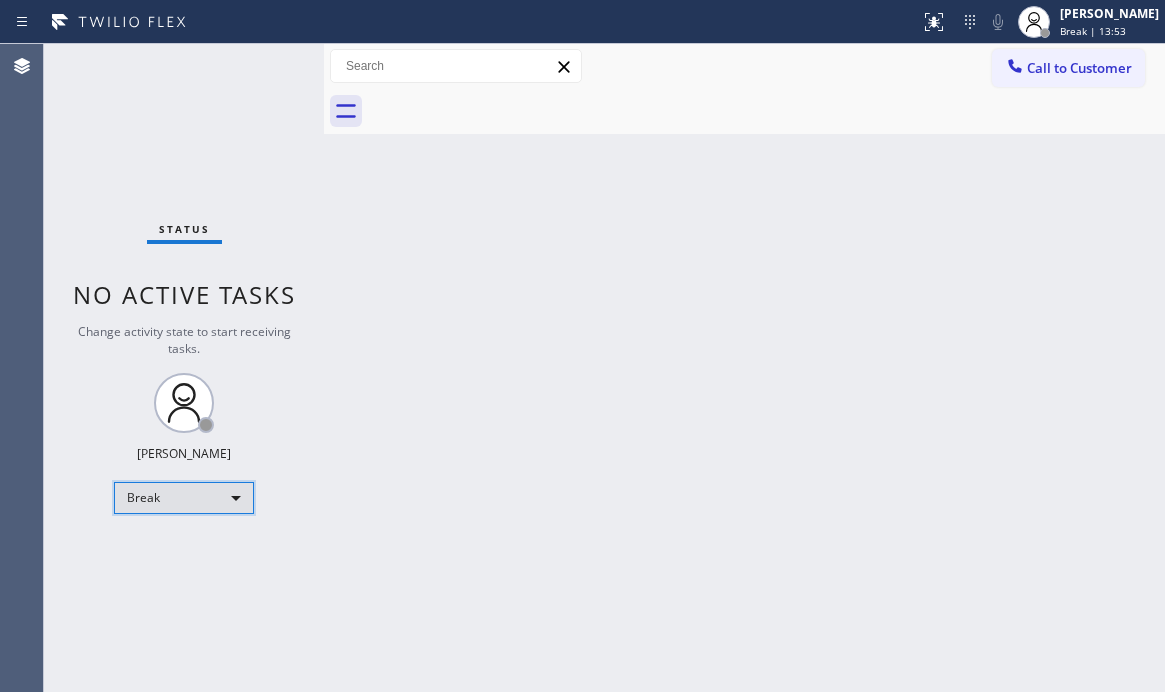 click on "Break" at bounding box center (184, 498) 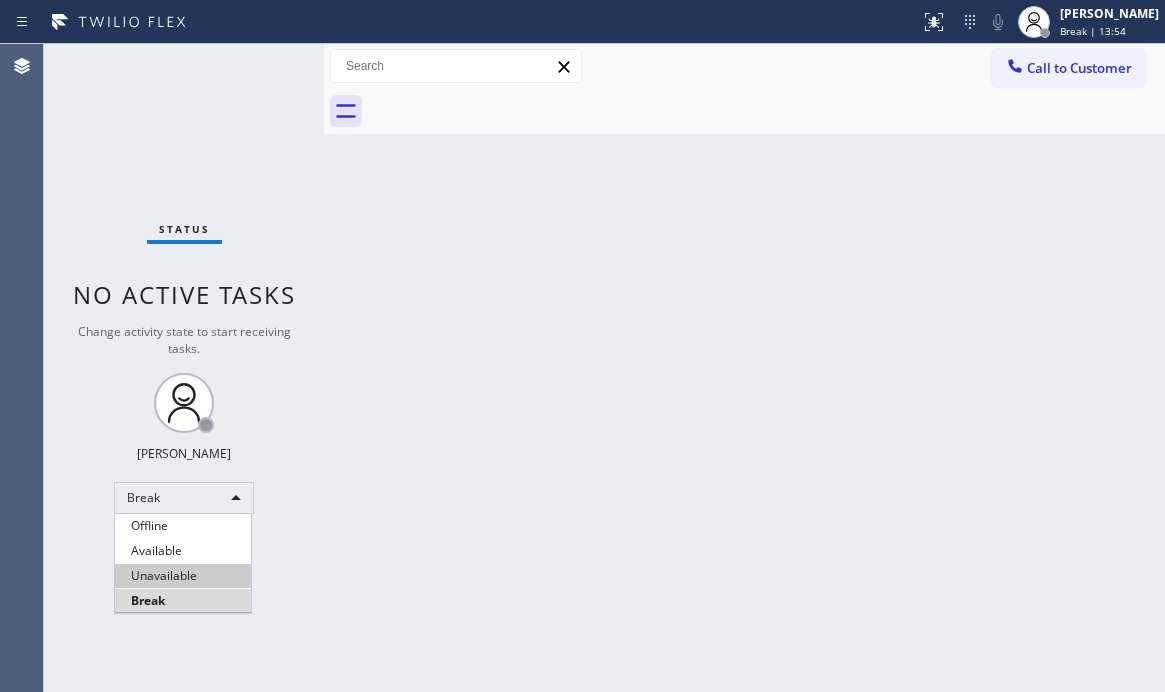 click on "Available" at bounding box center (183, 551) 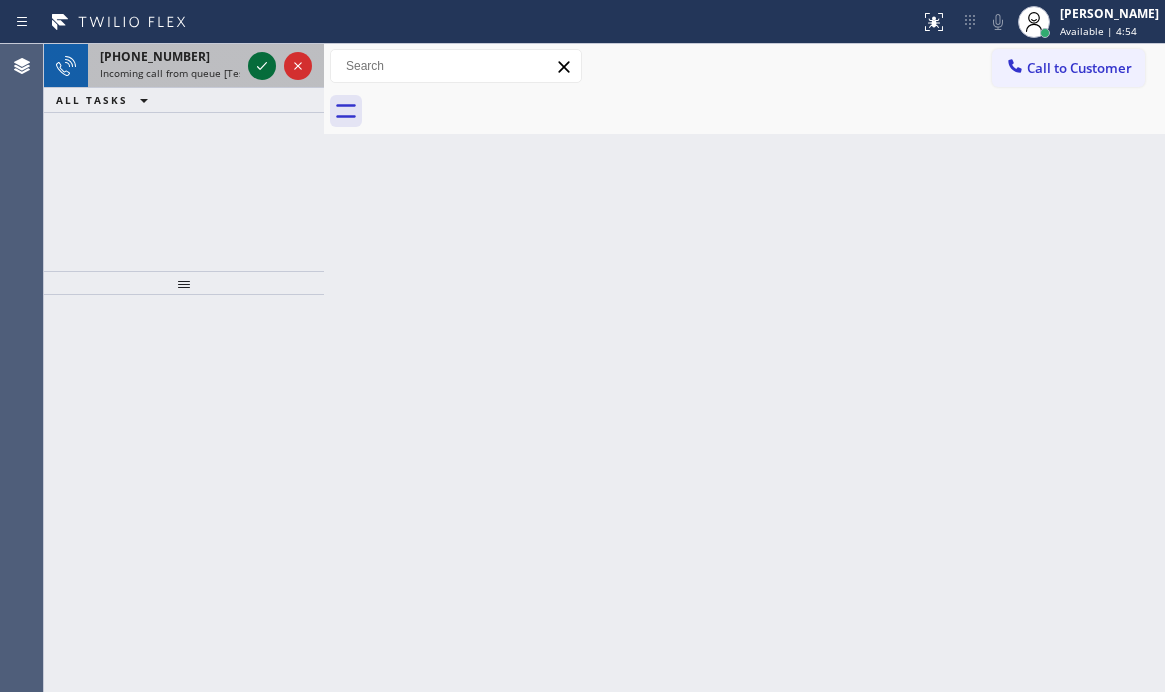 click 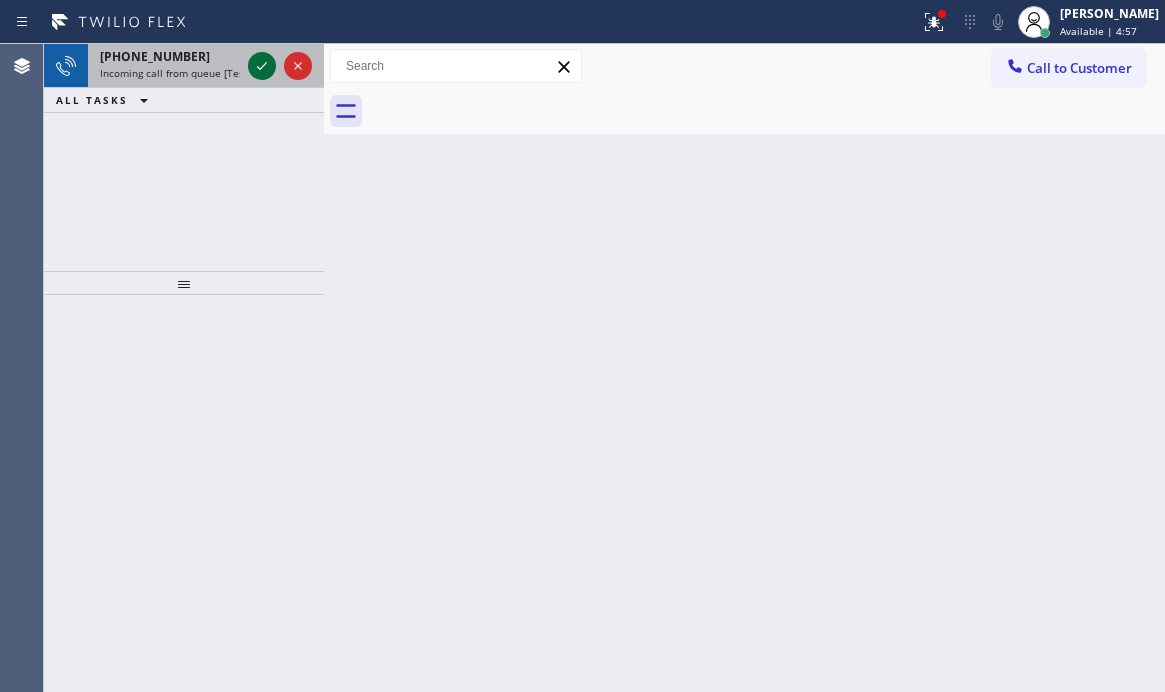 click 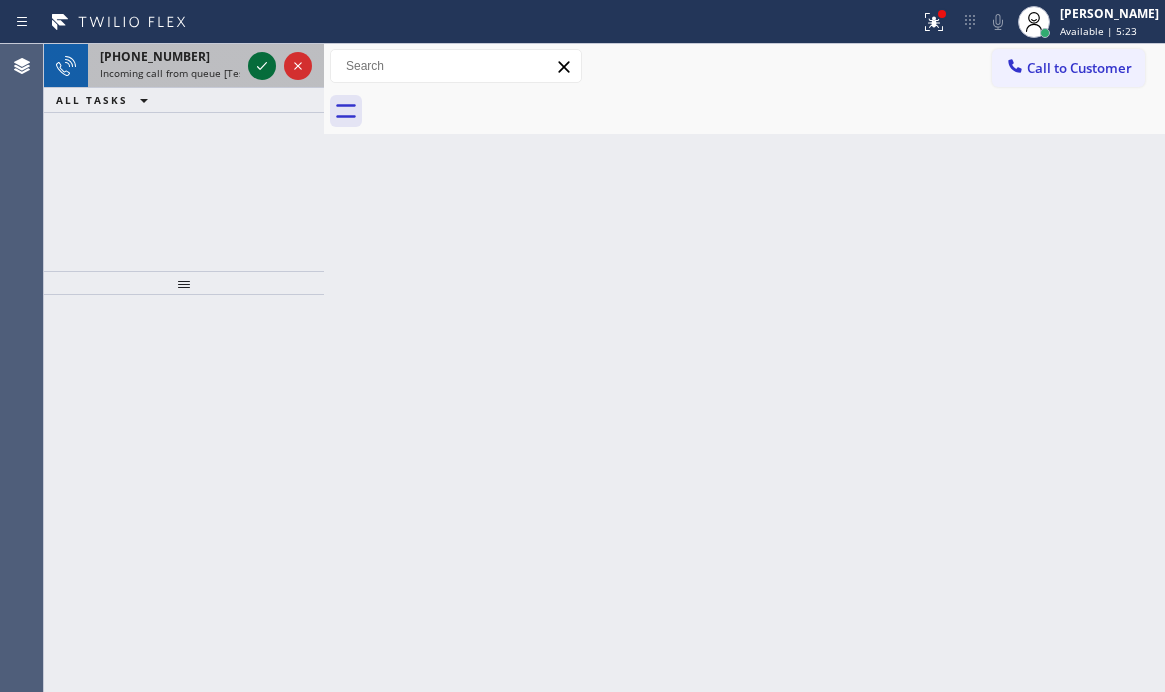 click 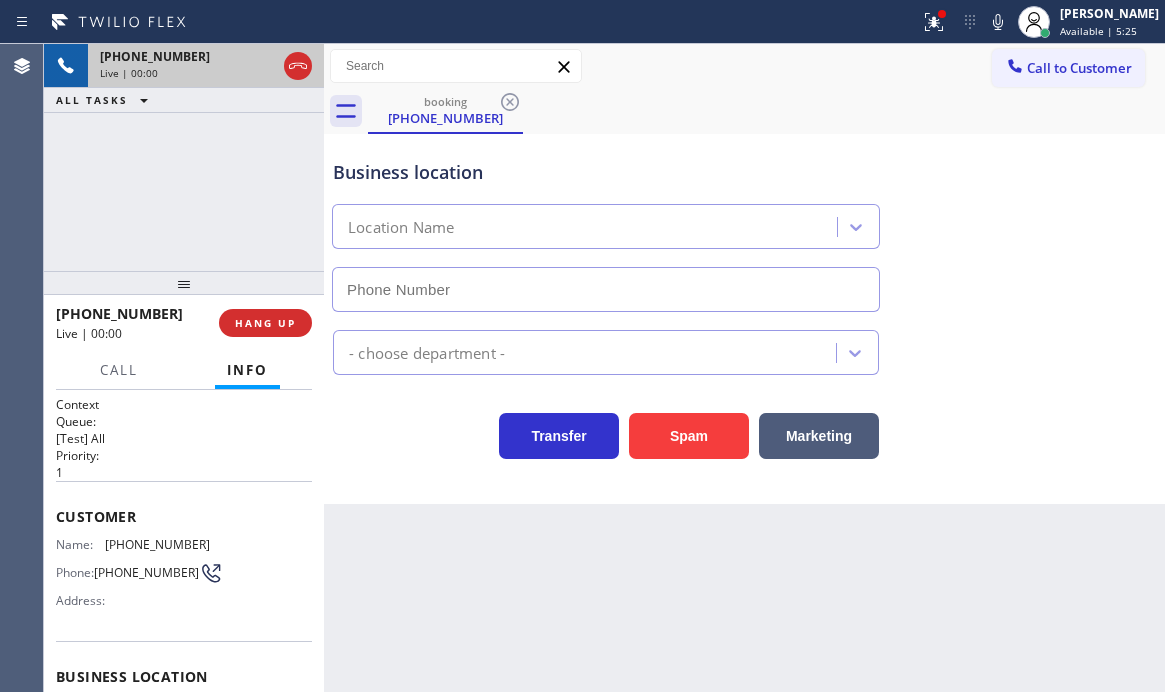 type on "[PHONE_NUMBER]" 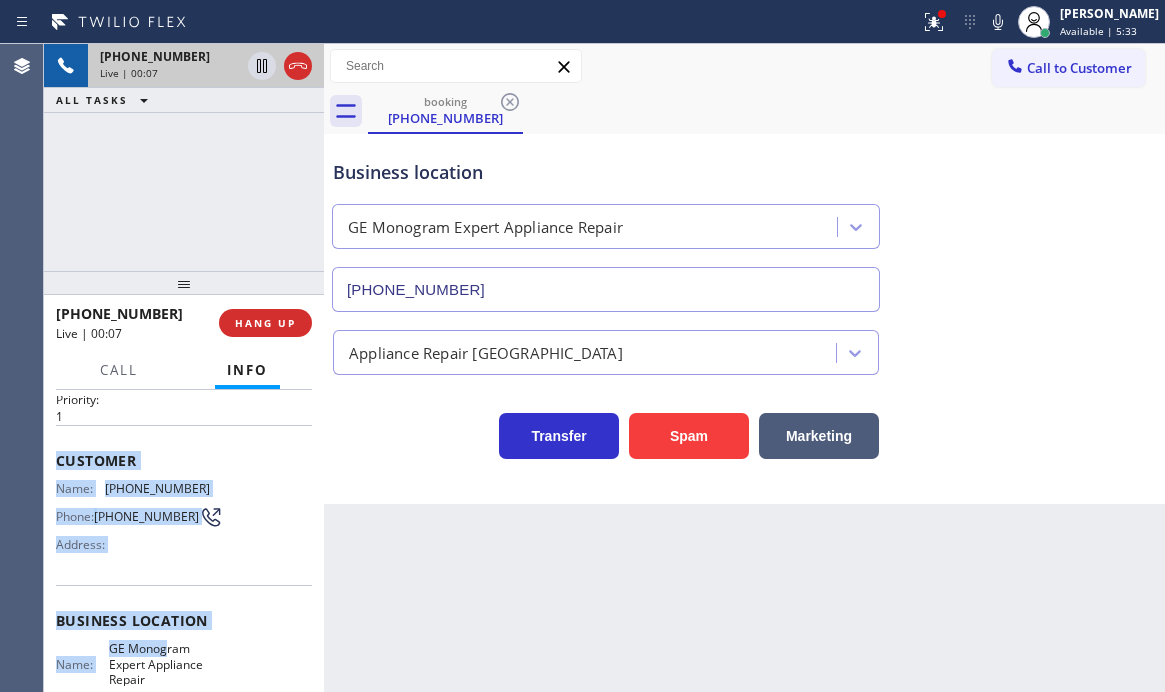 scroll, scrollTop: 200, scrollLeft: 0, axis: vertical 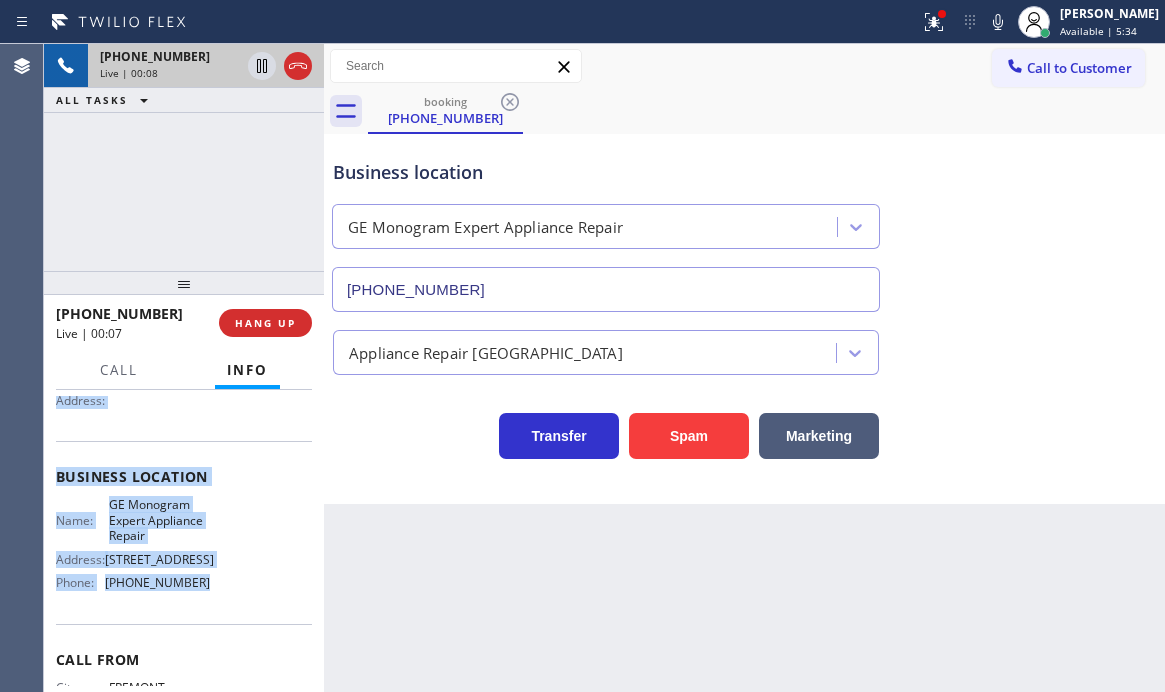 drag, startPoint x: 55, startPoint y: 509, endPoint x: 206, endPoint y: 603, distance: 177.86794 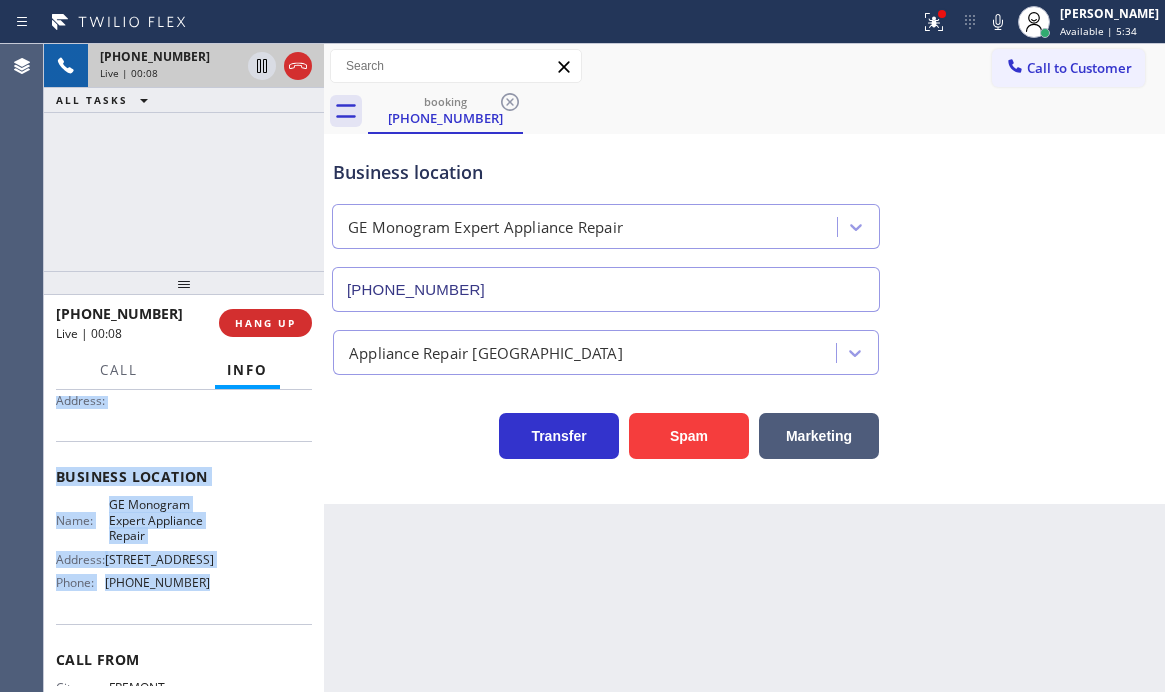 copy on "Customer Name: [PHONE_NUMBER] Phone: [PHONE_NUMBER] Address: Business location Name: GE Monogram Expert Appliance Repair Address: [STREET_ADDRESS]  Phone: [PHONE_NUMBER]" 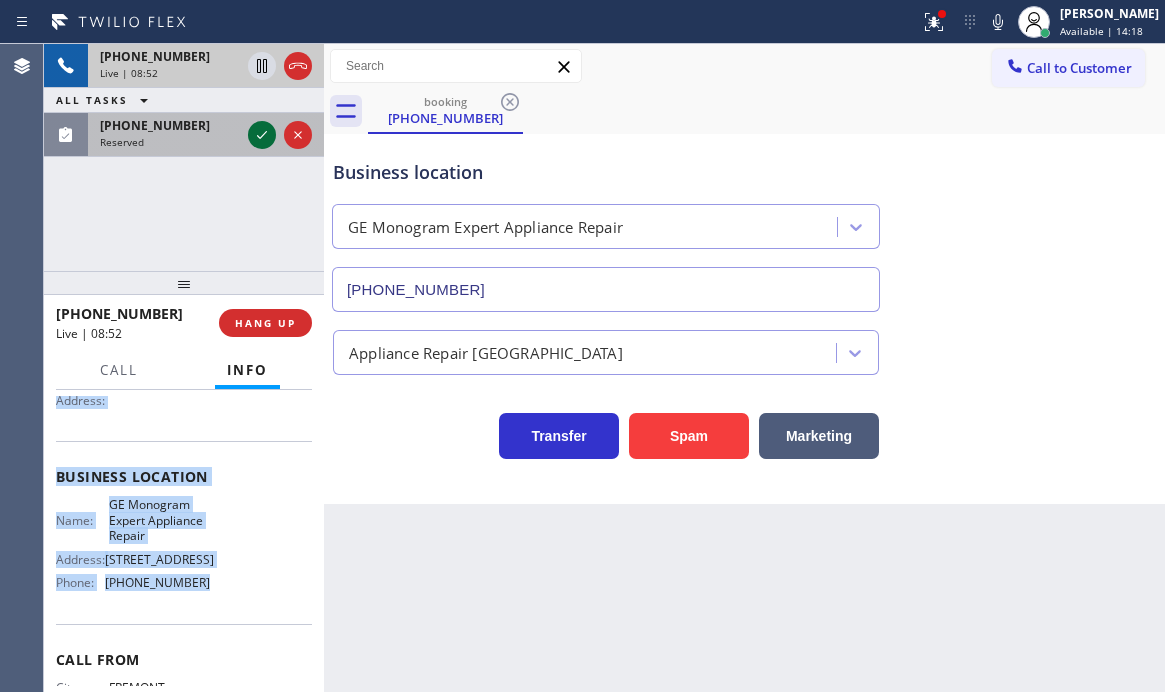 click 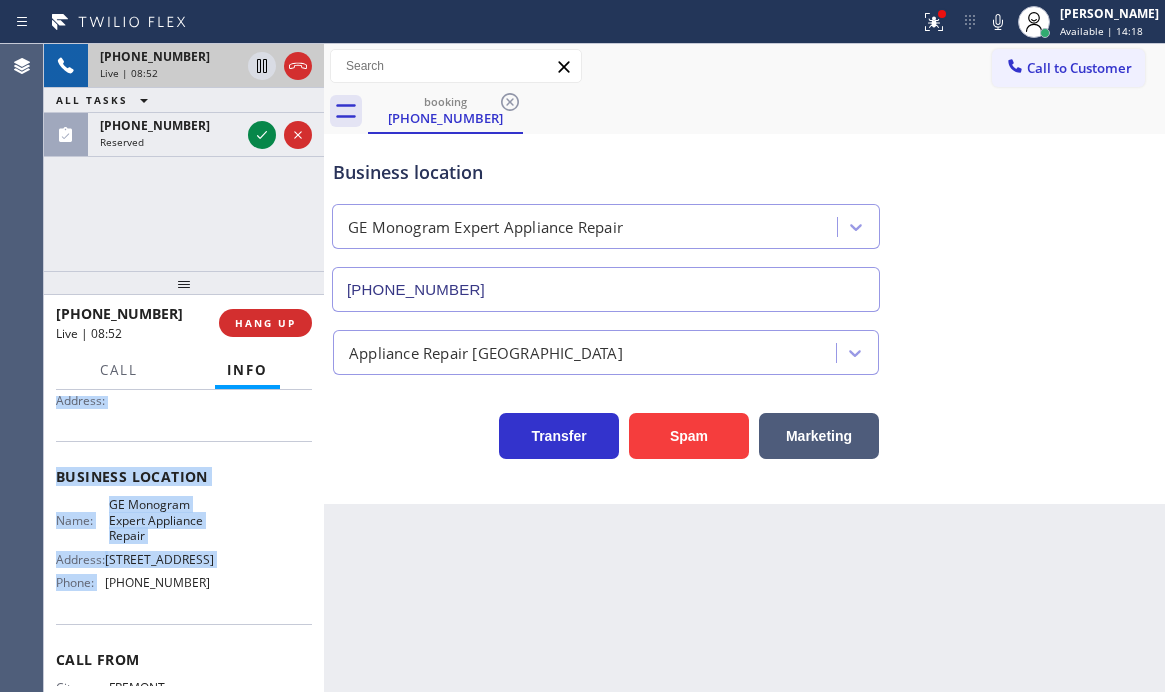 scroll, scrollTop: 234, scrollLeft: 0, axis: vertical 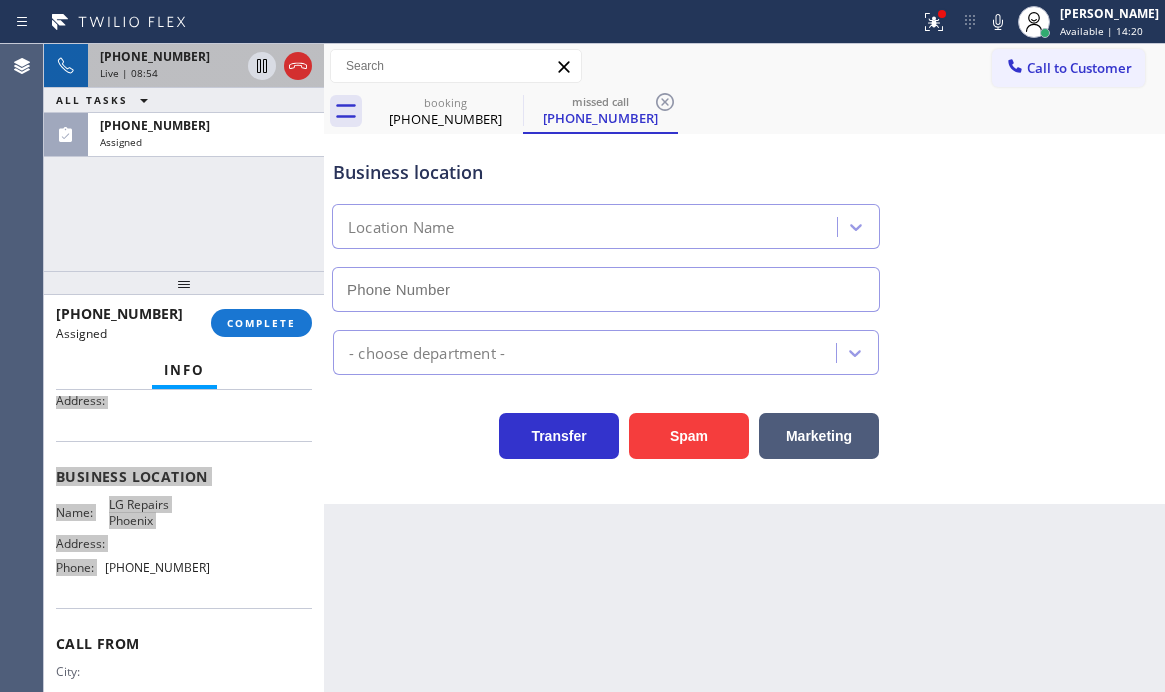 type on "[PHONE_NUMBER]" 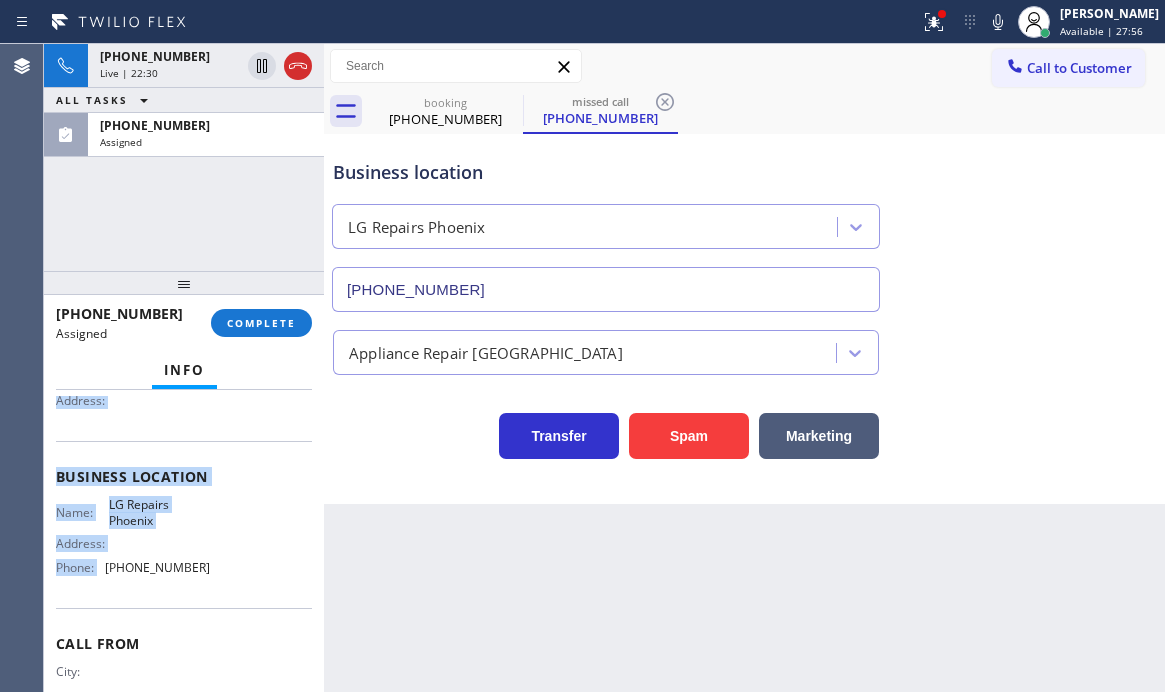 drag, startPoint x: 299, startPoint y: 69, endPoint x: 906, endPoint y: 202, distance: 621.4 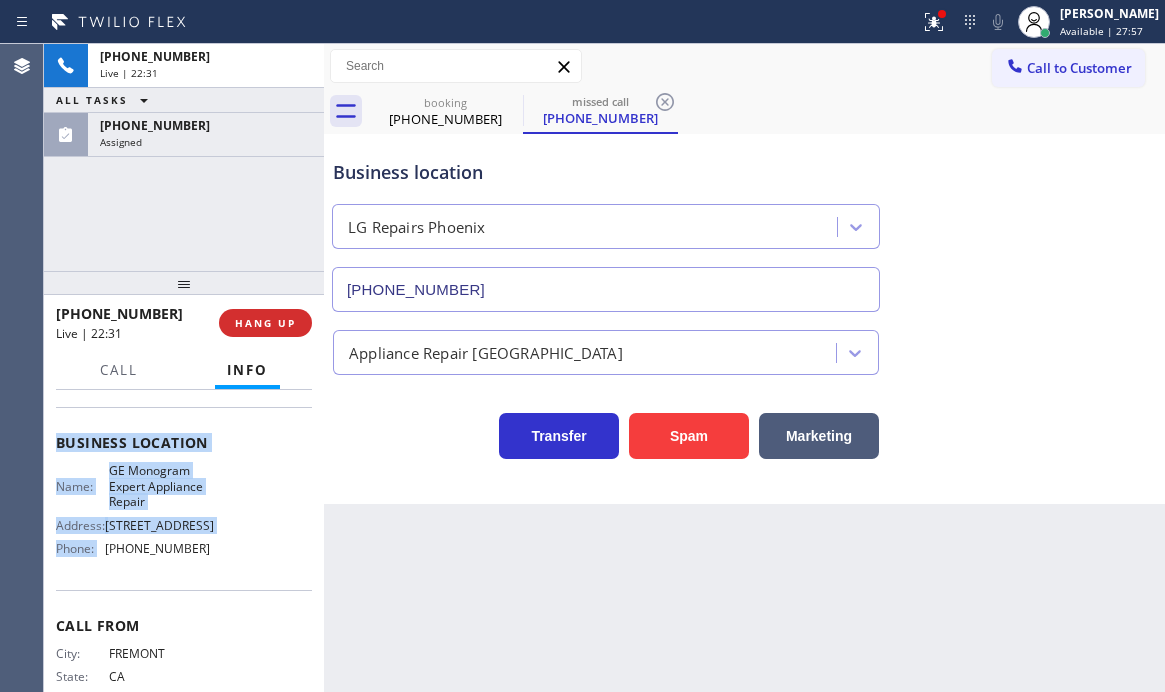 scroll, scrollTop: 200, scrollLeft: 0, axis: vertical 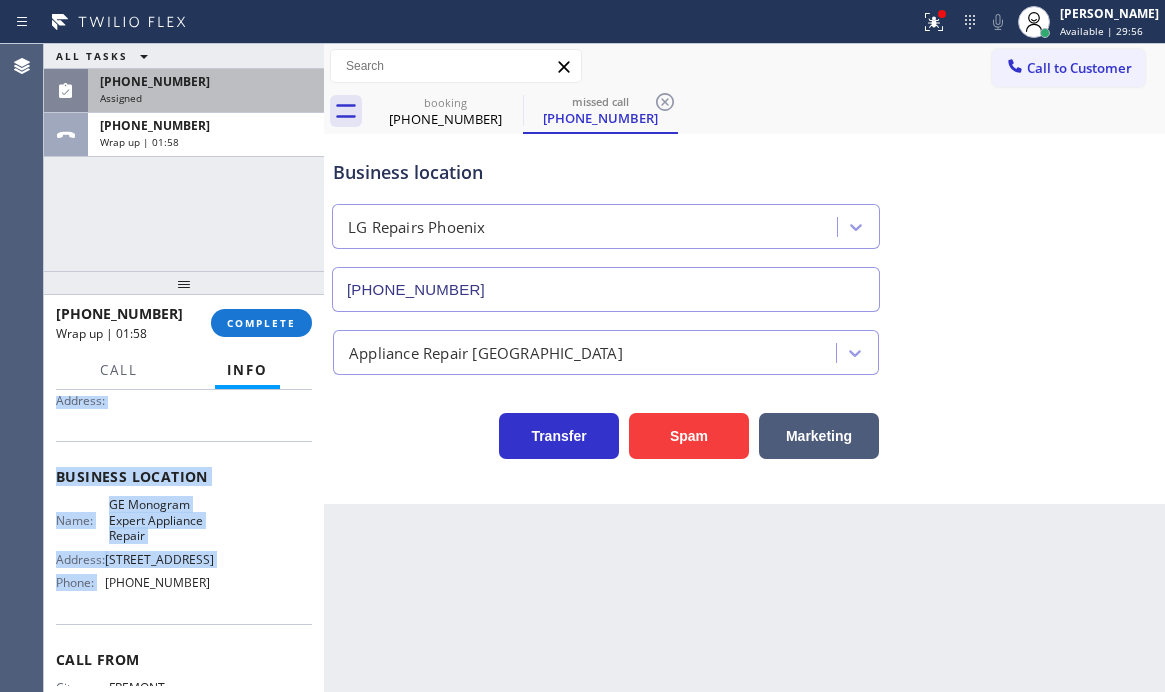 click on "Assigned" at bounding box center [206, 98] 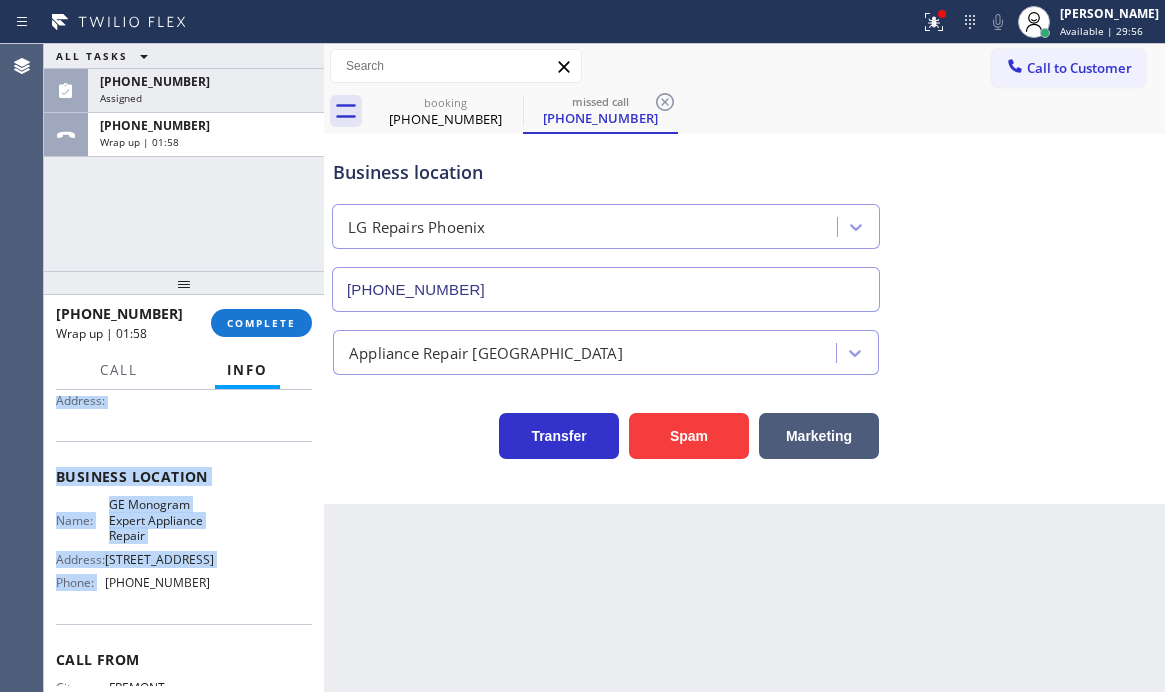 scroll, scrollTop: 234, scrollLeft: 0, axis: vertical 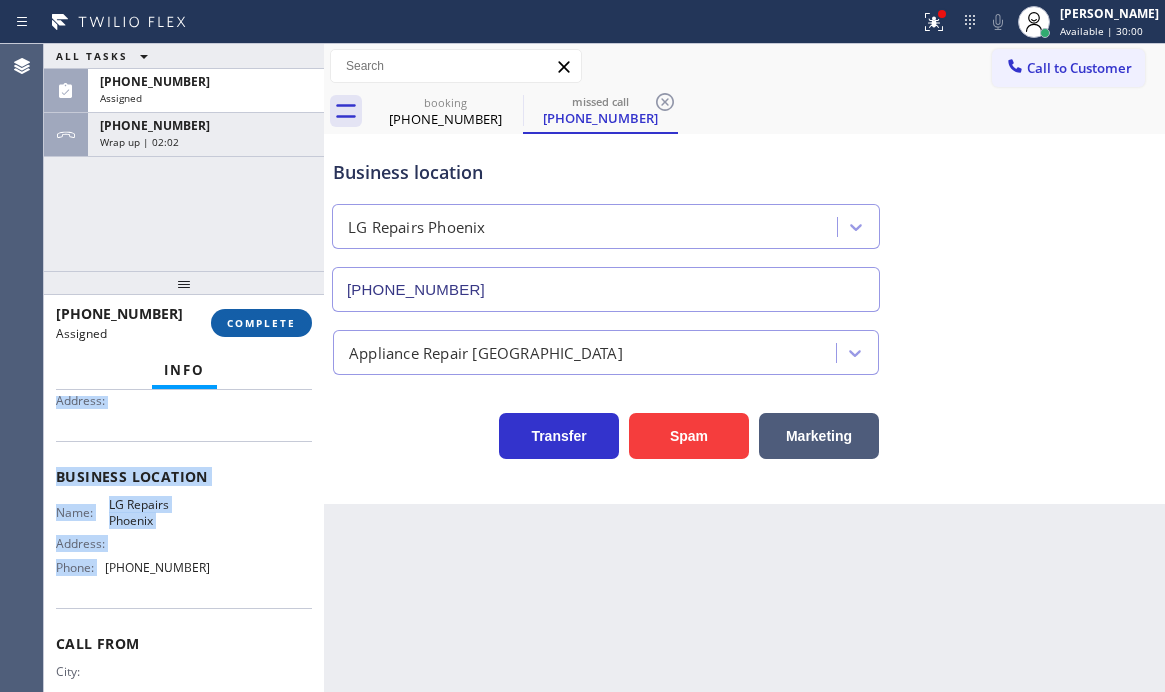 click on "COMPLETE" at bounding box center (261, 323) 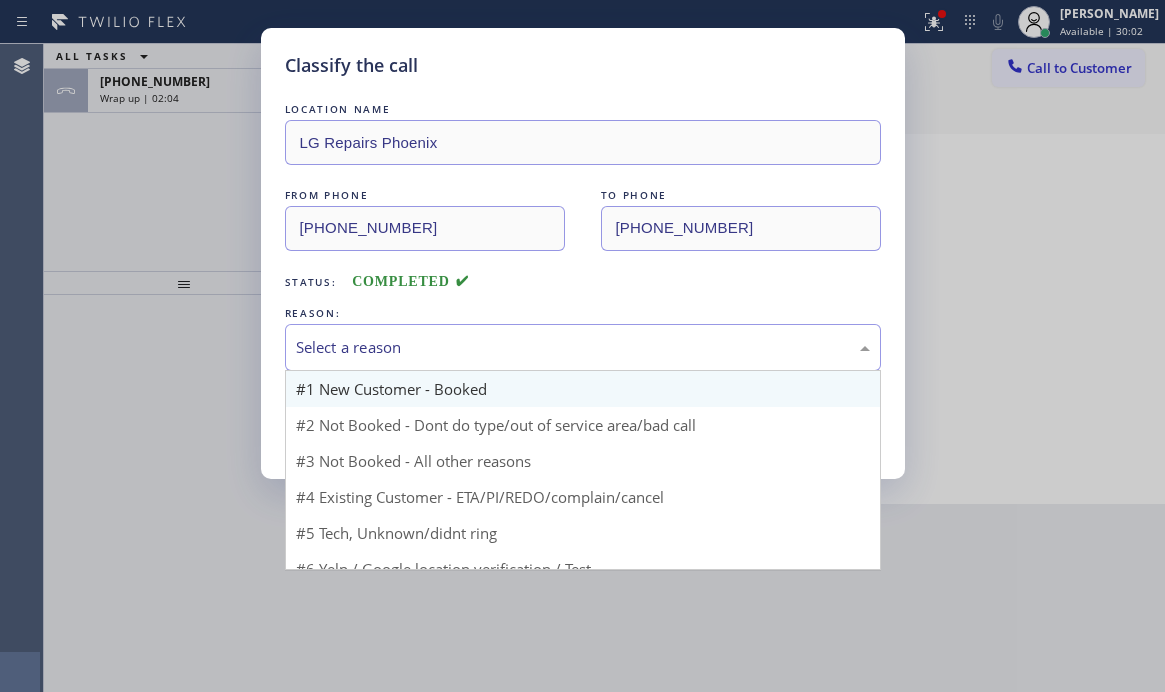 drag, startPoint x: 596, startPoint y: 350, endPoint x: 483, endPoint y: 401, distance: 123.97581 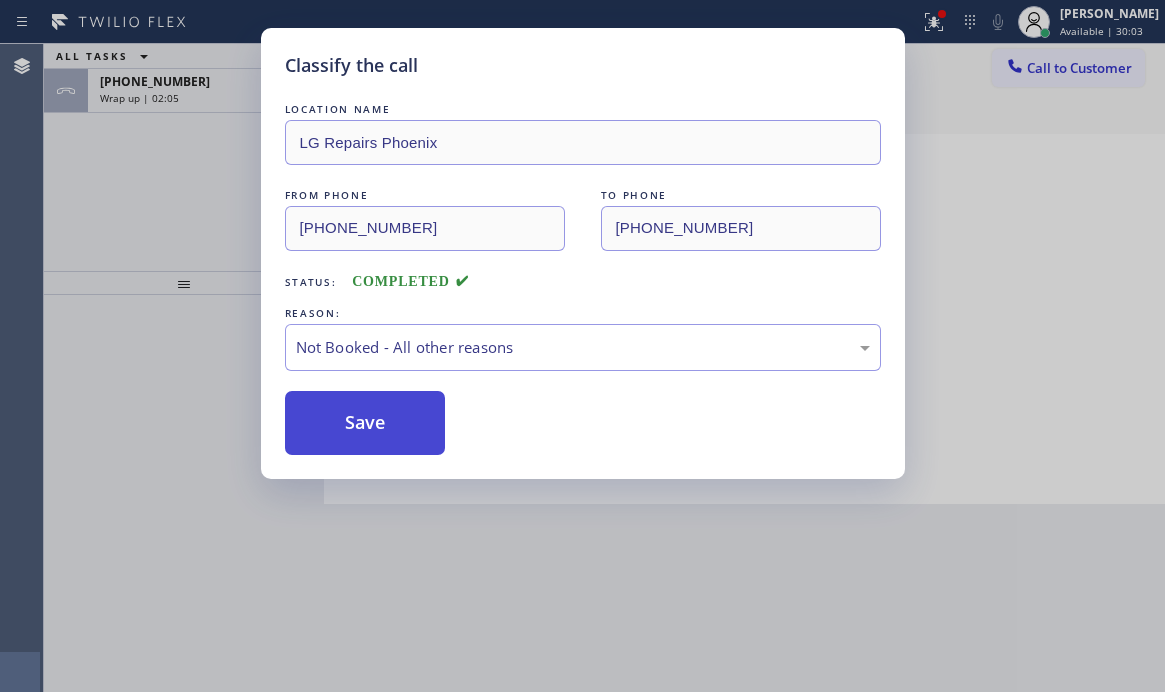 click on "Save" at bounding box center (365, 423) 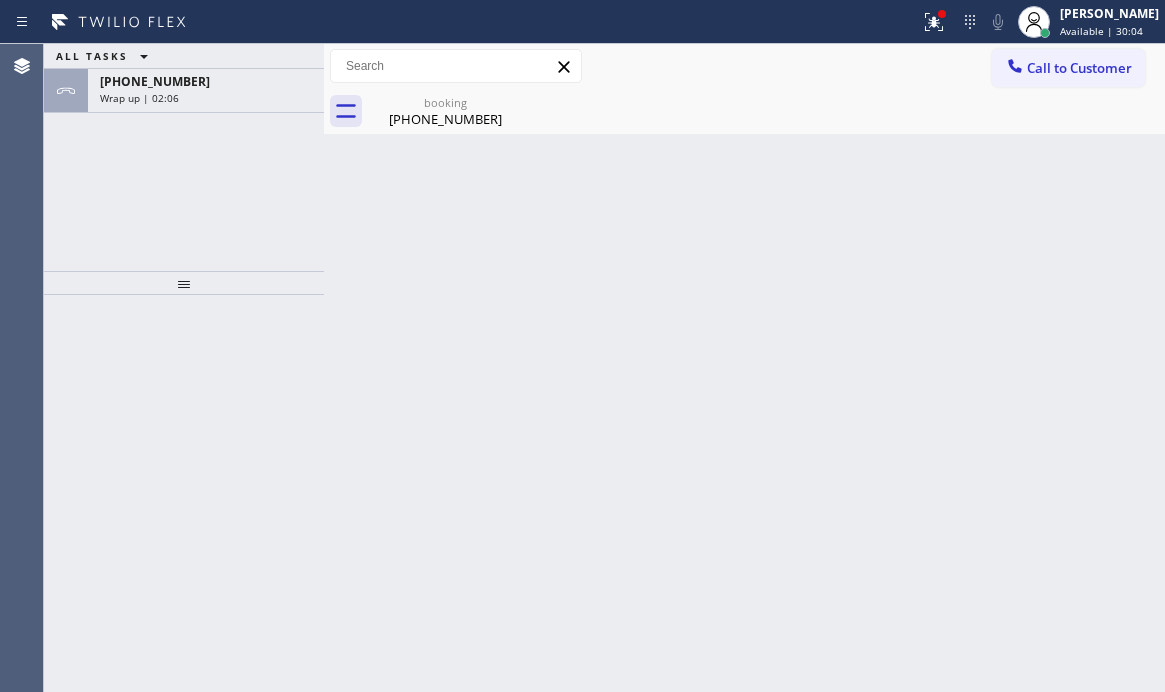 click on "[PHONE_NUMBER]" at bounding box center [206, 81] 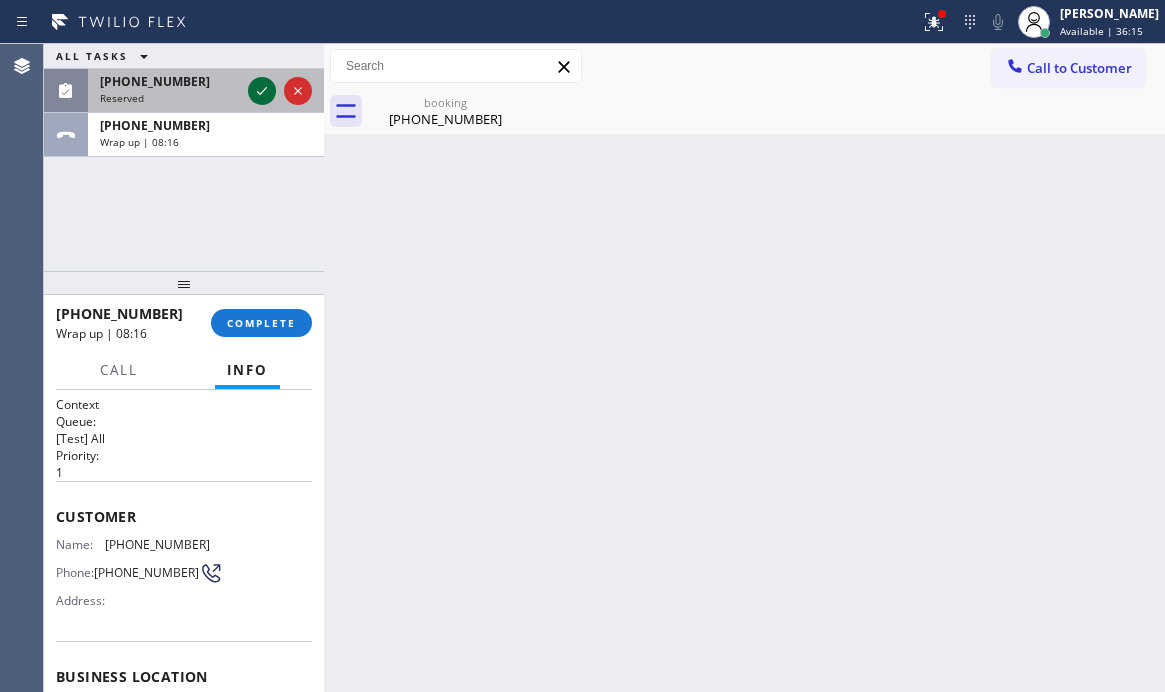click 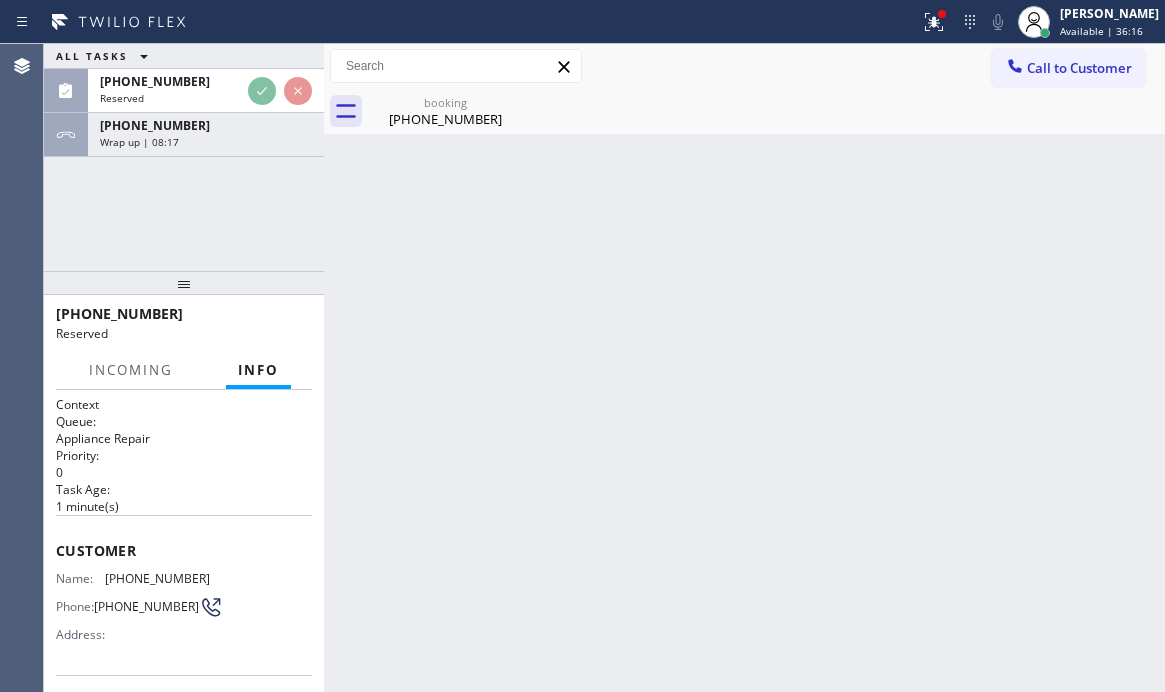 drag, startPoint x: 211, startPoint y: 133, endPoint x: 400, endPoint y: 432, distance: 353.7259 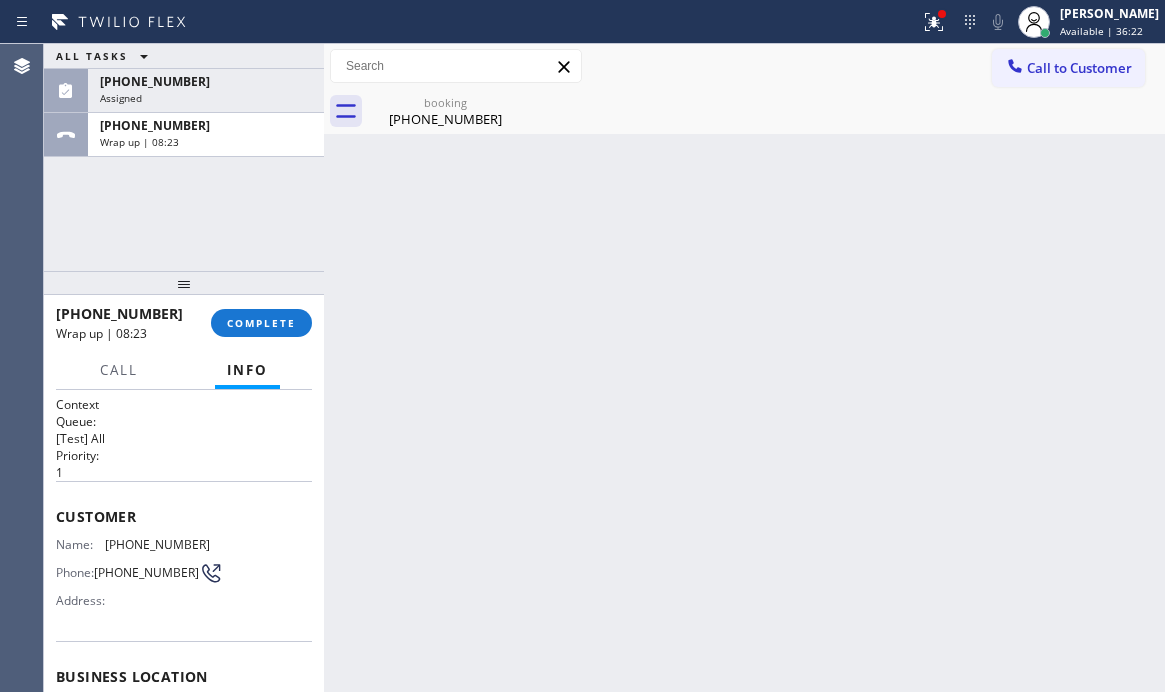 drag, startPoint x: 279, startPoint y: 324, endPoint x: 406, endPoint y: 351, distance: 129.83836 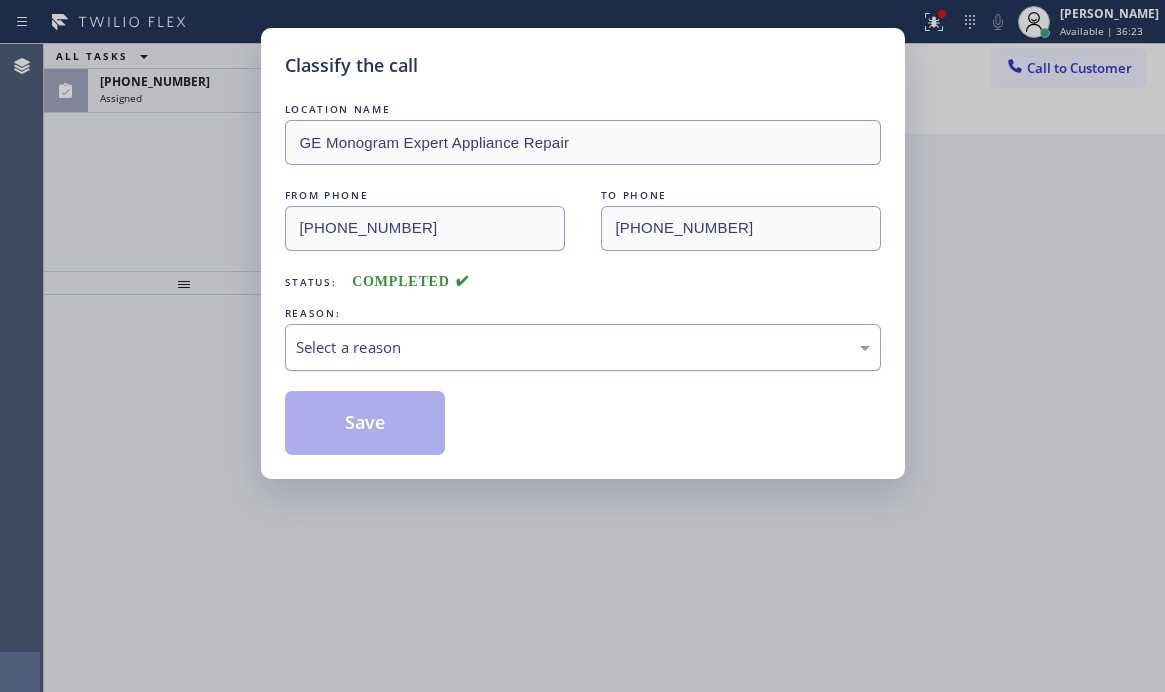 drag, startPoint x: 432, startPoint y: 348, endPoint x: 416, endPoint y: 363, distance: 21.931713 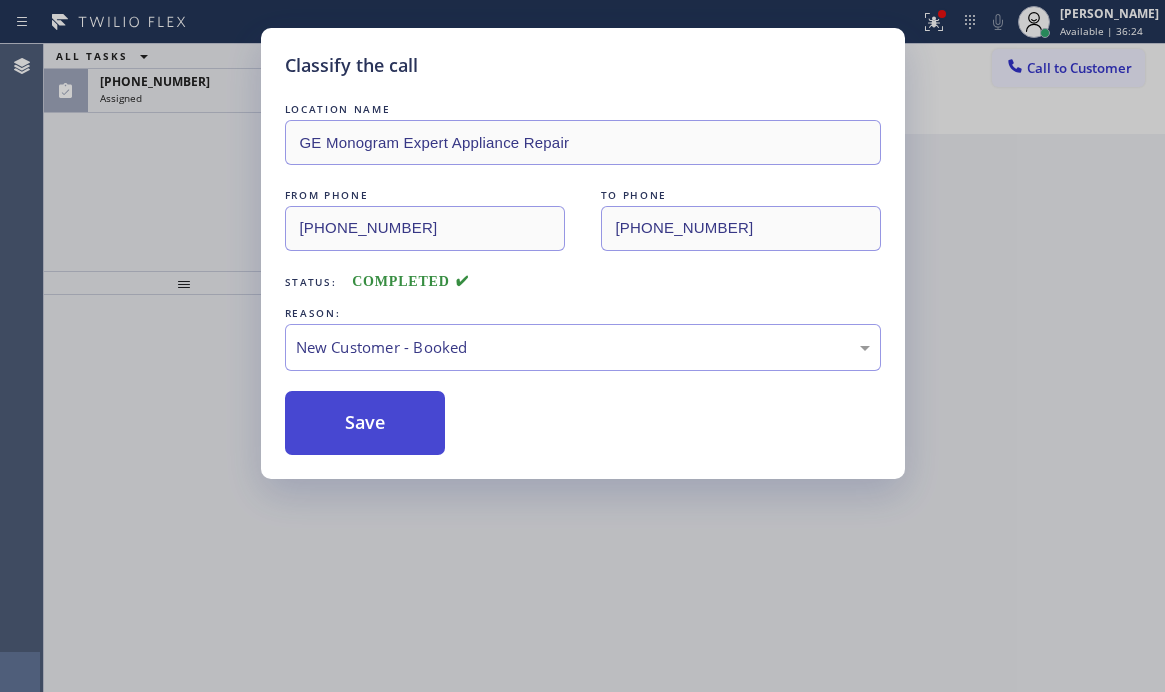 click on "Save" at bounding box center (365, 423) 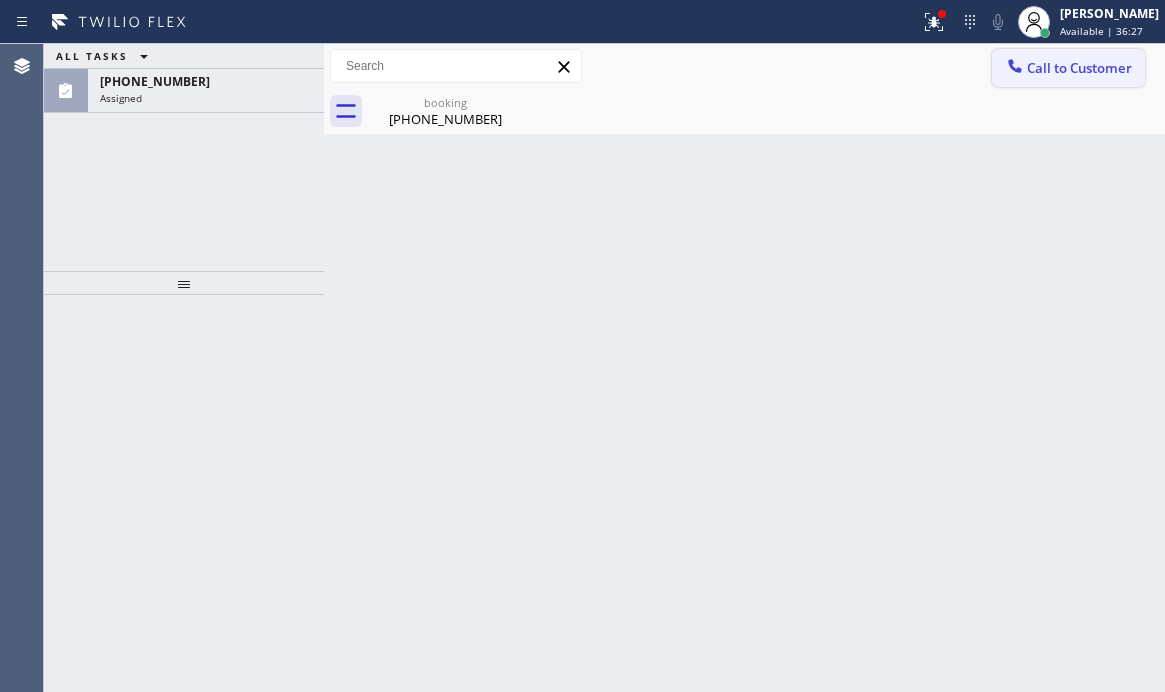 click on "Call to Customer" at bounding box center (1068, 68) 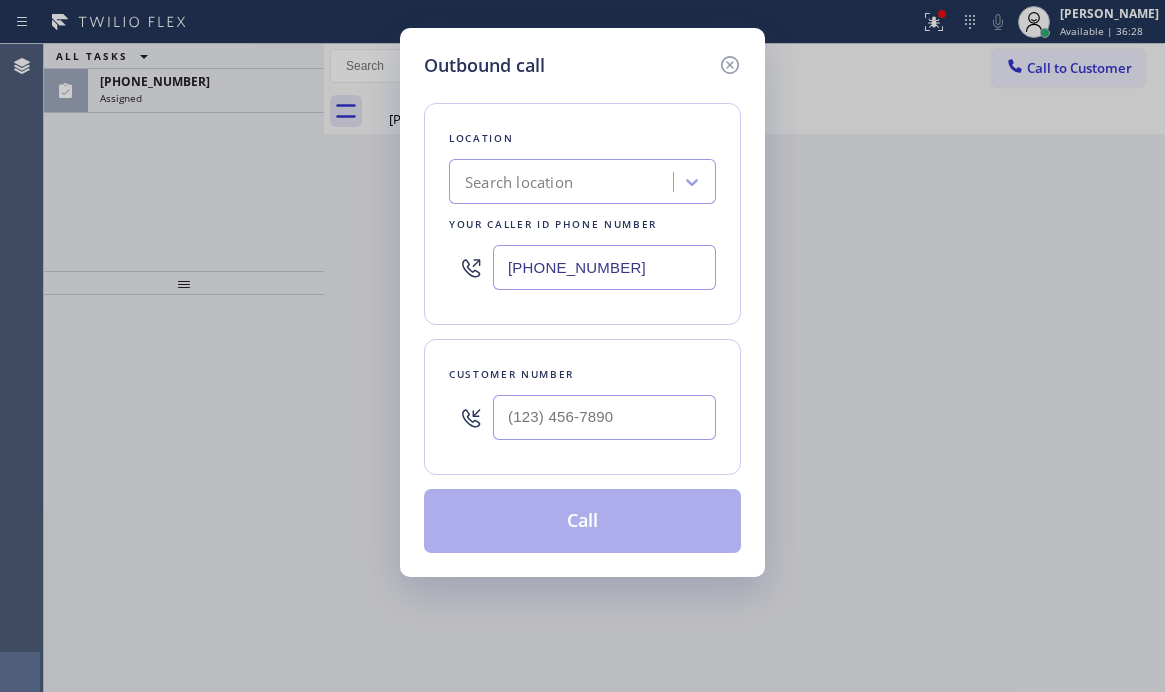 click on "[PHONE_NUMBER]" at bounding box center (604, 267) 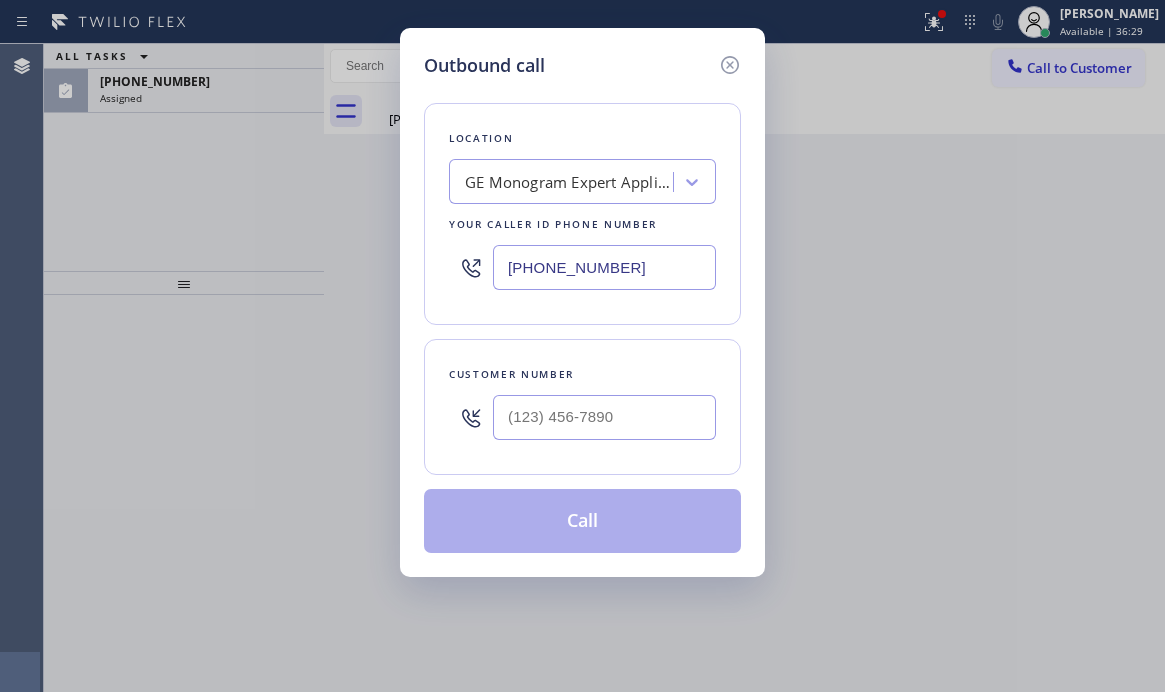 type on "[PHONE_NUMBER]" 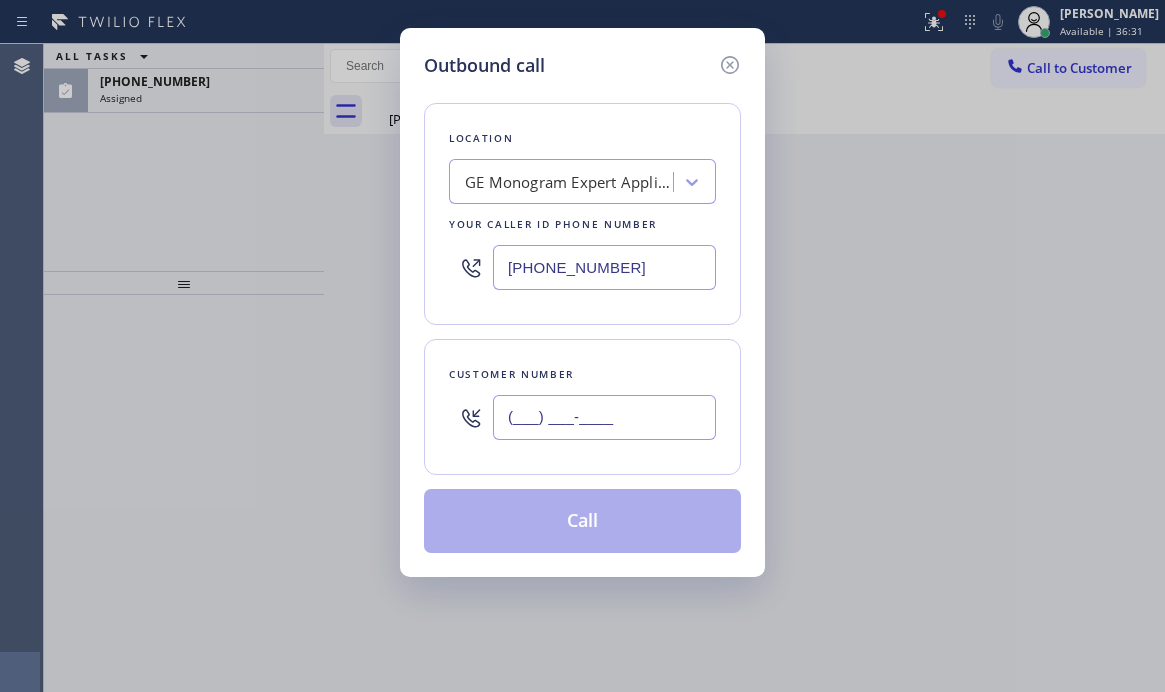 click on "(___) ___-____" at bounding box center (604, 417) 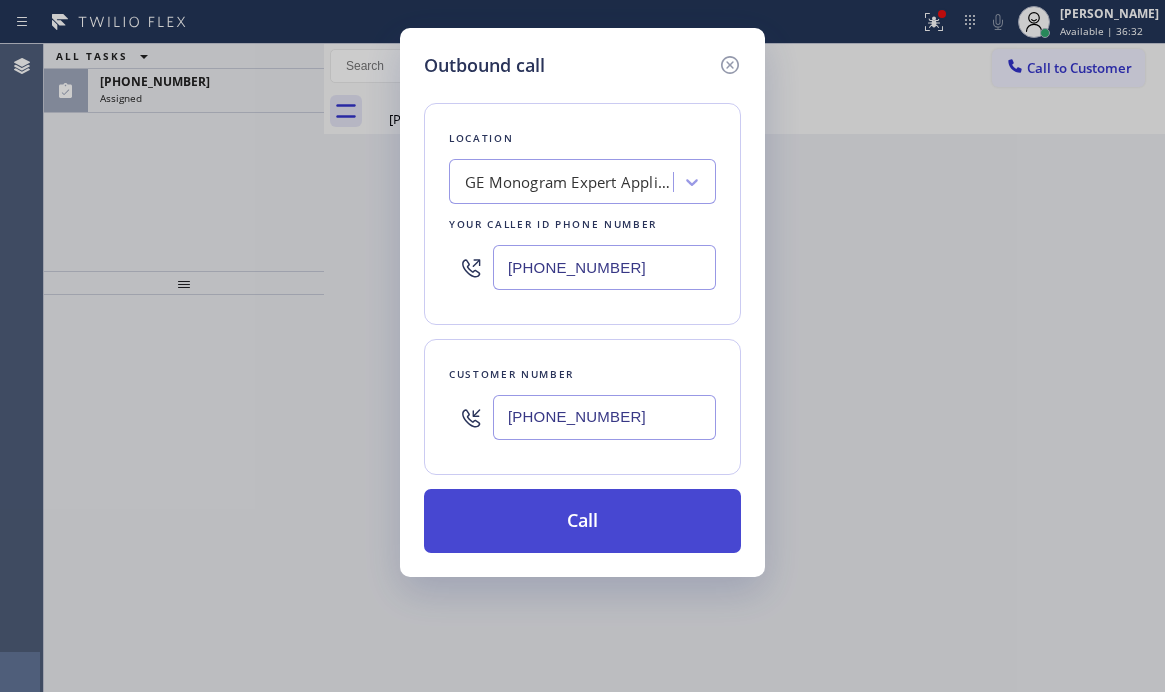 click on "Call" at bounding box center (582, 521) 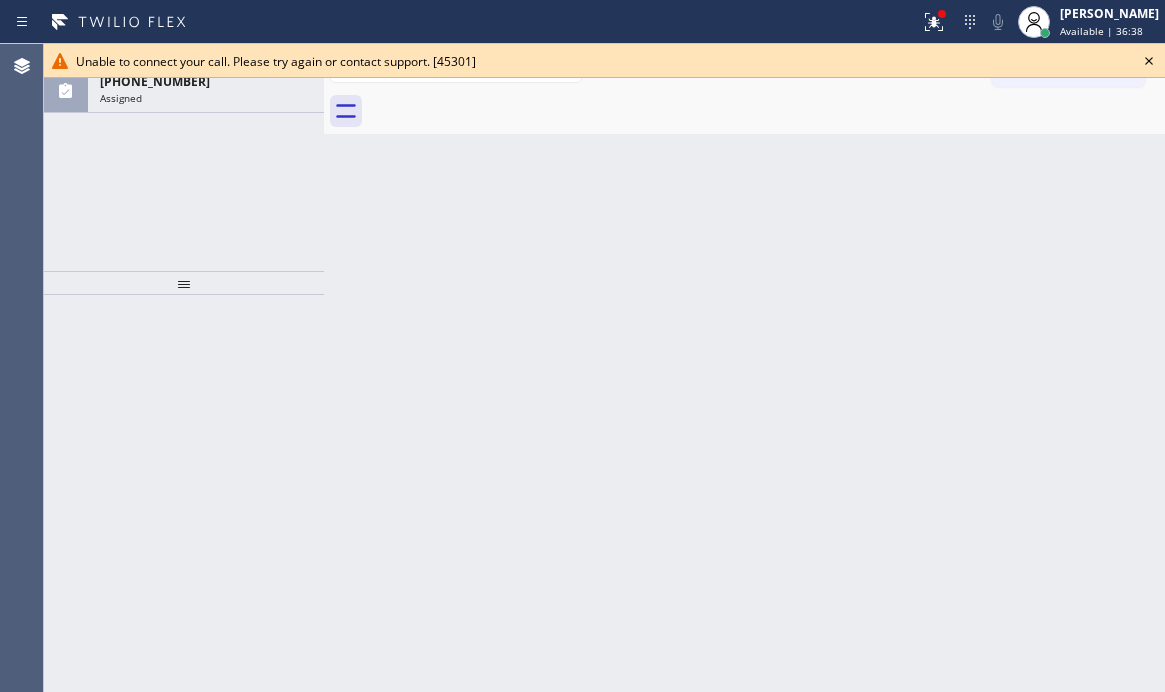 click 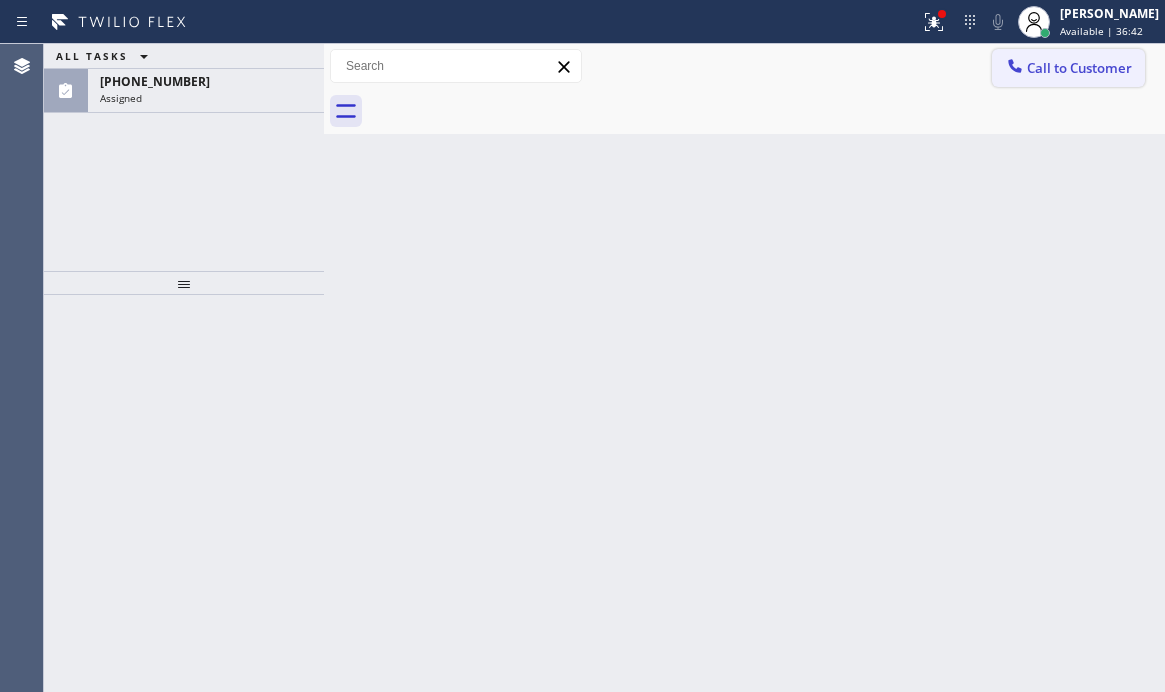 click on "Call to Customer" at bounding box center (1079, 68) 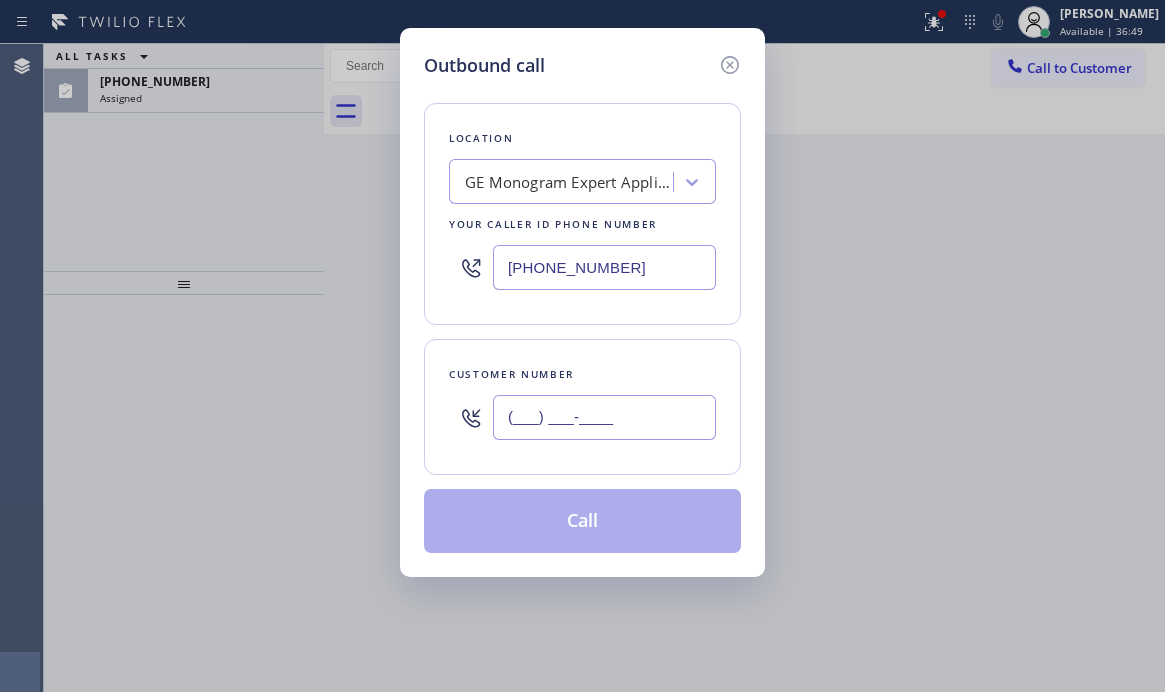 click on "(___) ___-____" at bounding box center [604, 417] 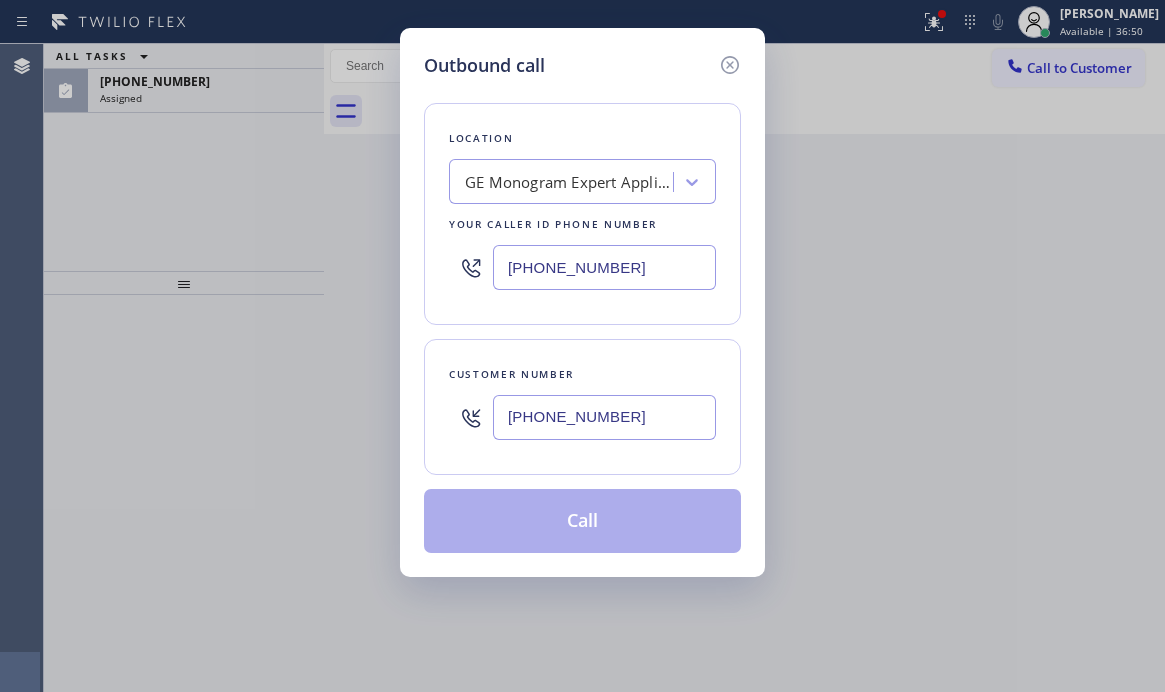 type on "[PHONE_NUMBER]" 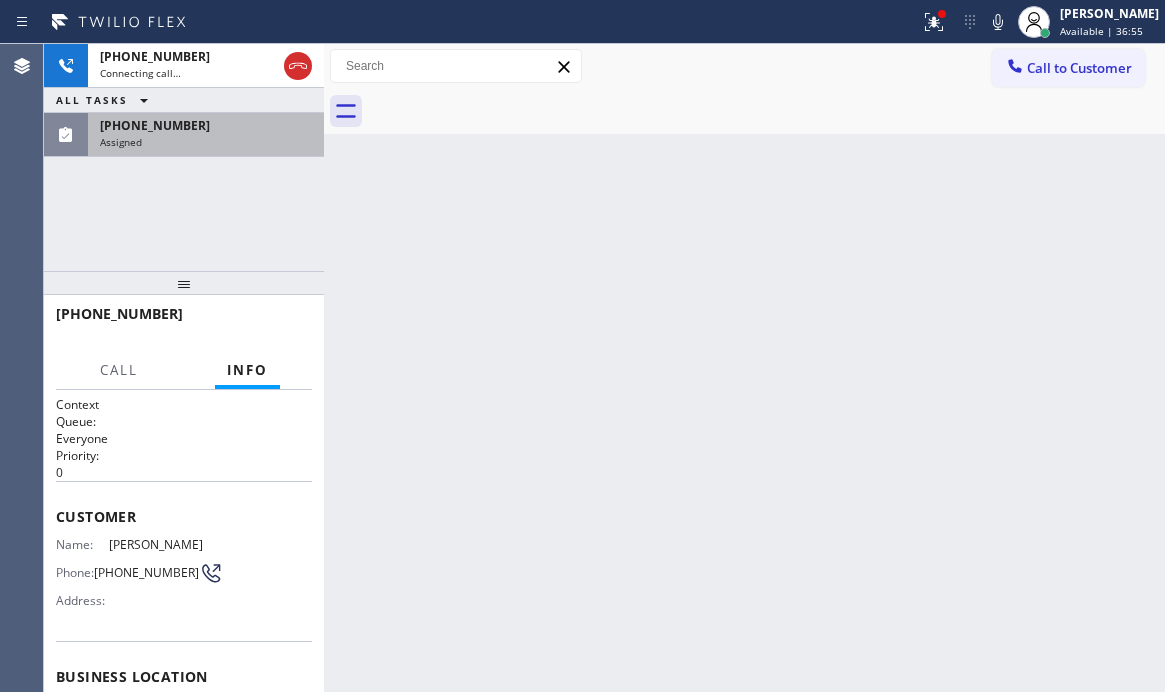click on "[PHONE_NUMBER]" at bounding box center (206, 125) 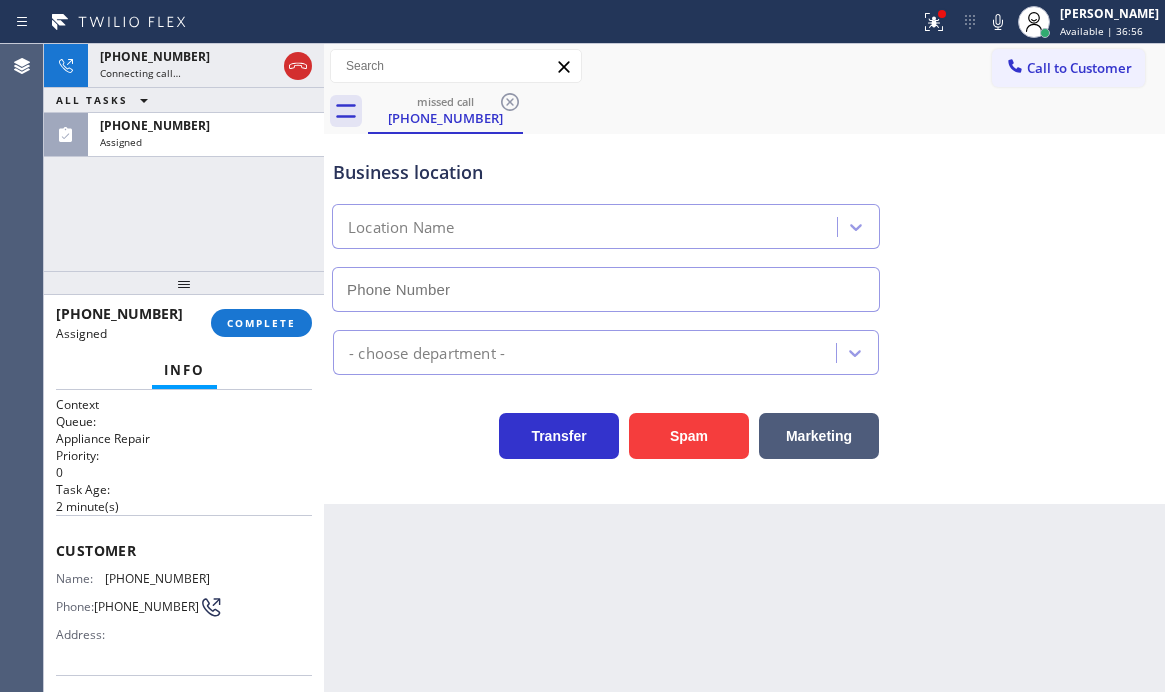 type on "[PHONE_NUMBER]" 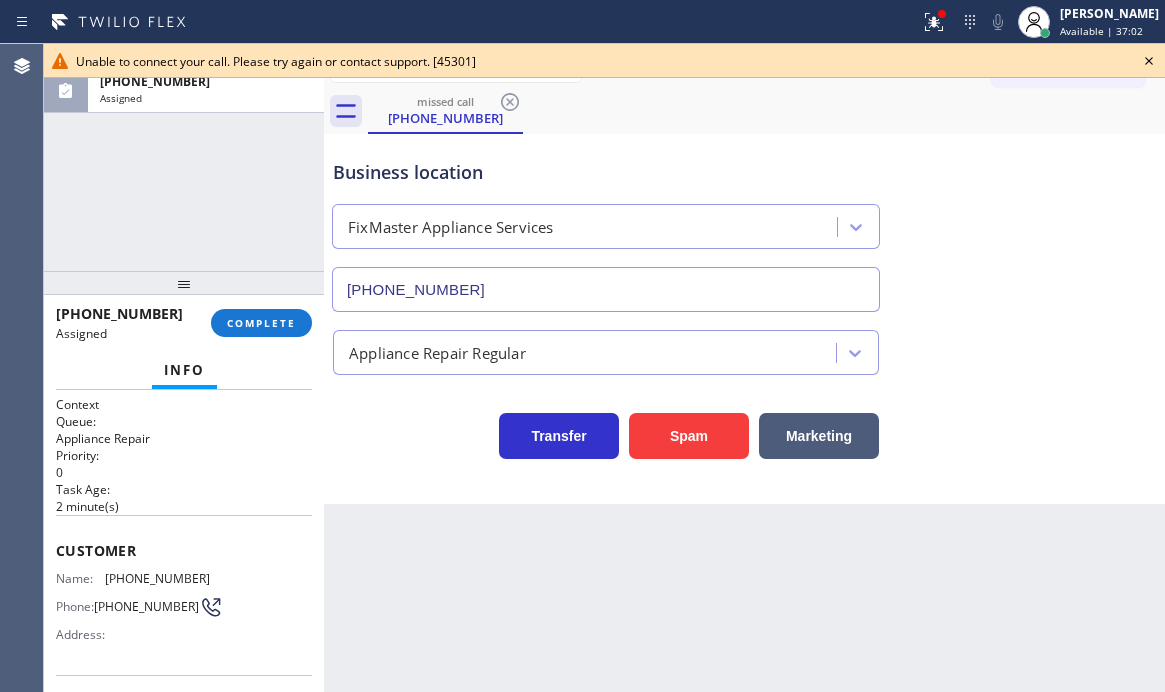 click 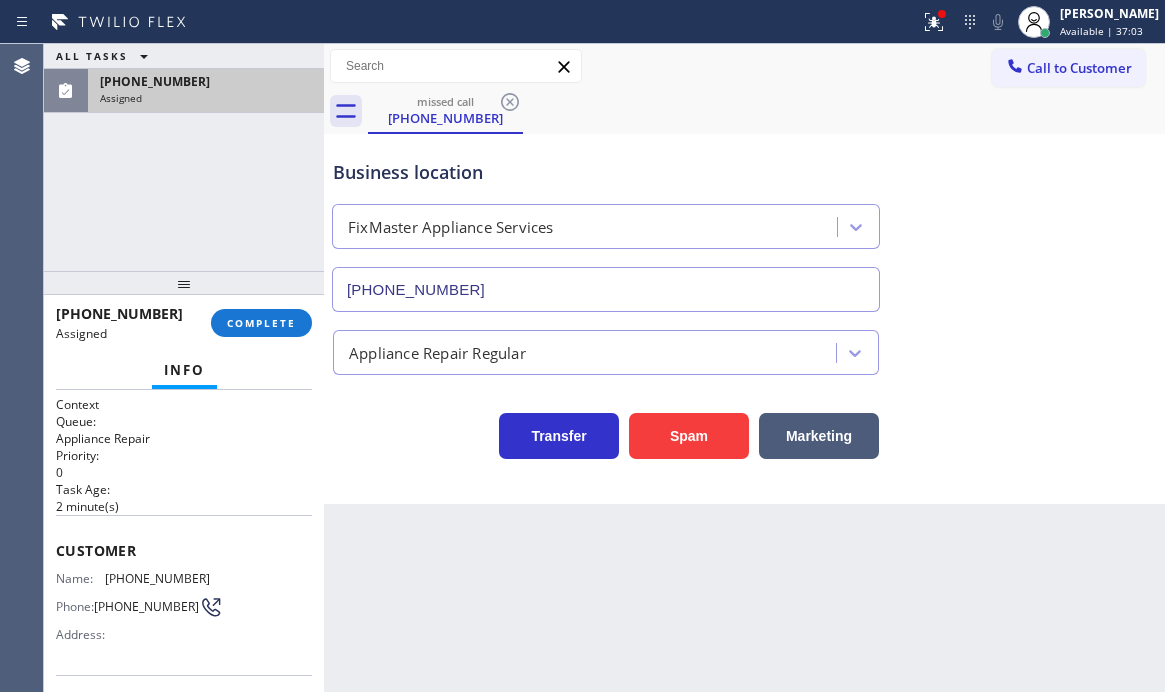 click on "Assigned" at bounding box center [206, 98] 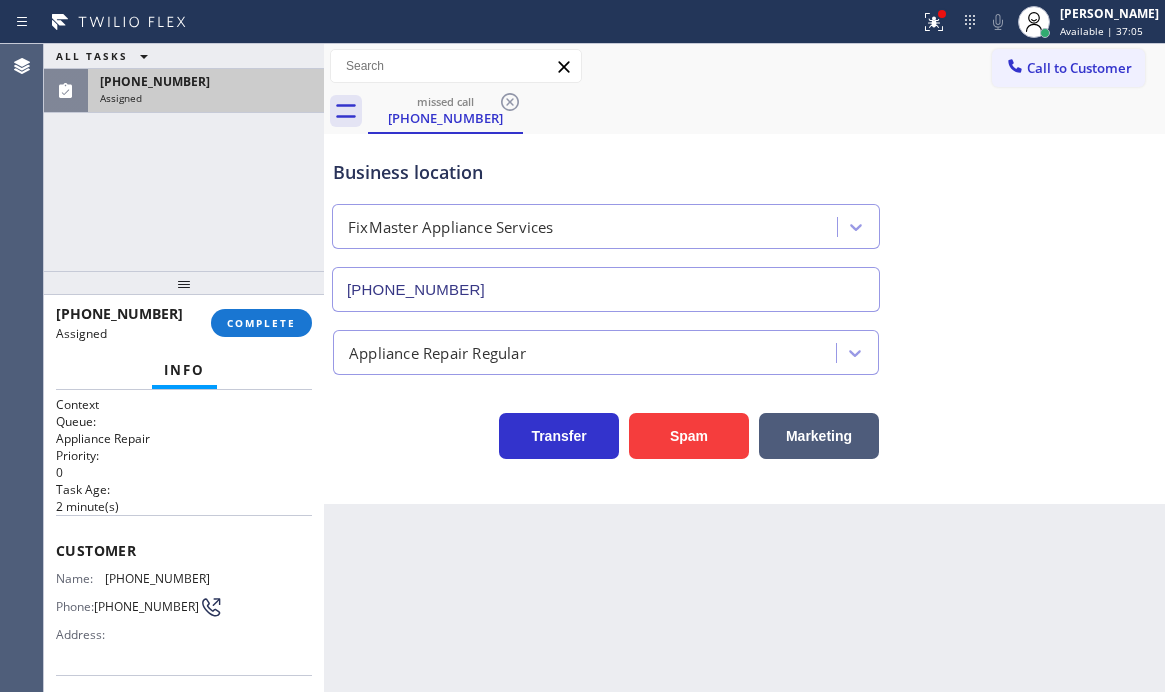 click on "[PHONE_NUMBER] Assigned" at bounding box center [202, 91] 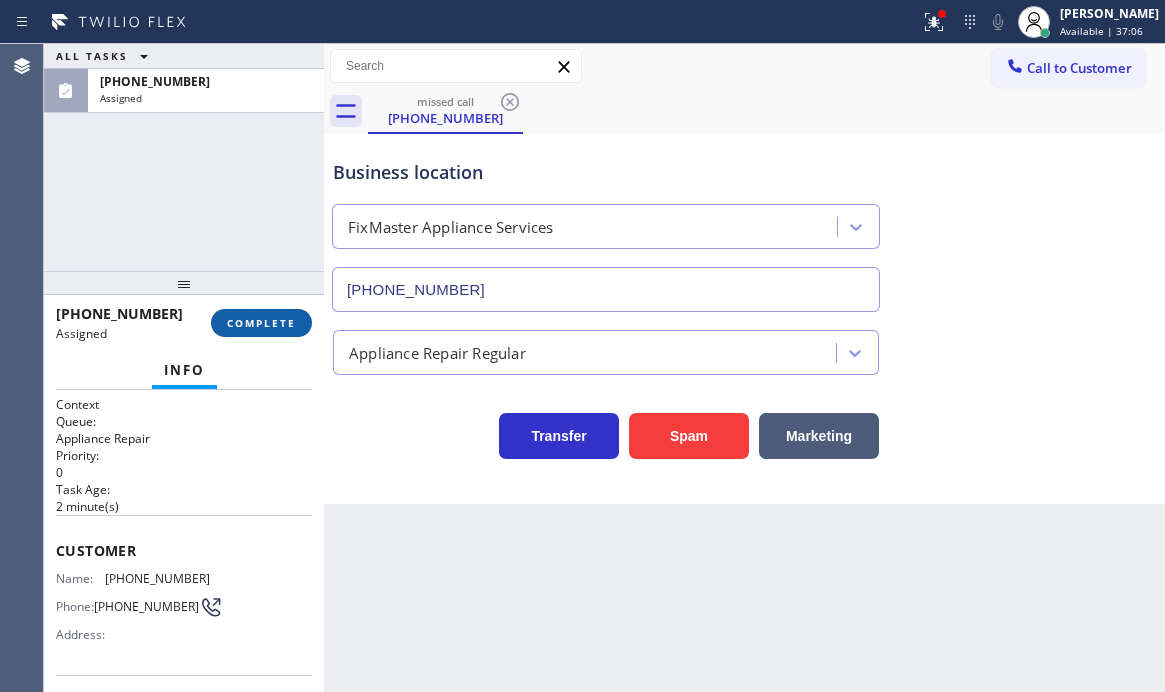 drag, startPoint x: 251, startPoint y: 320, endPoint x: 275, endPoint y: 329, distance: 25.632011 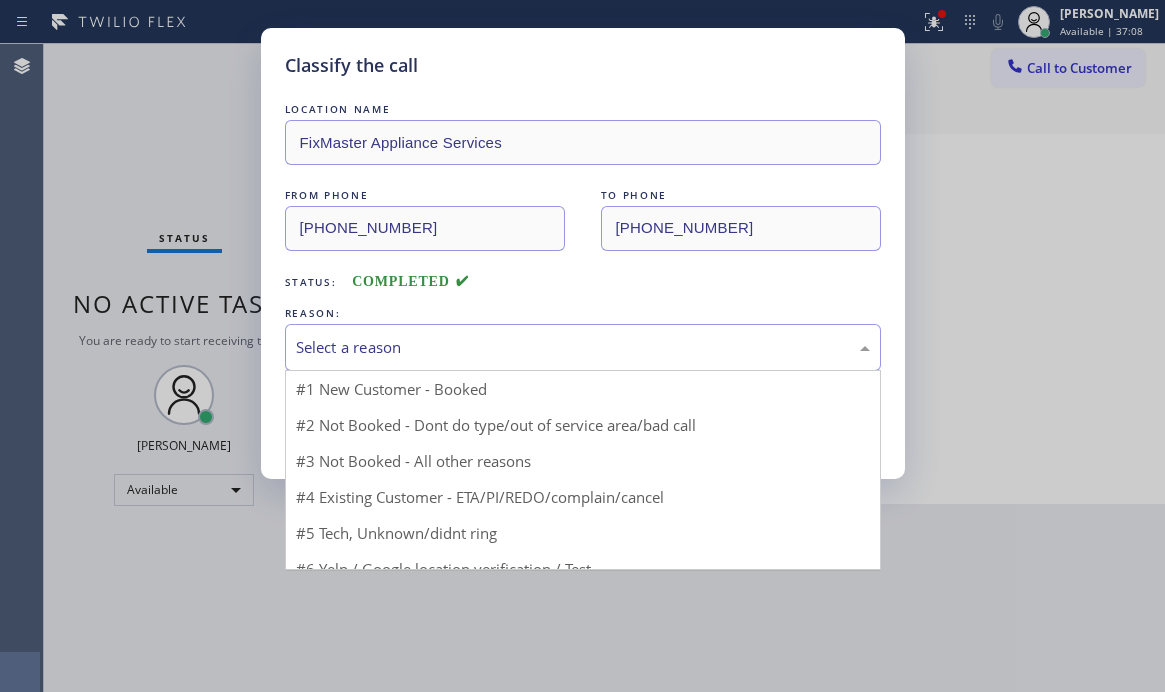 click on "Select a reason" at bounding box center [583, 347] 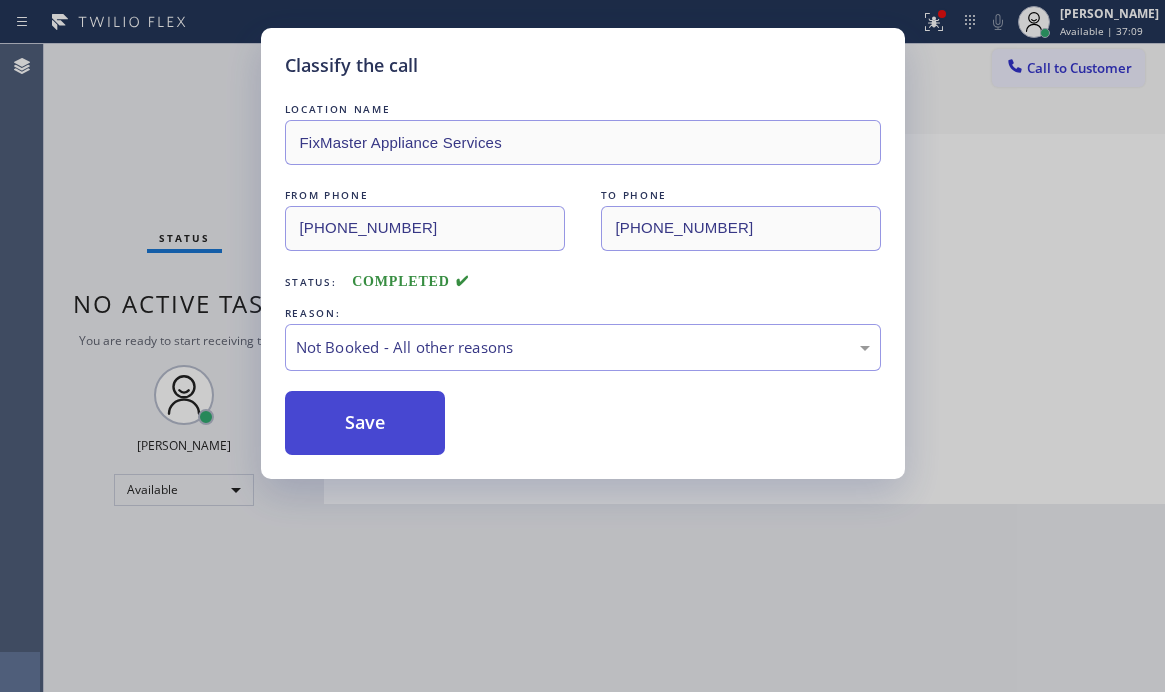 drag, startPoint x: 360, startPoint y: 424, endPoint x: 340, endPoint y: 426, distance: 20.09975 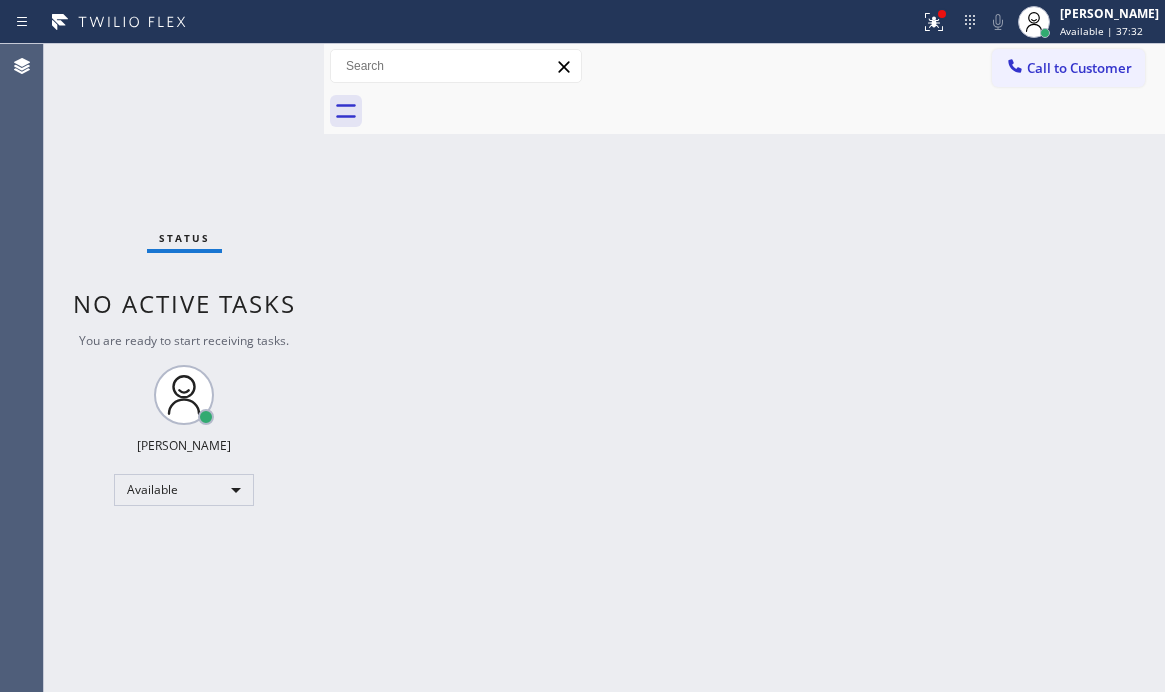 drag, startPoint x: 1048, startPoint y: 67, endPoint x: 1149, endPoint y: 207, distance: 172.62965 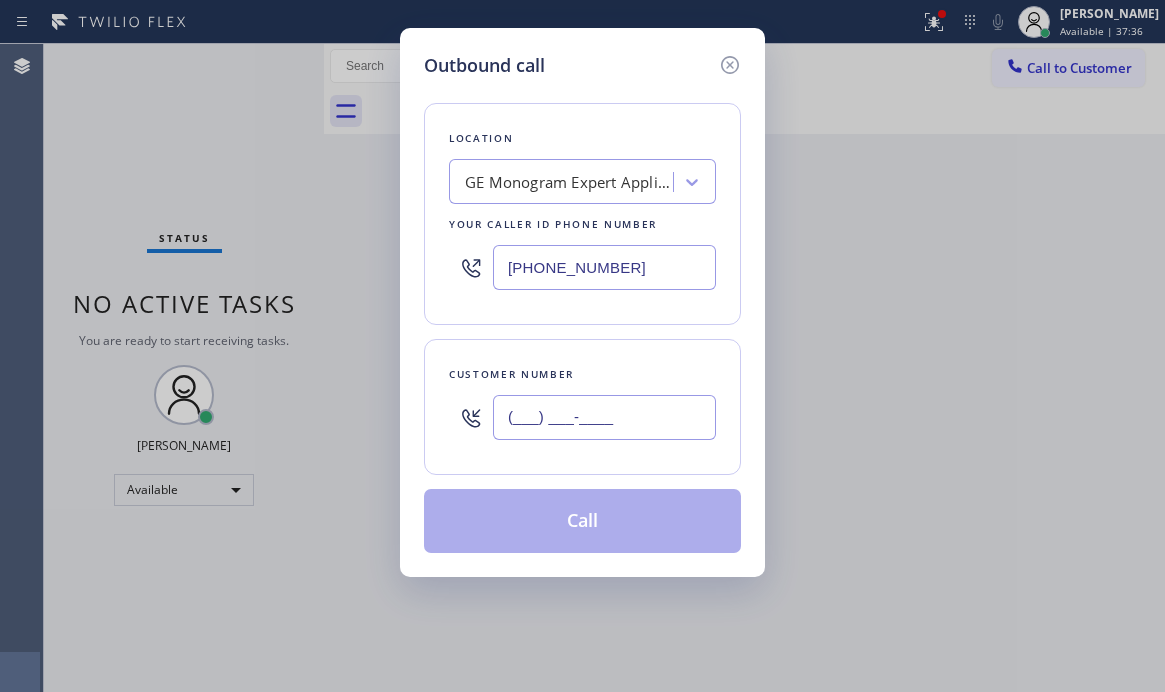 click on "(___) ___-____" at bounding box center (604, 417) 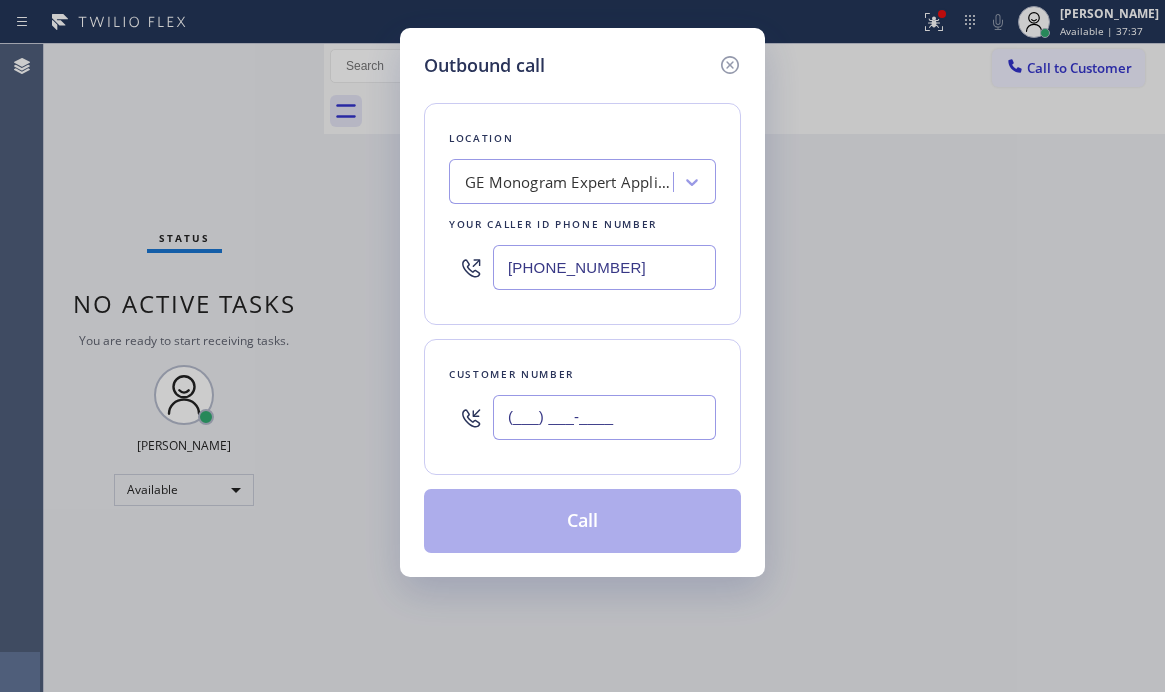 paste on "510) 648-5096" 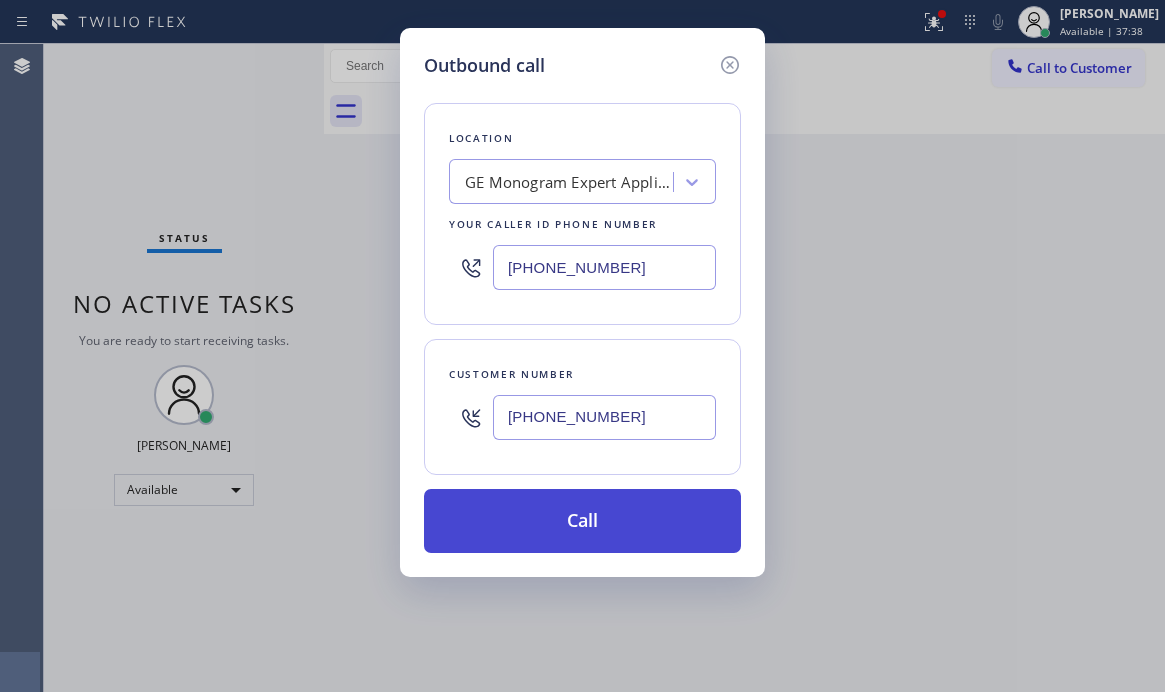 click on "Call" at bounding box center (582, 521) 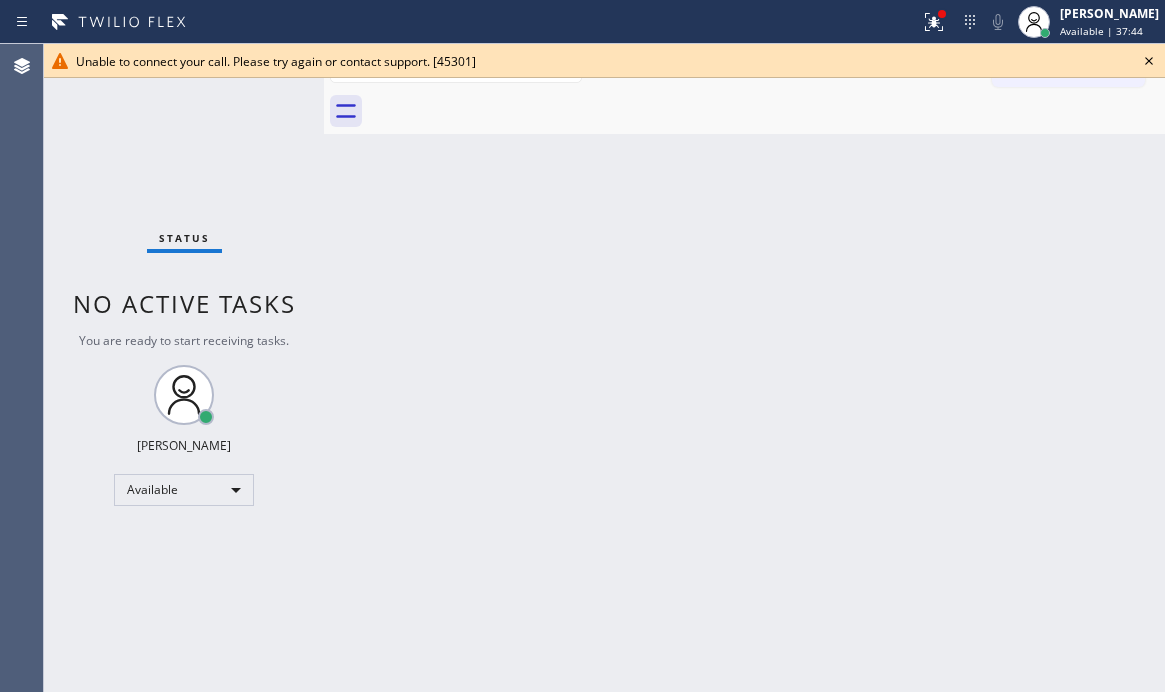 click 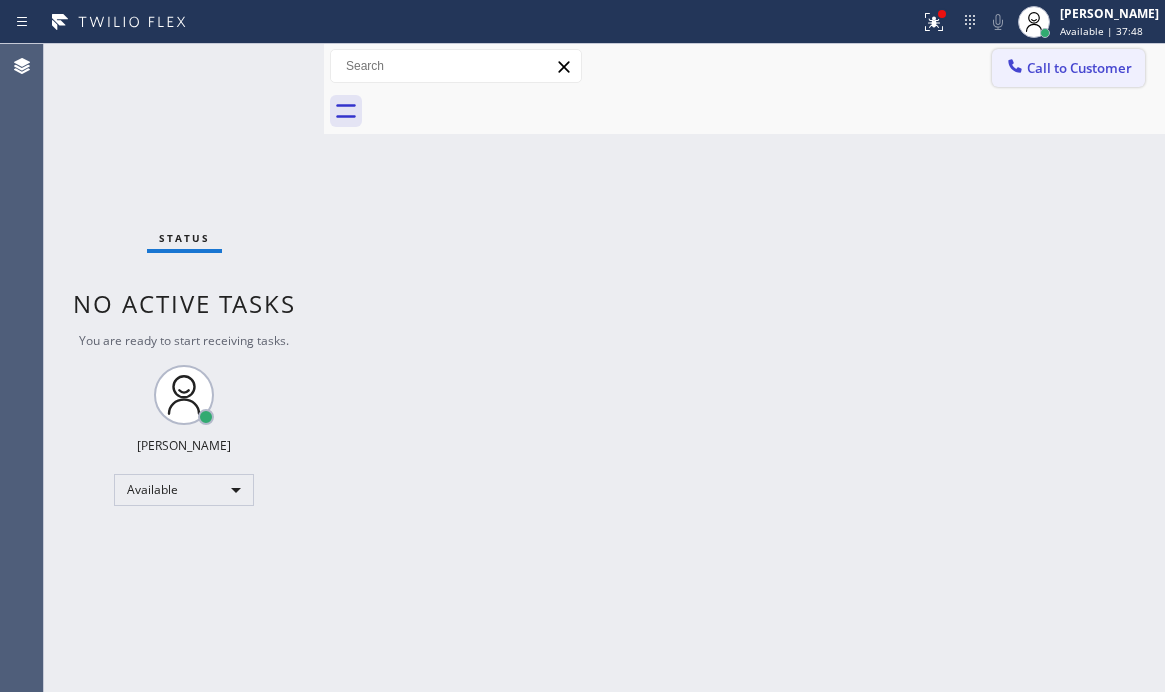 click on "Call to Customer" at bounding box center [1068, 68] 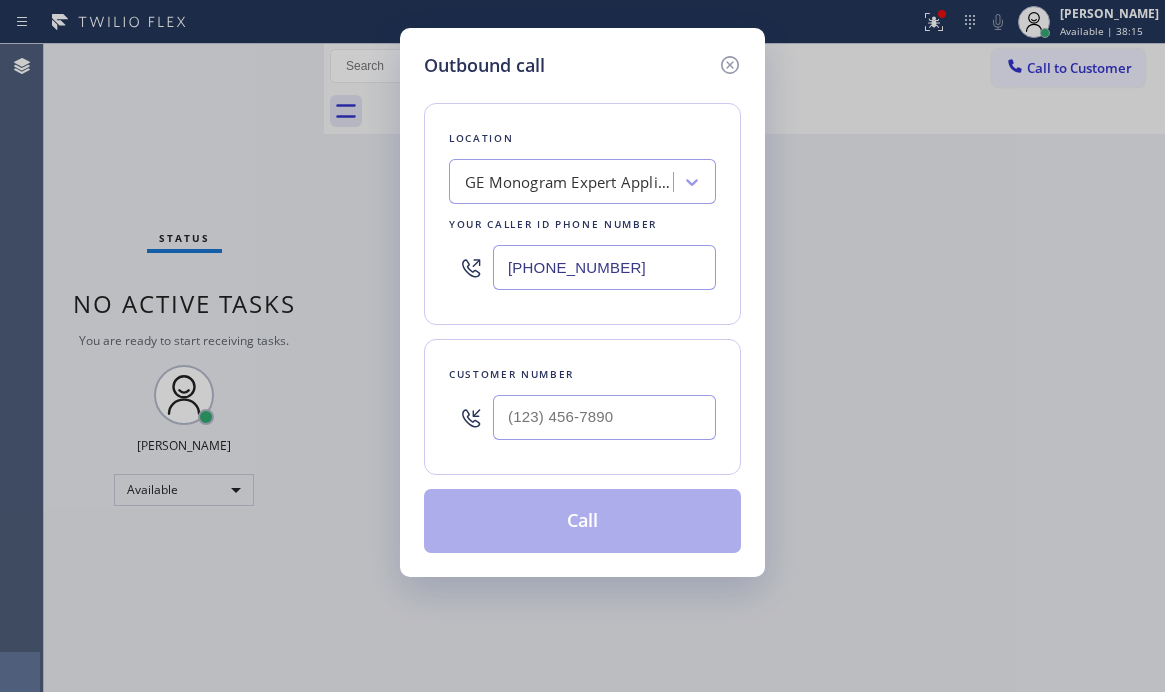 click at bounding box center [604, 417] 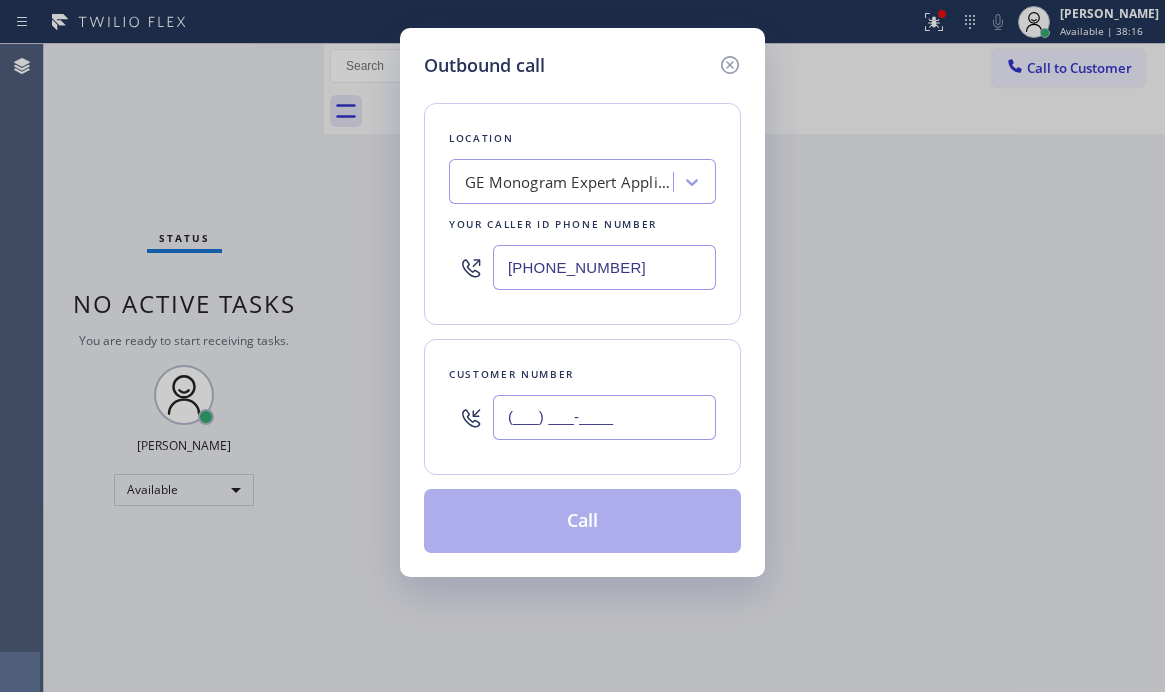 click on "(___) ___-____" at bounding box center (604, 417) 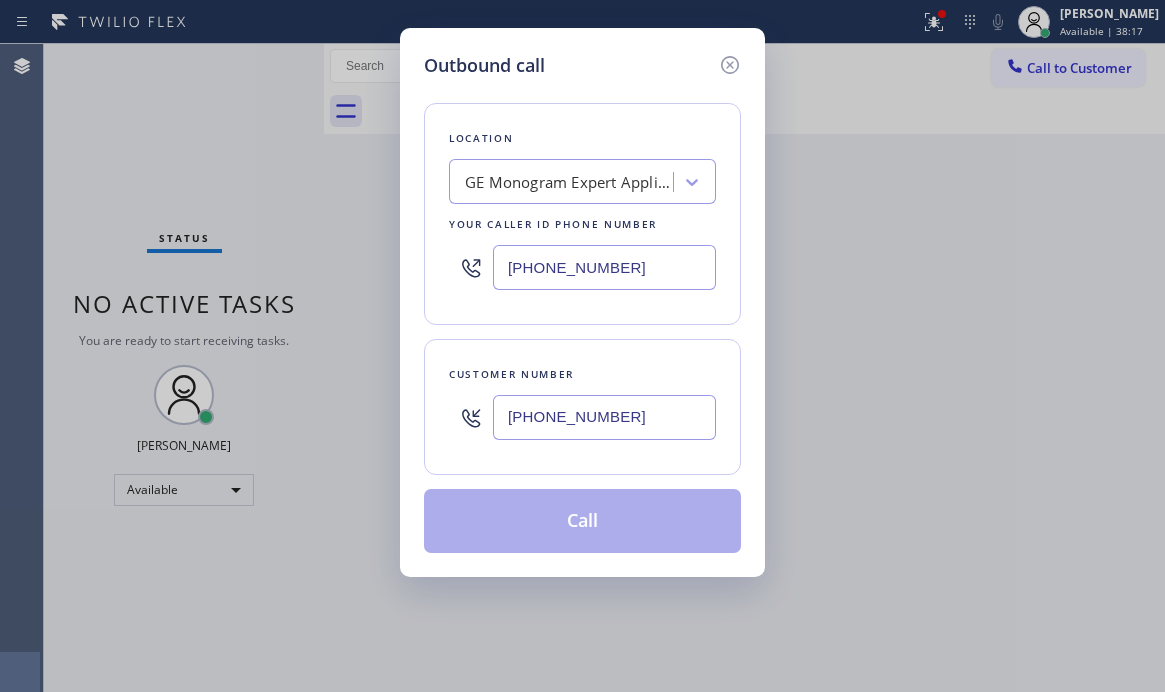 type on "[PHONE_NUMBER]" 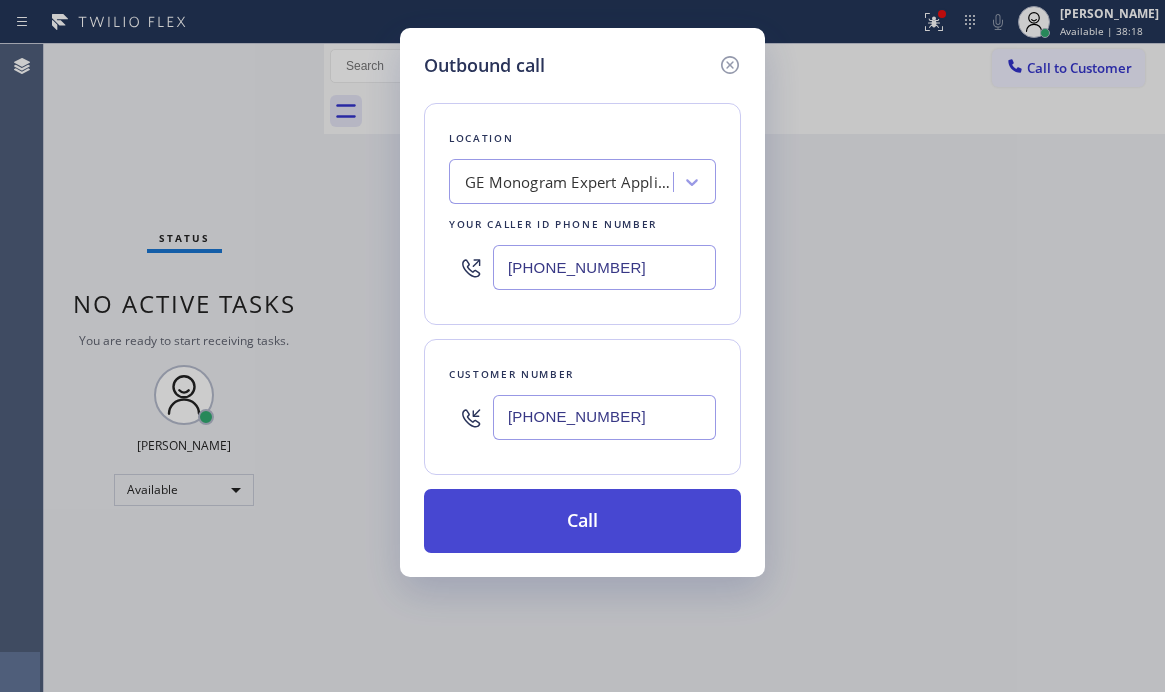 click on "Call" at bounding box center (582, 521) 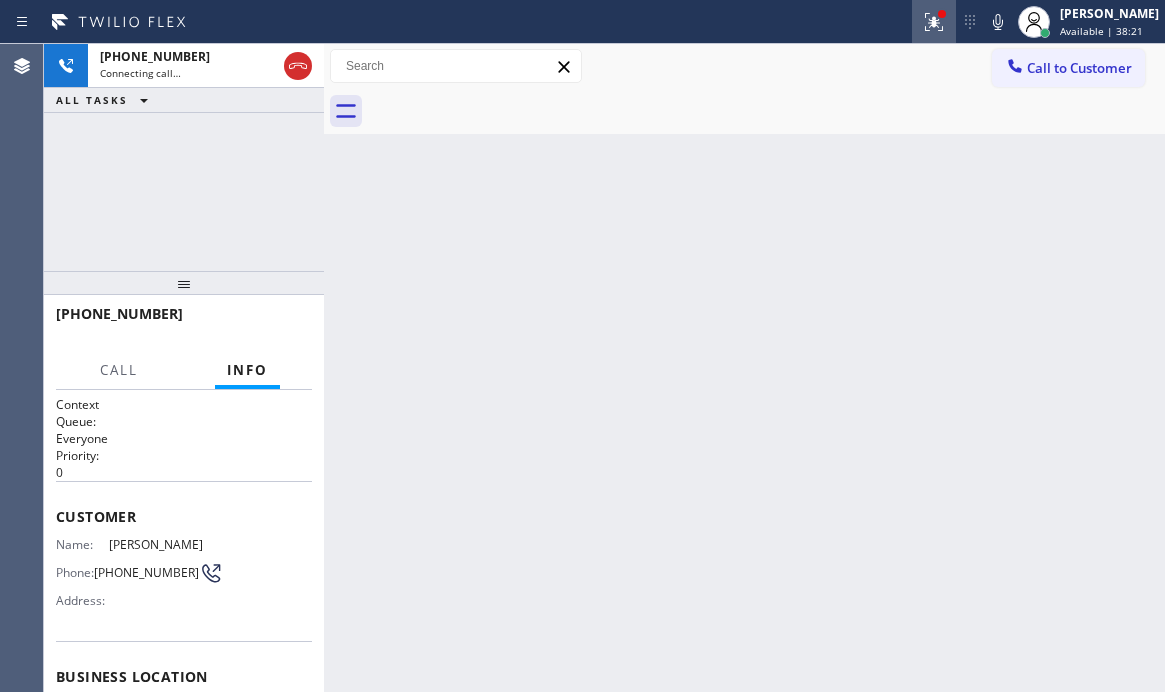 drag, startPoint x: 920, startPoint y: 24, endPoint x: 923, endPoint y: 83, distance: 59.07622 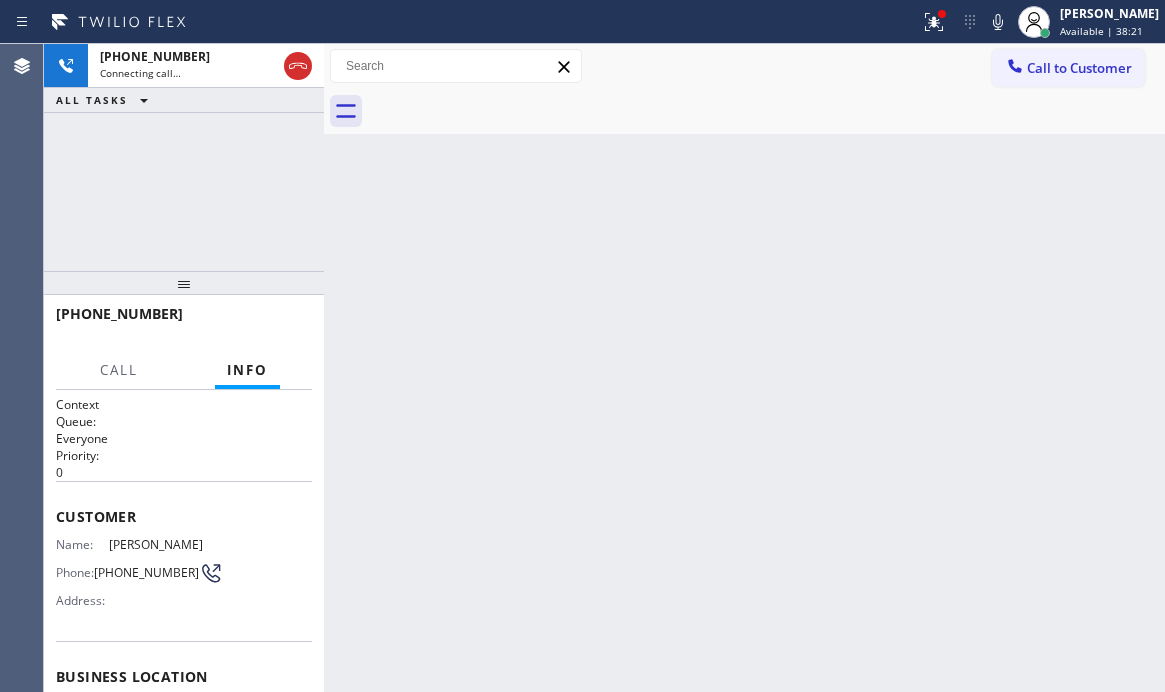 click 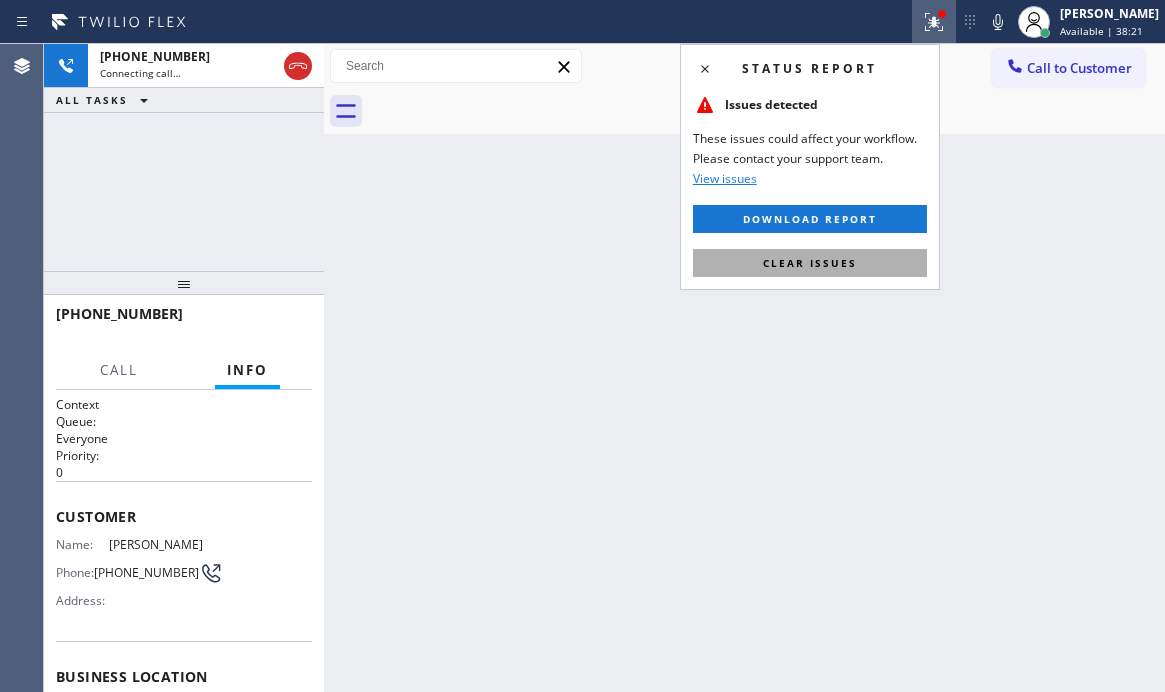 click on "Clear issues" at bounding box center [810, 263] 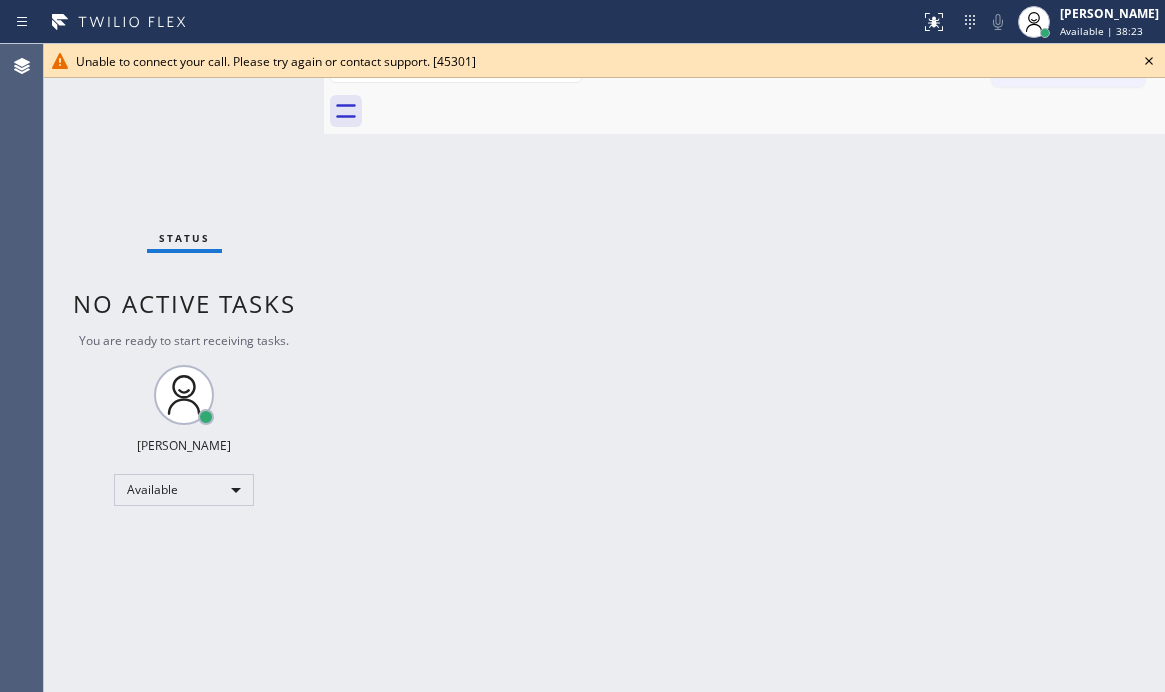 click 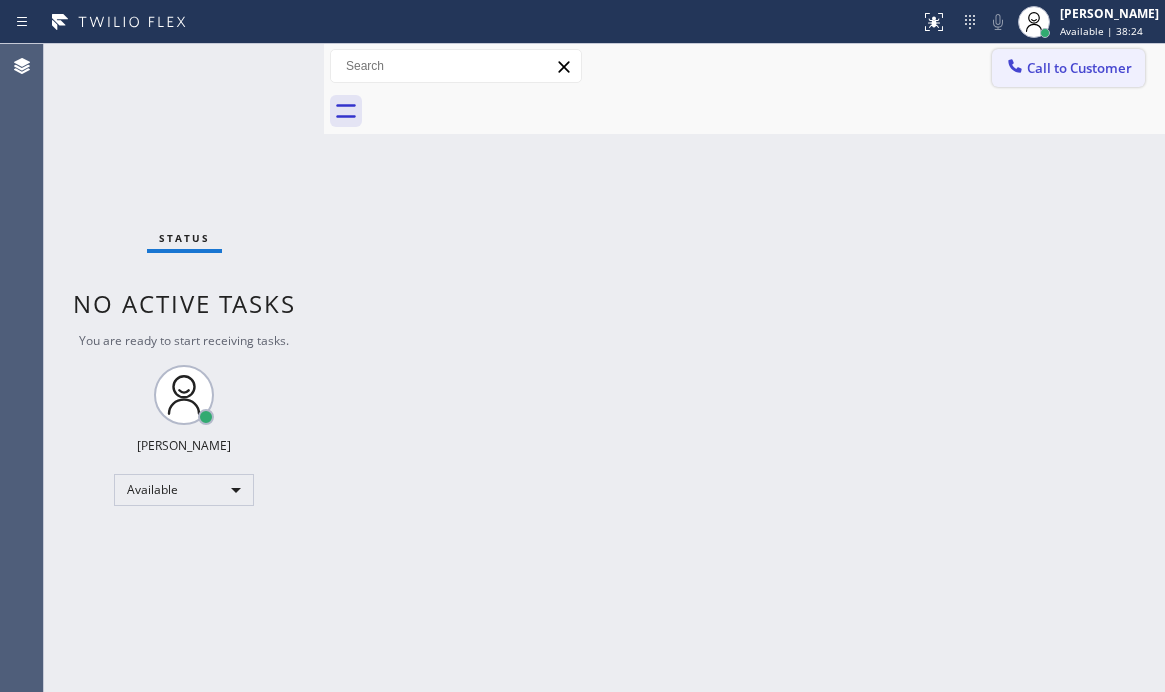 click on "Call to Customer" at bounding box center [1079, 68] 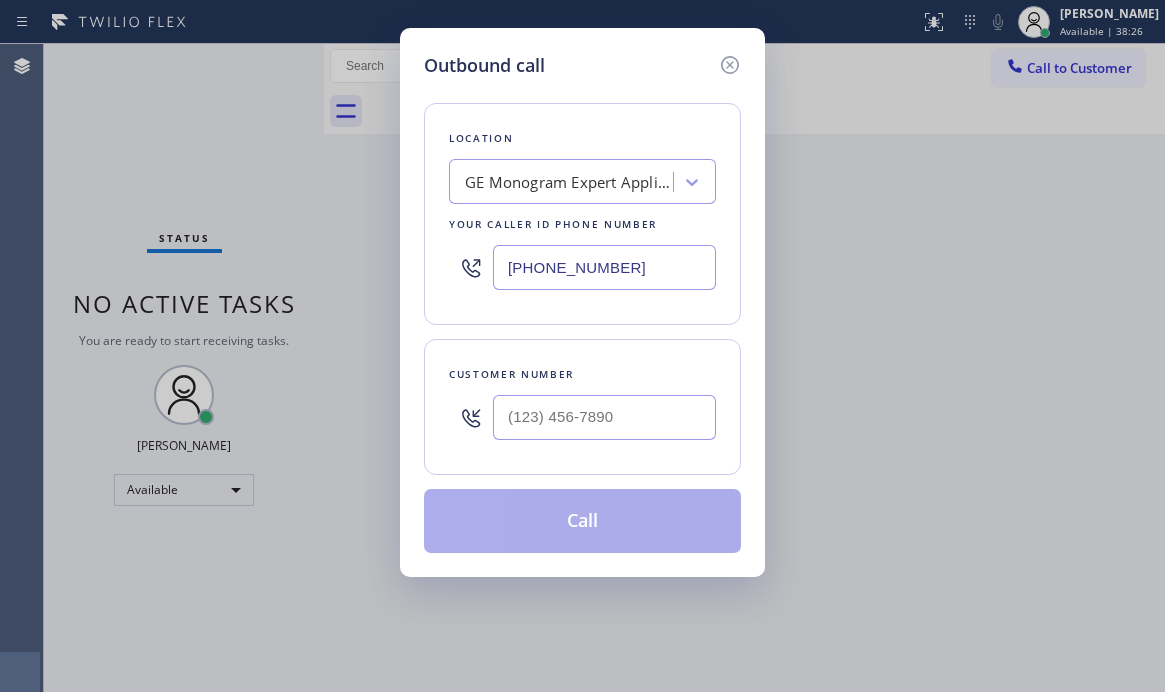 click on "[PHONE_NUMBER]" at bounding box center [604, 267] 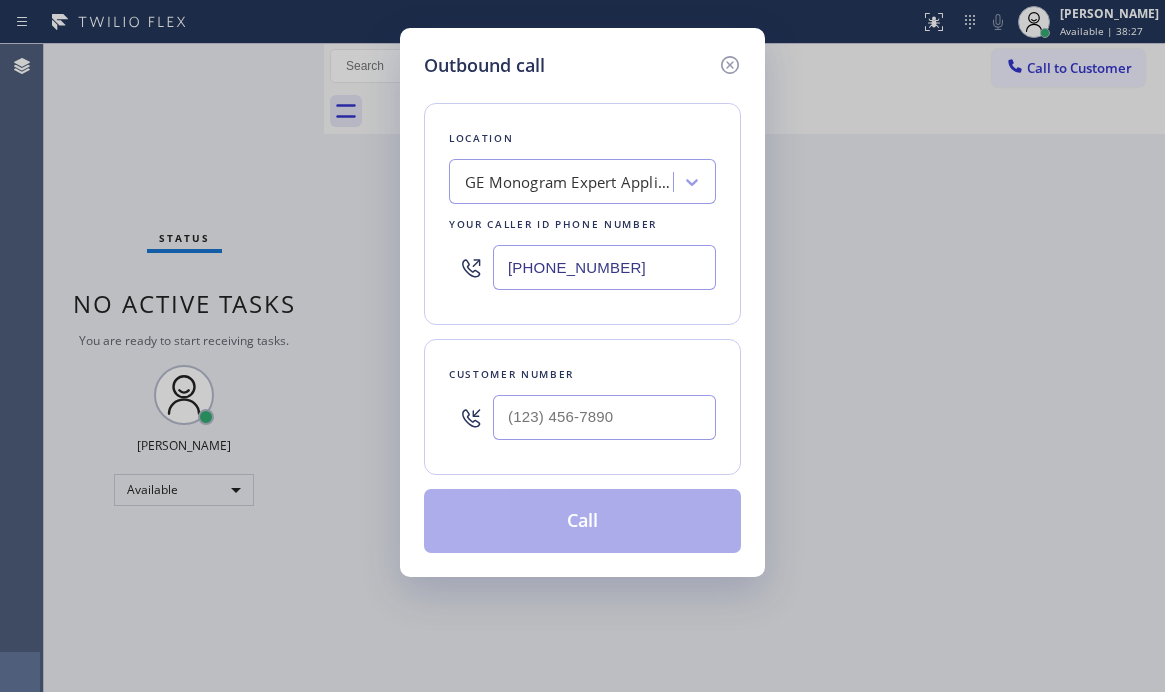 click on "[PHONE_NUMBER]" at bounding box center (604, 267) 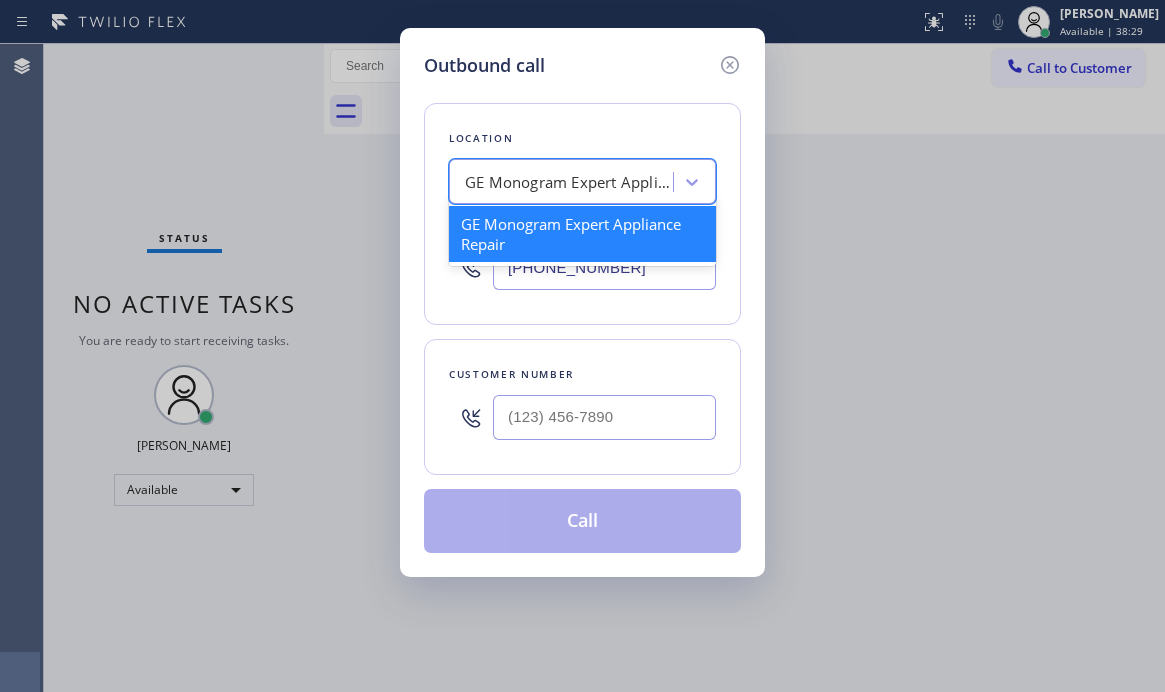 click on "GE Monogram Expert Appliance Repair" at bounding box center (570, 182) 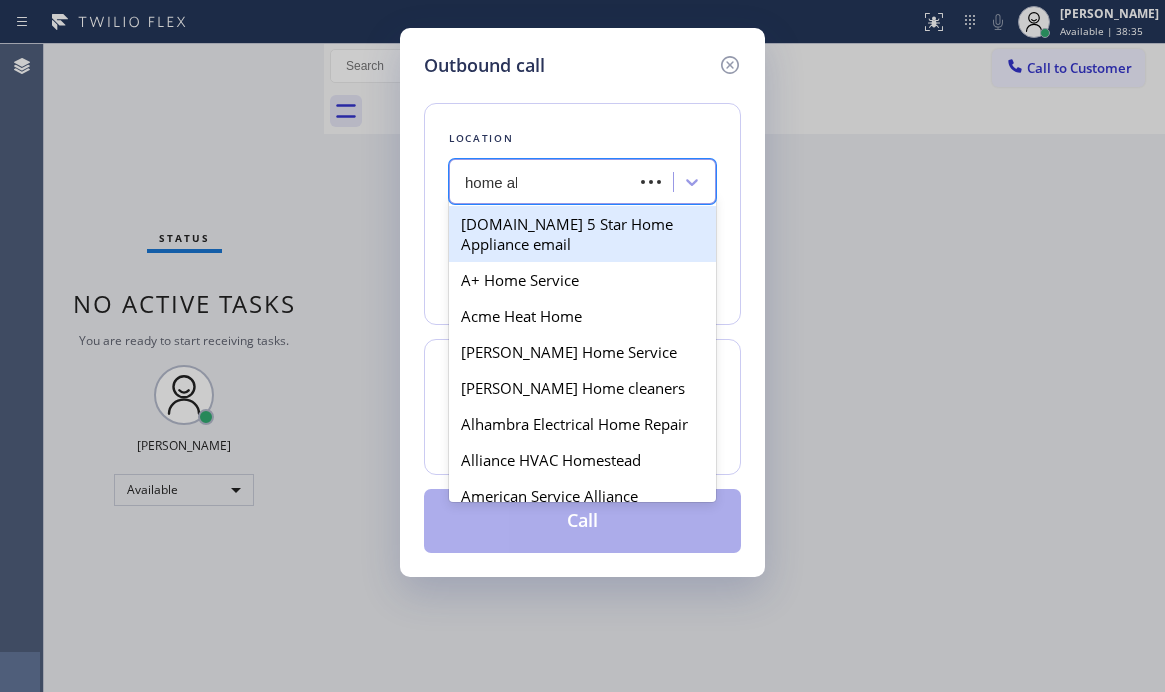 type on "home all" 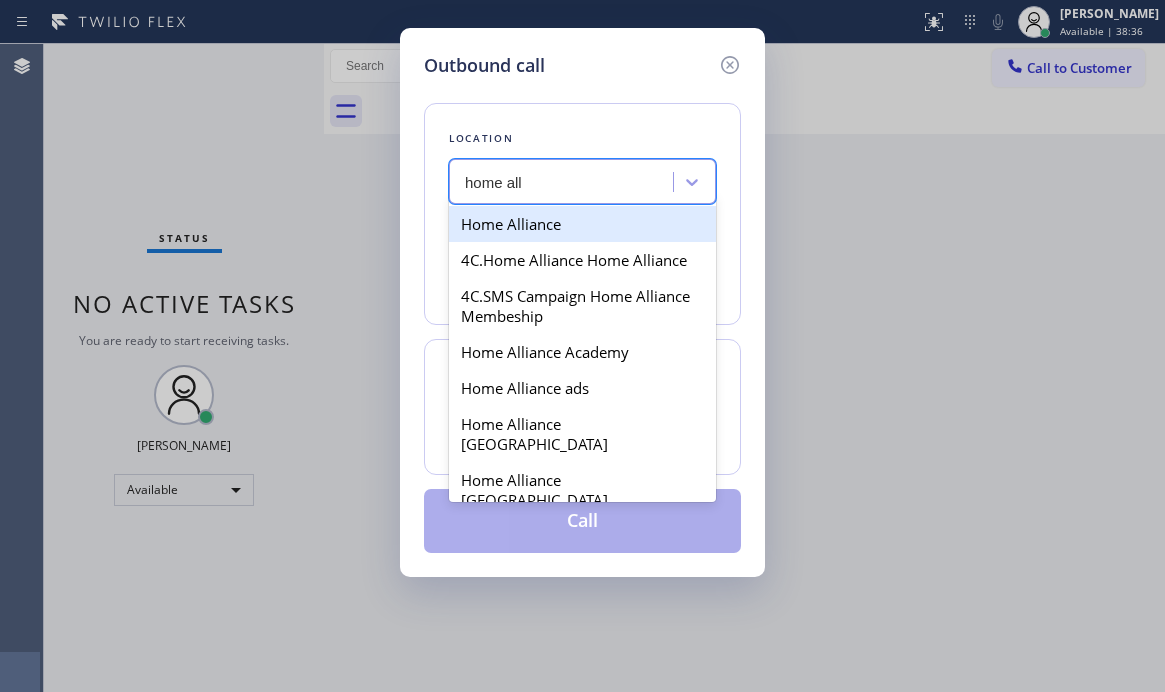 click on "Home Alliance" at bounding box center (582, 224) 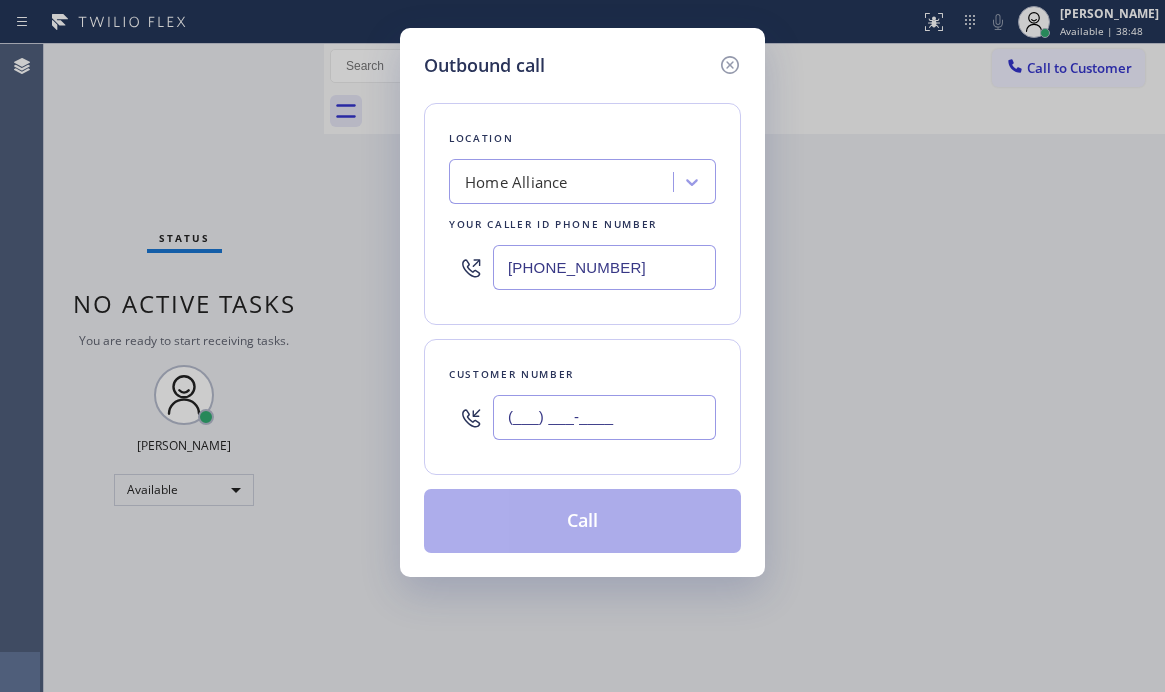 click on "(___) ___-____" at bounding box center (604, 417) 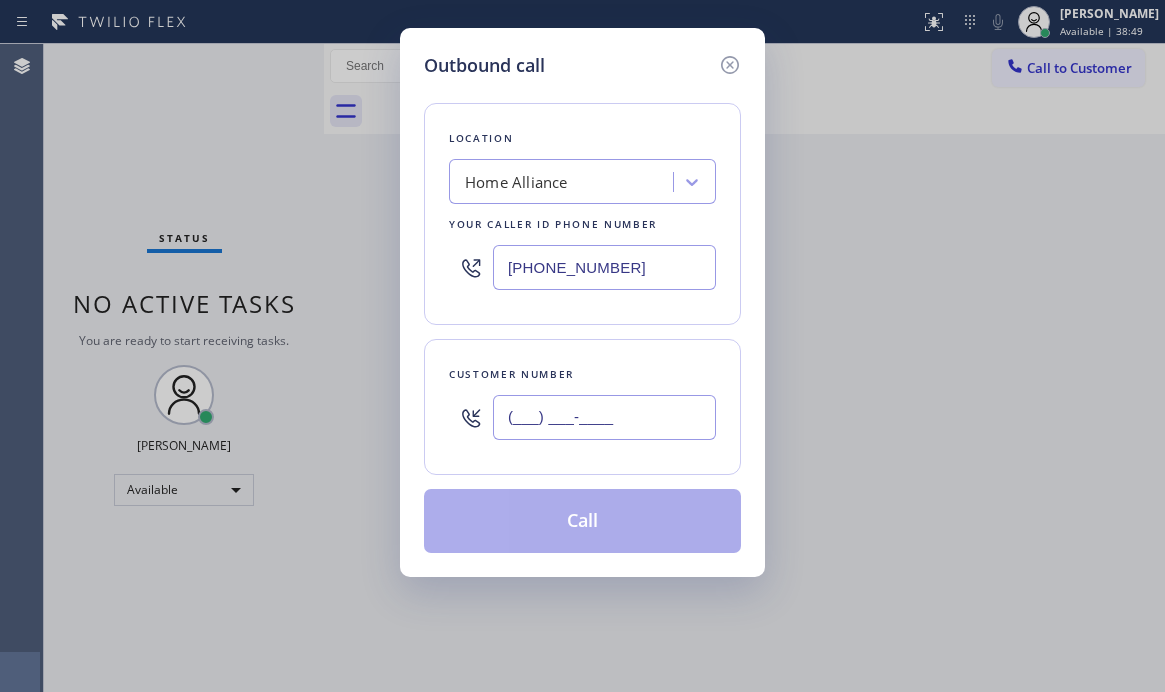paste on "510) 648-5096" 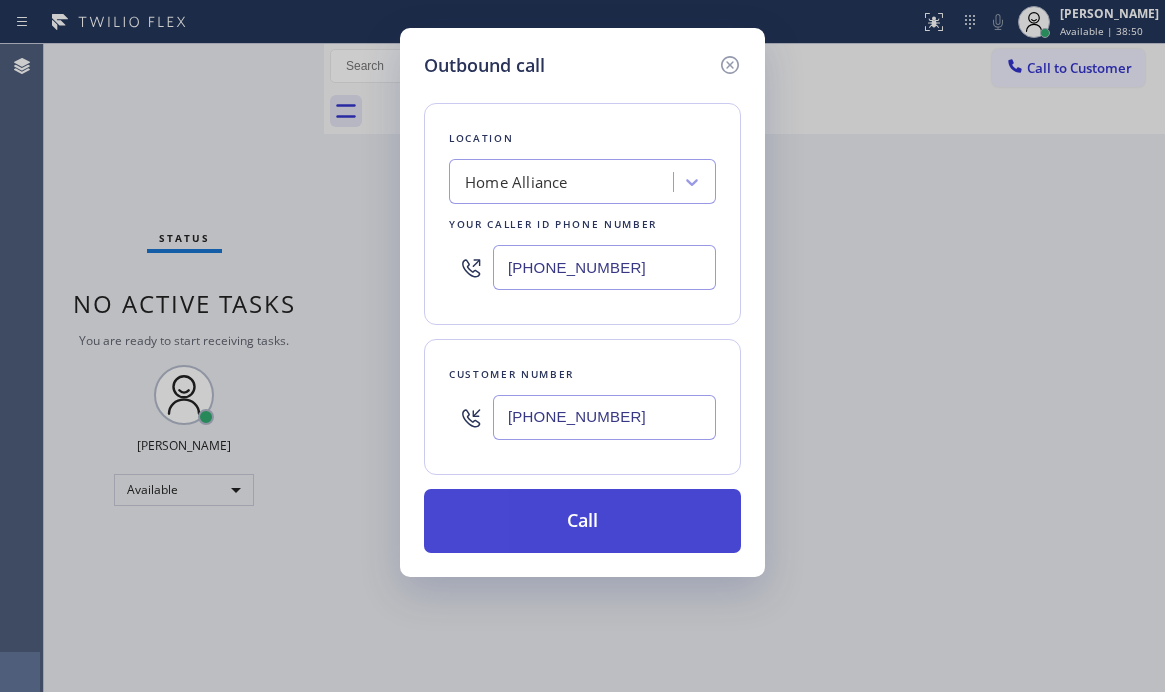 type on "[PHONE_NUMBER]" 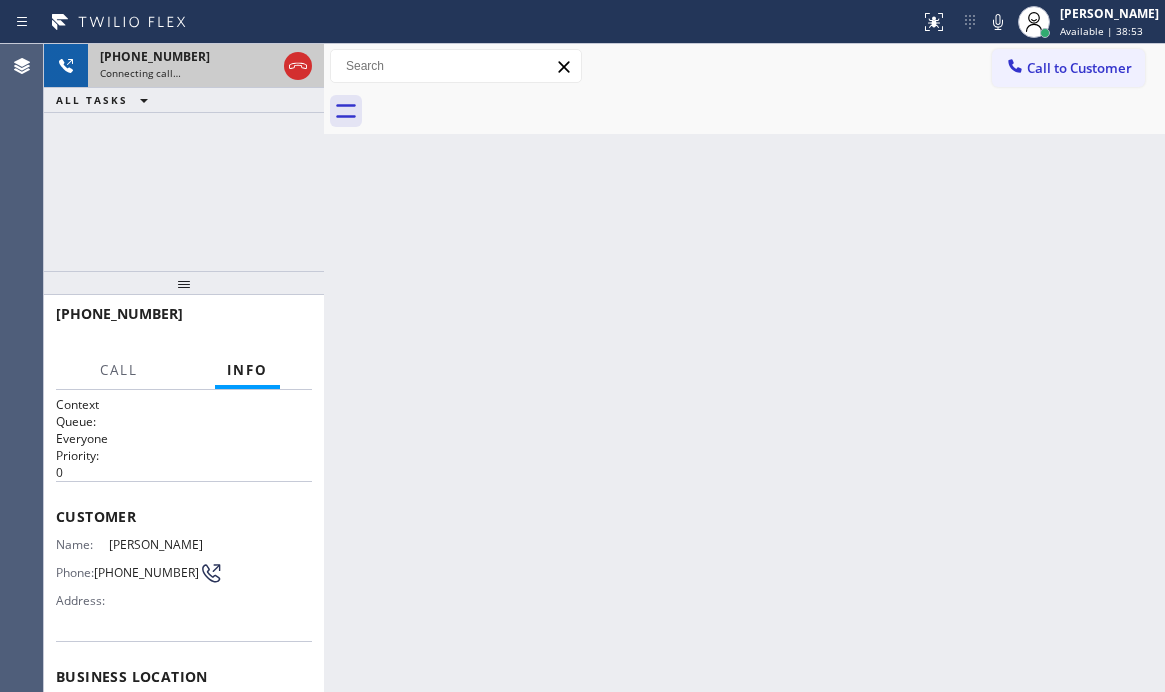 click on "Connecting call…" at bounding box center (188, 73) 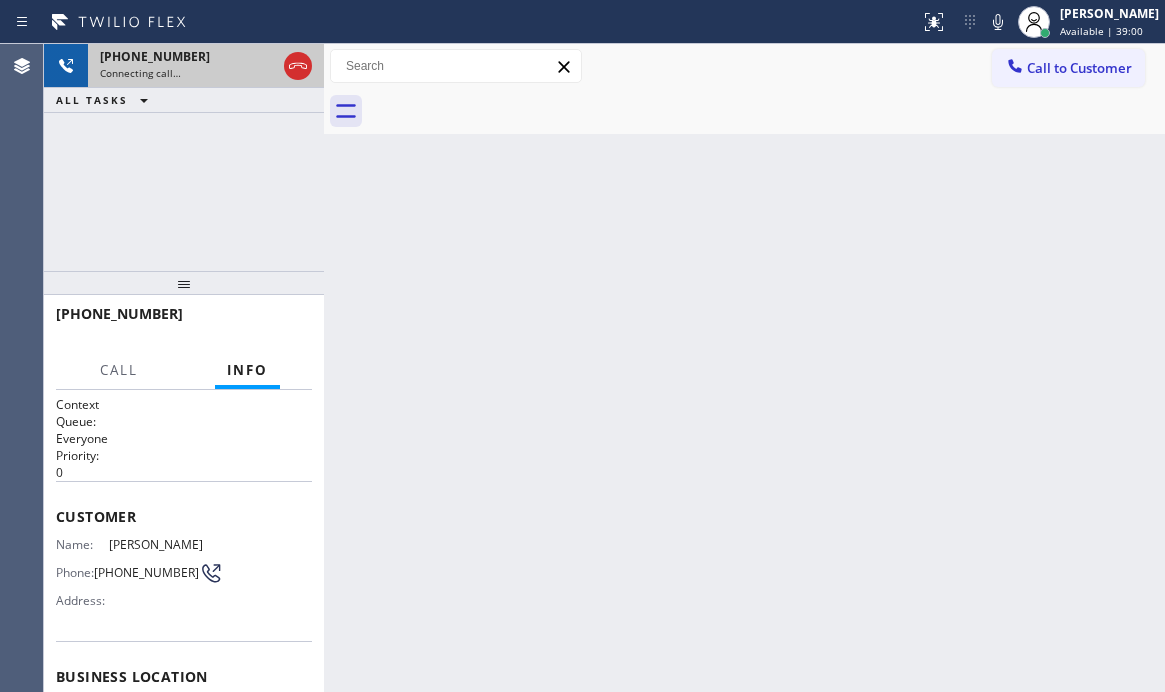 click on "[PHONE_NUMBER]" at bounding box center (188, 56) 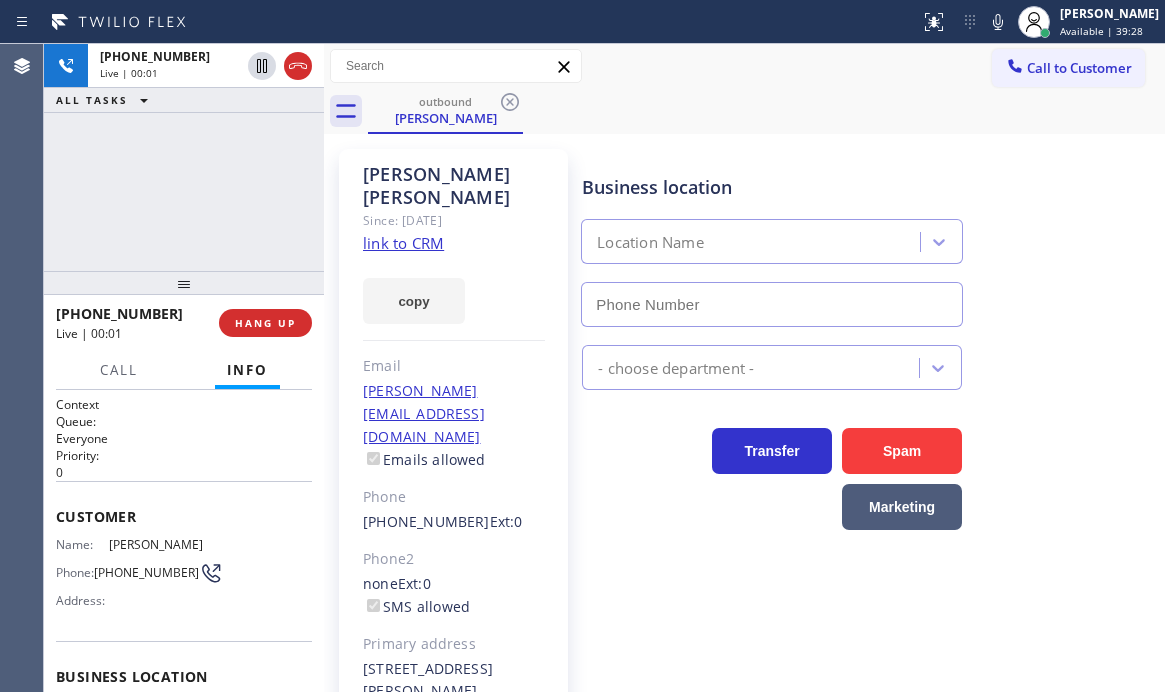 type on "[PHONE_NUMBER]" 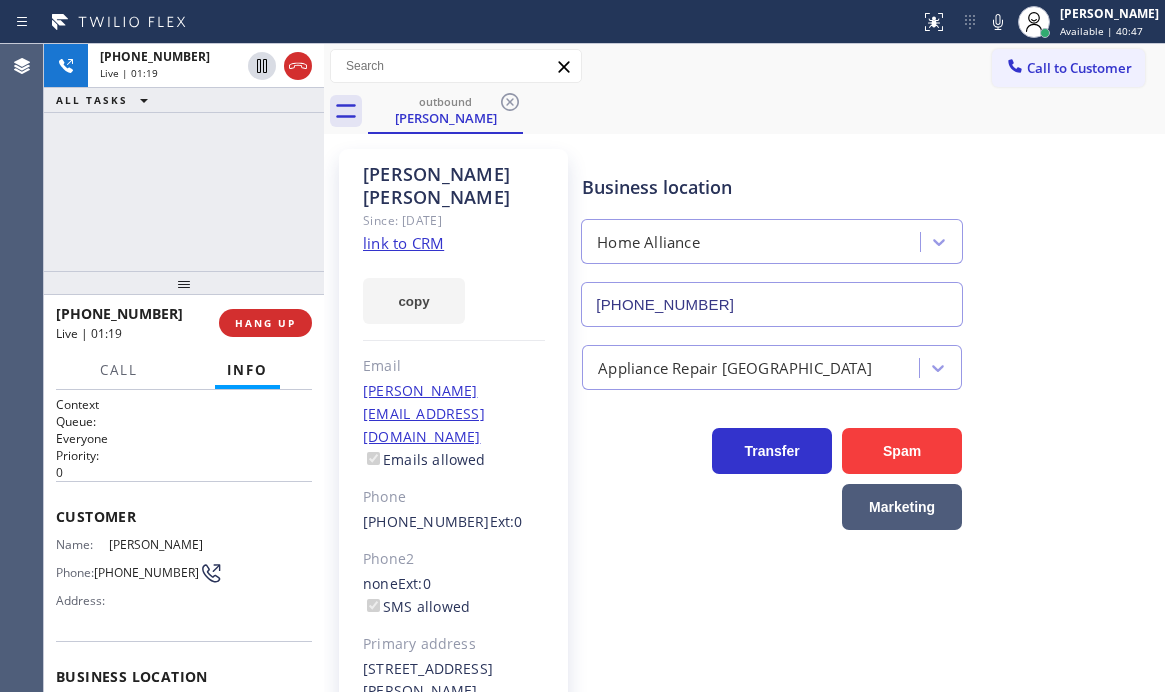 drag, startPoint x: 295, startPoint y: 68, endPoint x: 303, endPoint y: 110, distance: 42.755116 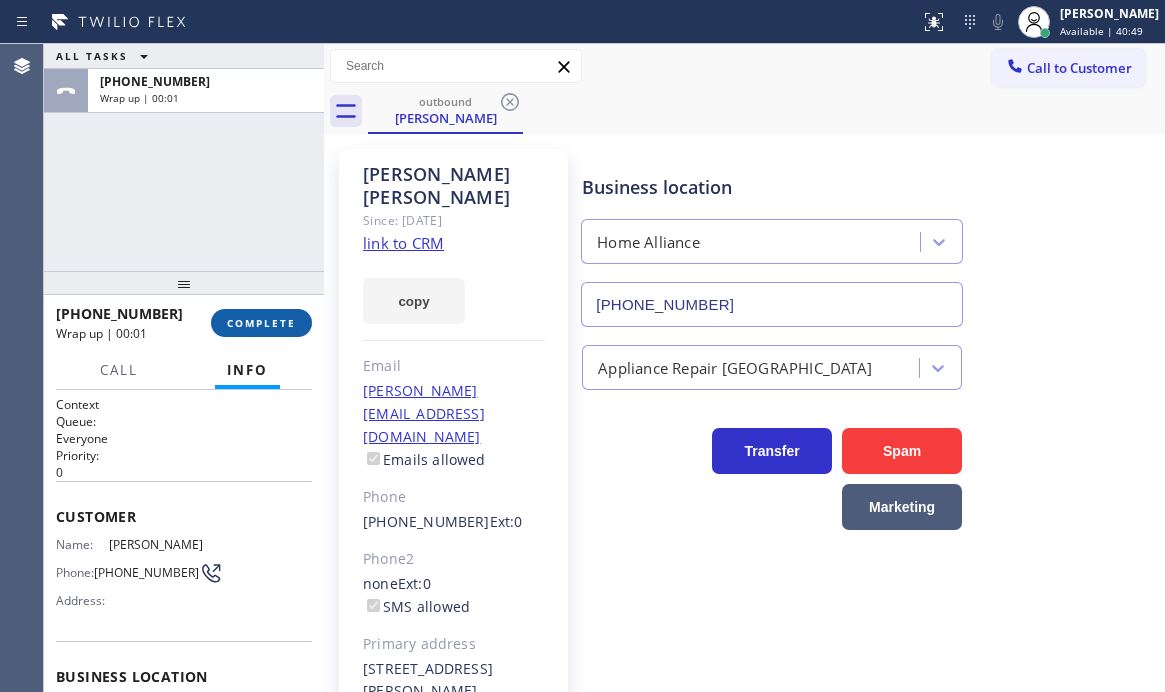 click on "COMPLETE" at bounding box center (261, 323) 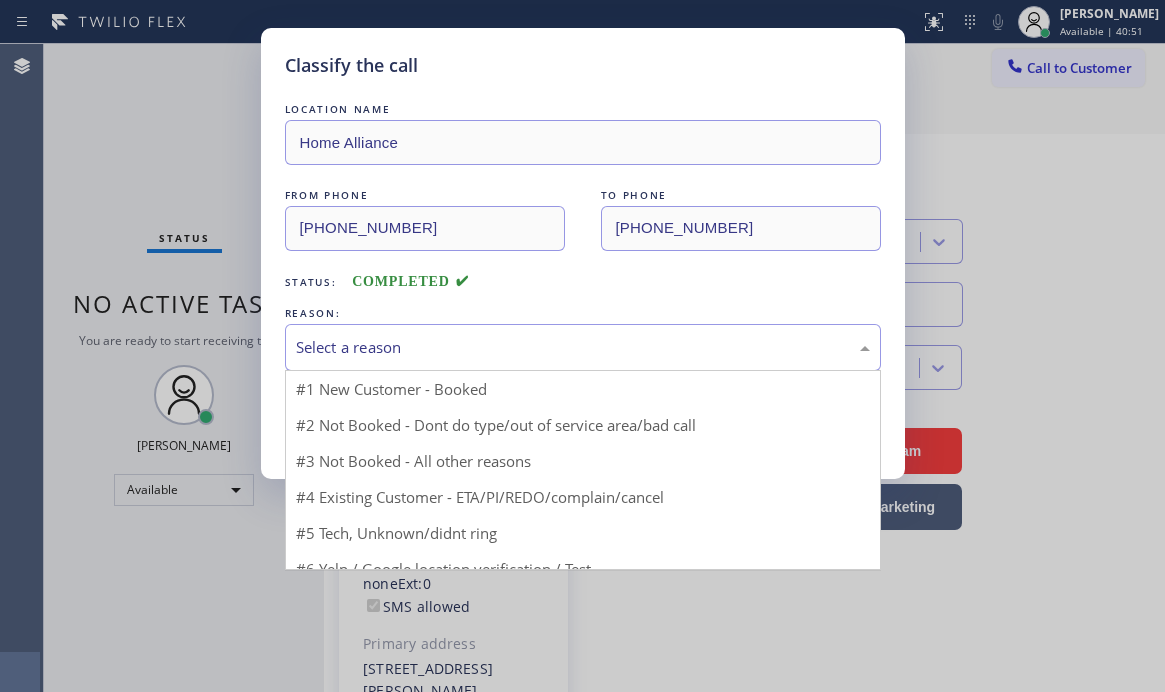 click on "Select a reason" at bounding box center [583, 347] 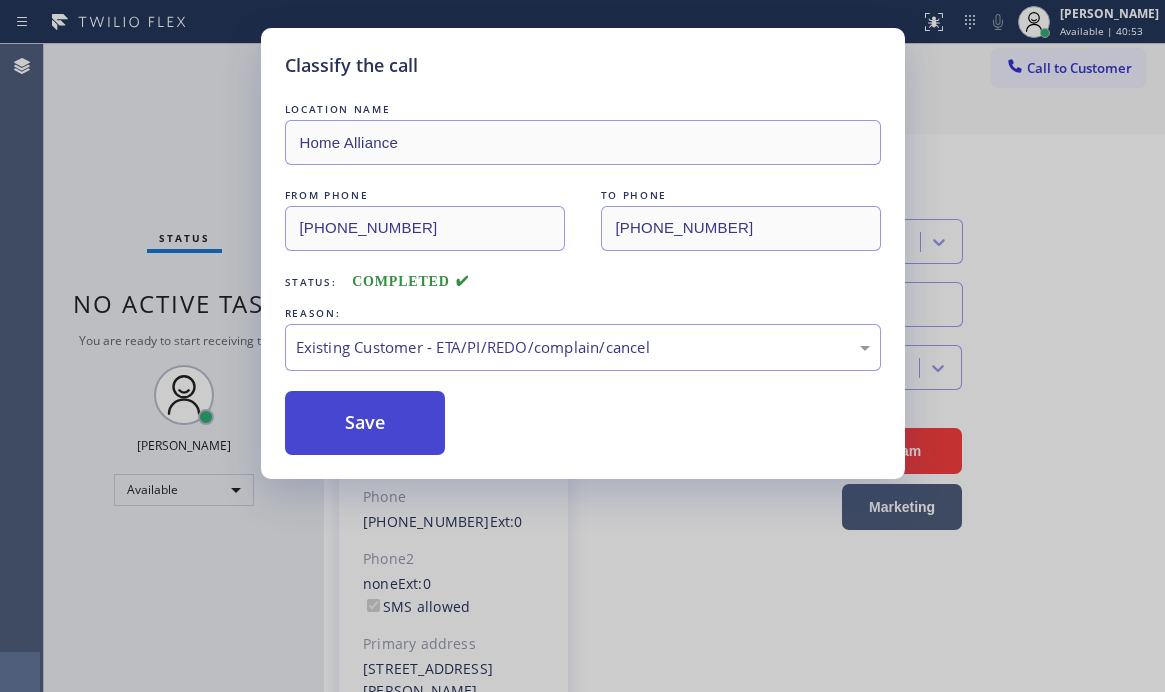drag, startPoint x: 383, startPoint y: 427, endPoint x: 1132, endPoint y: 576, distance: 763.67664 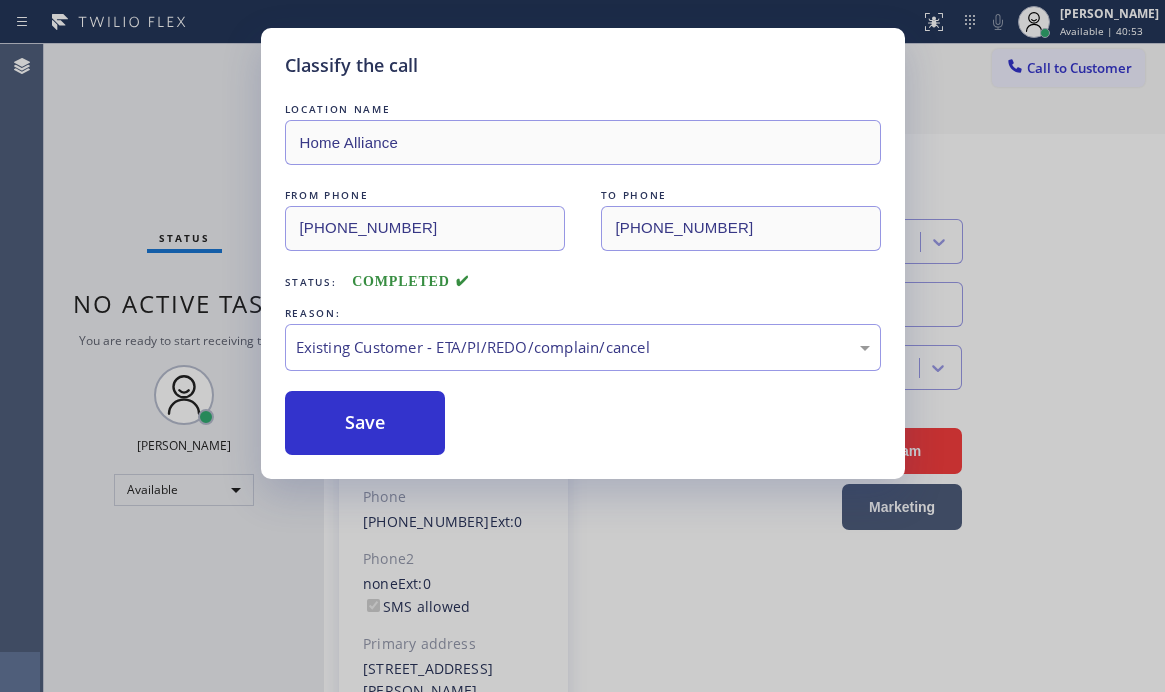 click on "Save" at bounding box center [365, 423] 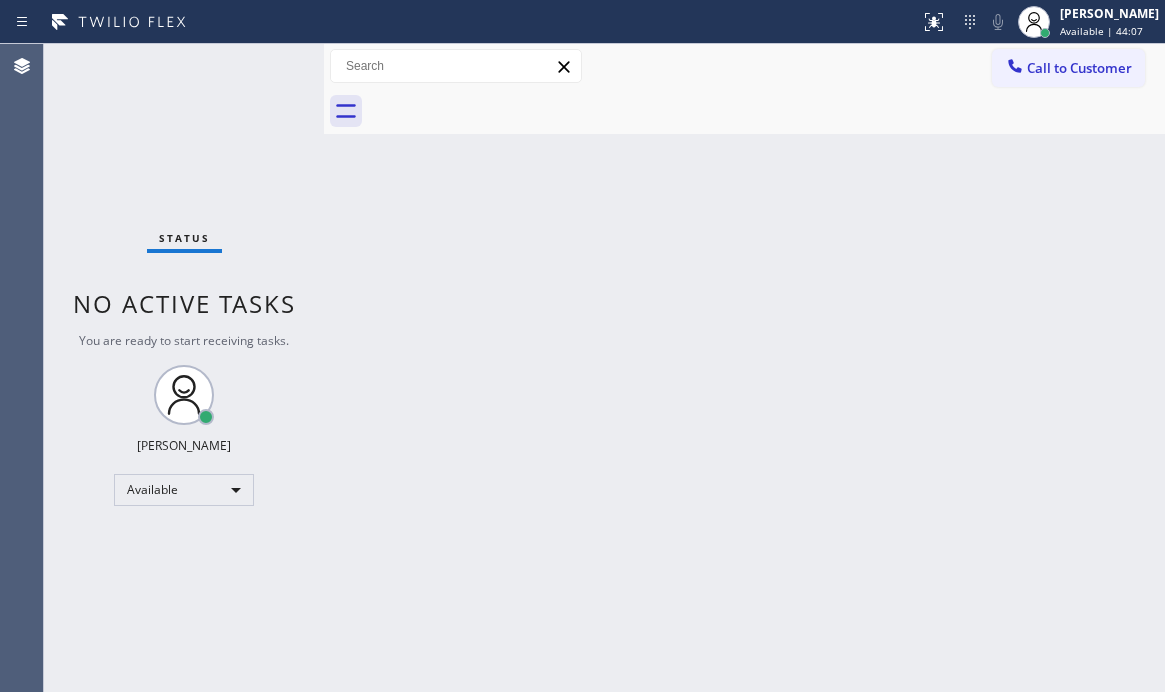 drag, startPoint x: 253, startPoint y: 80, endPoint x: 251, endPoint y: 68, distance: 12.165525 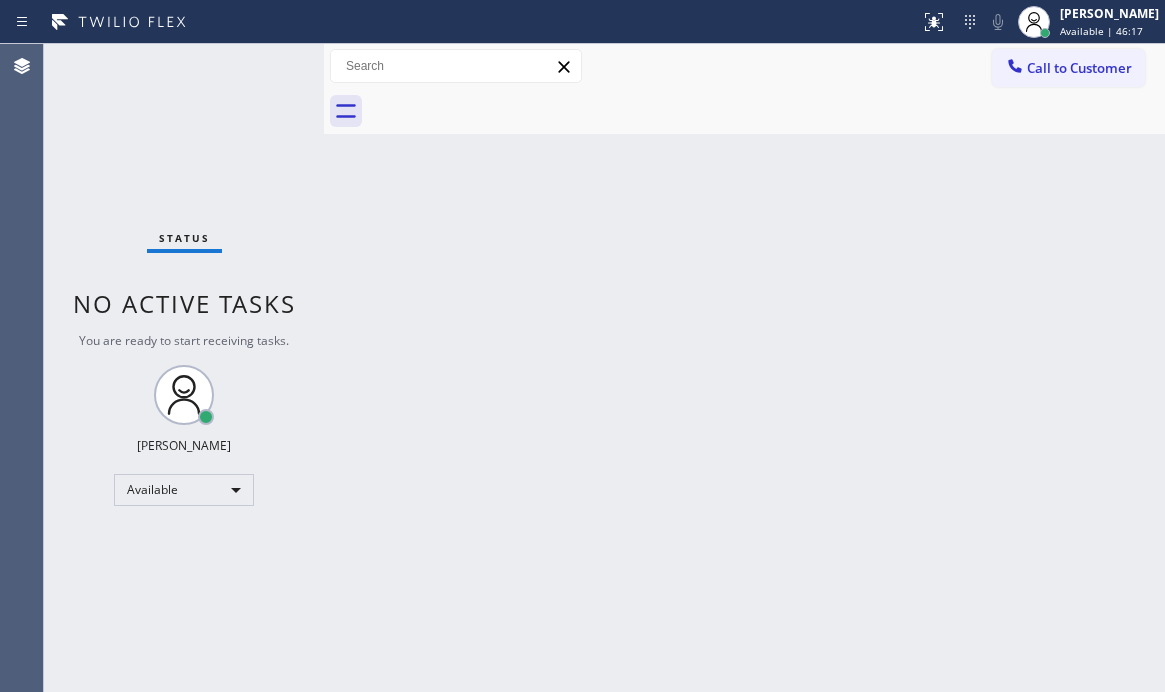 click on "Back to Dashboard Change Sender ID Customers Technicians Select a contact Outbound call Technician Search Technician Your caller id phone number Your caller id phone number Call Technician info Name   Phone none Address none Change Sender ID HVAC [PHONE_NUMBER] 5 Star Appliance [PHONE_NUMBER] Appliance Repair [PHONE_NUMBER] Plumbing [PHONE_NUMBER] Air Duct Cleaning [PHONE_NUMBER]  Electricians [PHONE_NUMBER] Cancel Change Check personal SMS Reset Change No tabs Call to Customer Outbound call Location Home Alliance Your caller id phone number [PHONE_NUMBER] Customer number Call Outbound call Technician Search Technician Your caller id phone number Your caller id phone number Call" at bounding box center (744, 368) 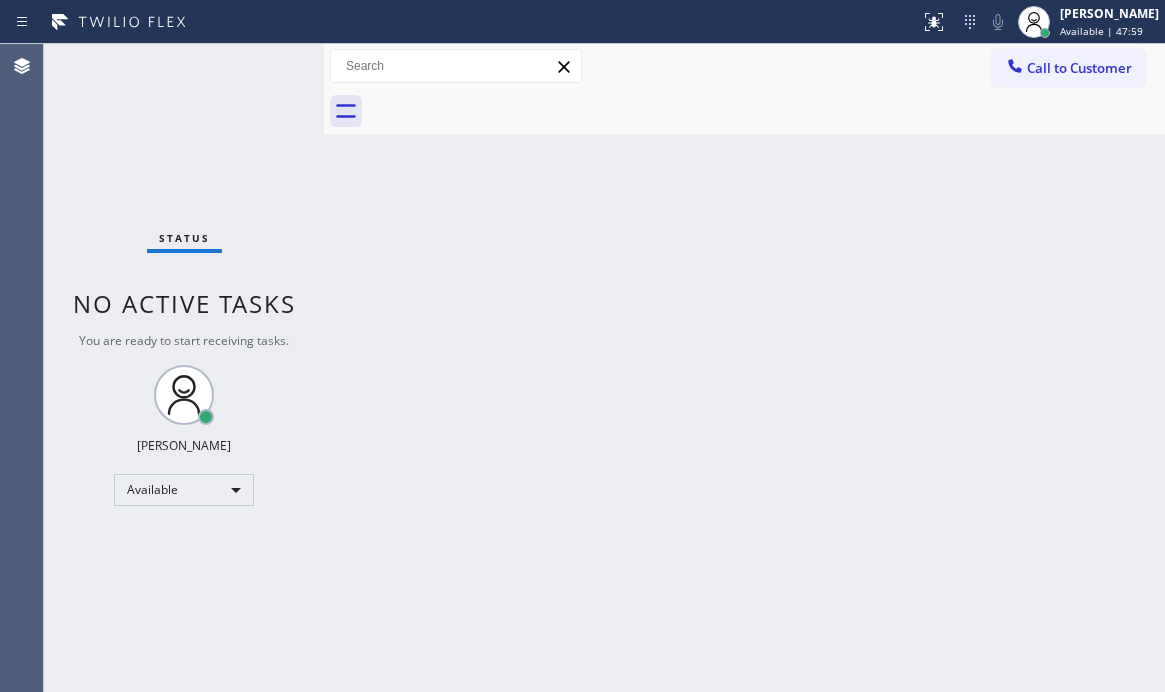 click on "Status   No active tasks     You are ready to start receiving tasks.   [PERSON_NAME] Available" at bounding box center (184, 368) 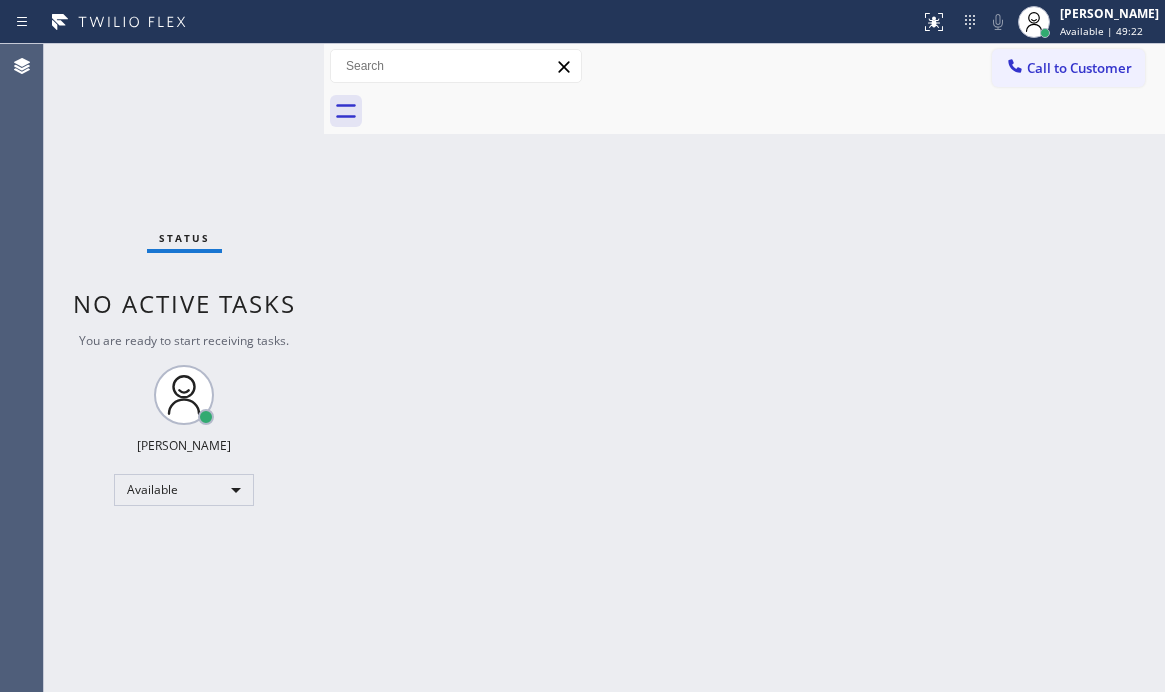 click on "Back to Dashboard Change Sender ID Customers Technicians Select a contact Outbound call Technician Search Technician Your caller id phone number Your caller id phone number Call Technician info Name   Phone none Address none Change Sender ID HVAC [PHONE_NUMBER] 5 Star Appliance [PHONE_NUMBER] Appliance Repair [PHONE_NUMBER] Plumbing [PHONE_NUMBER] Air Duct Cleaning [PHONE_NUMBER]  Electricians [PHONE_NUMBER] Cancel Change Check personal SMS Reset Change No tabs Call to Customer Outbound call Location Home Alliance Your caller id phone number [PHONE_NUMBER] Customer number Call Outbound call Technician Search Technician Your caller id phone number Your caller id phone number Call" at bounding box center (744, 368) 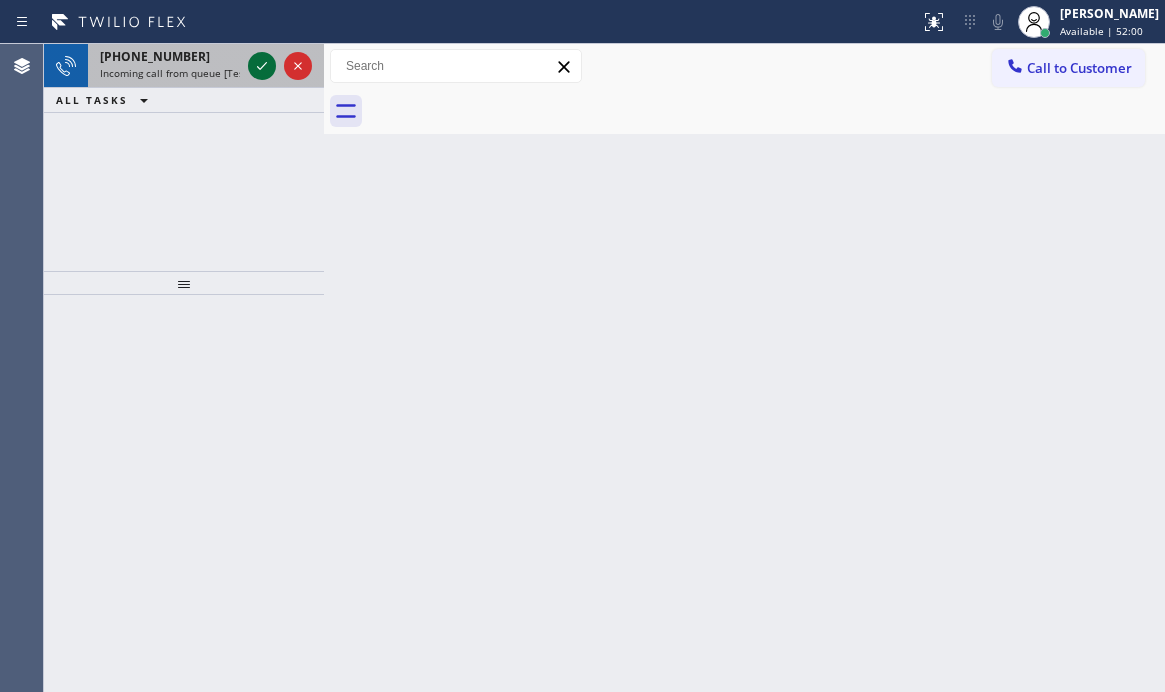click 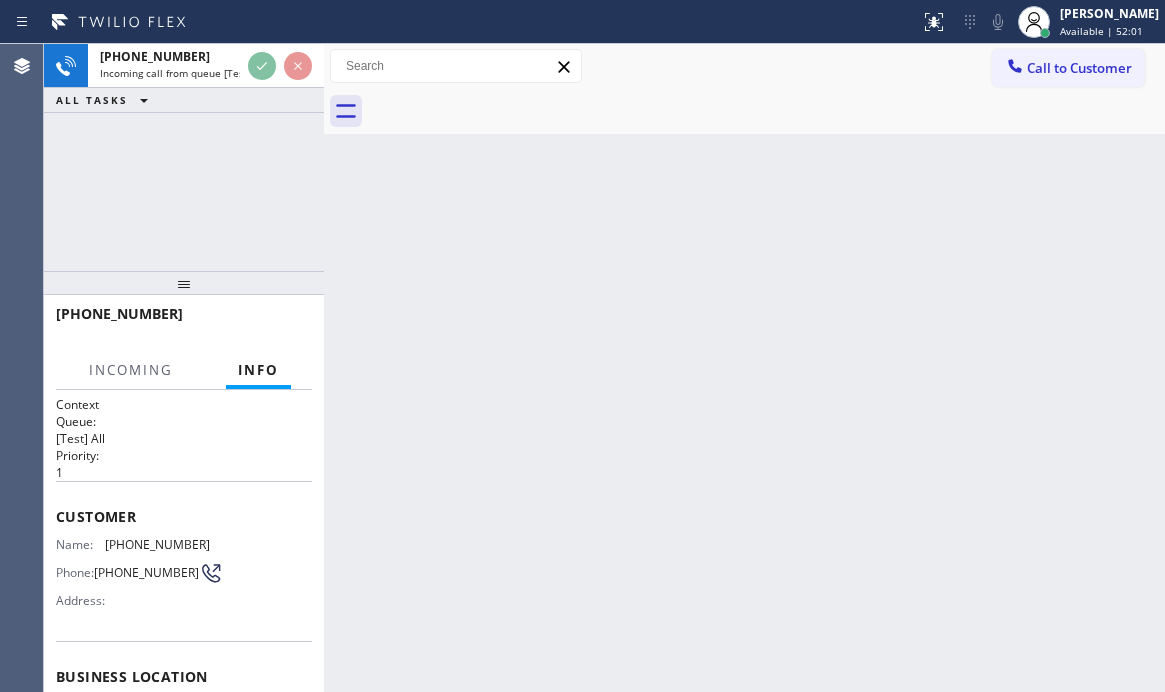 scroll, scrollTop: 296, scrollLeft: 0, axis: vertical 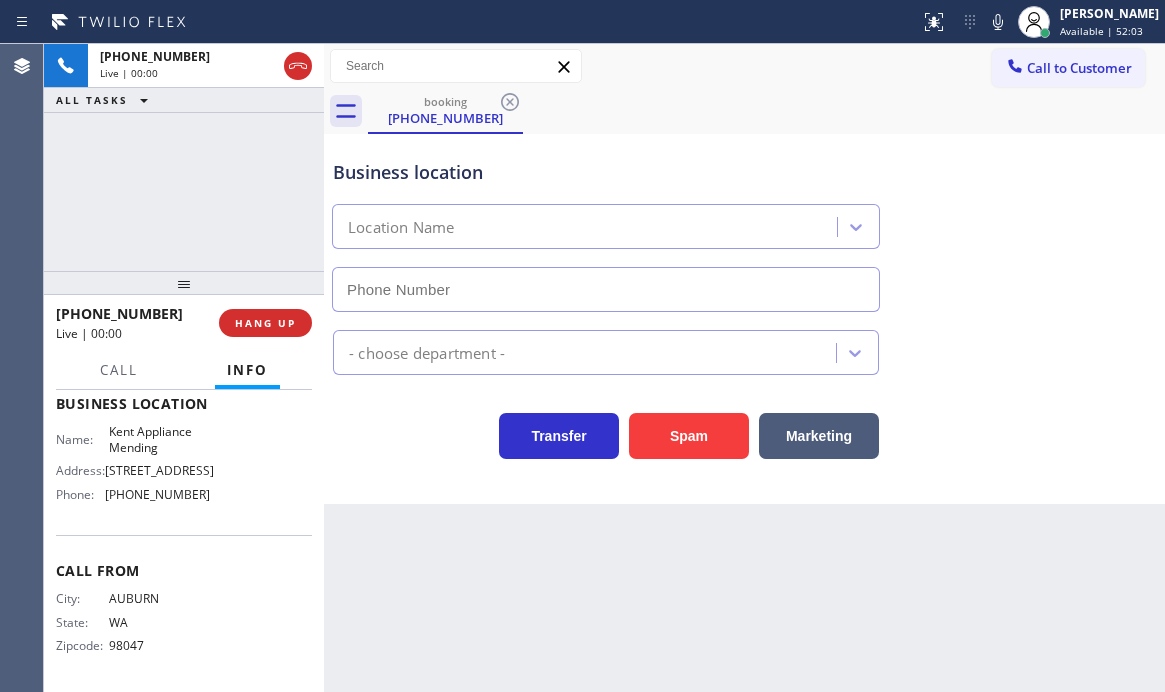 type on "[PHONE_NUMBER]" 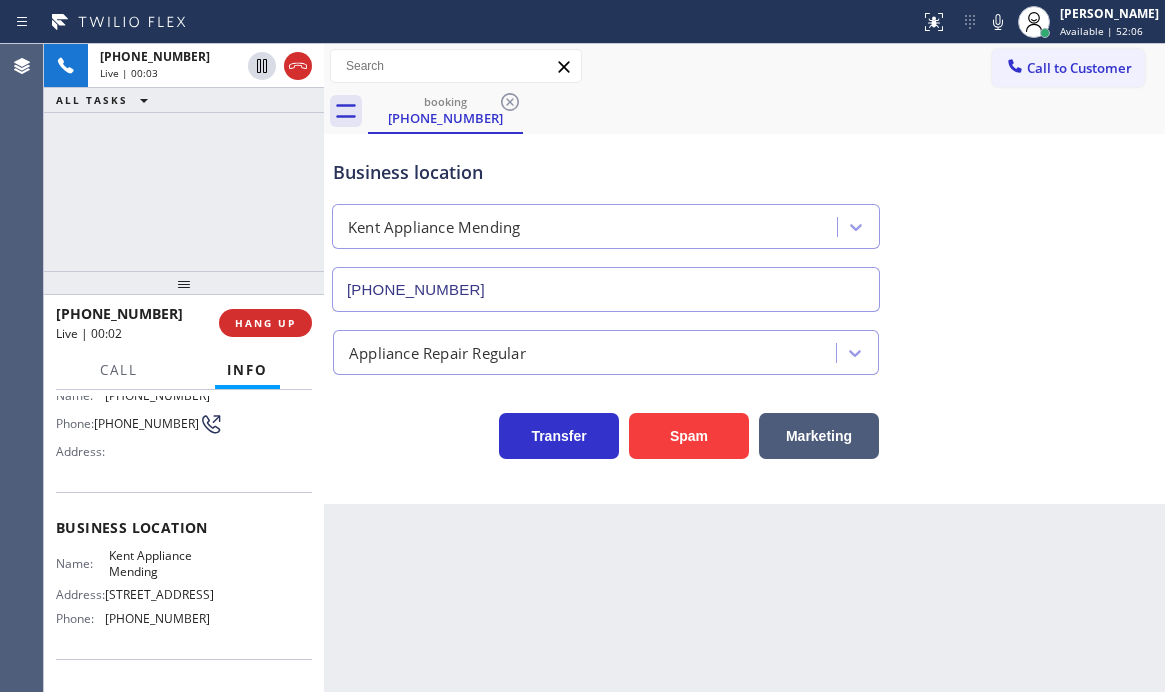 scroll, scrollTop: 96, scrollLeft: 0, axis: vertical 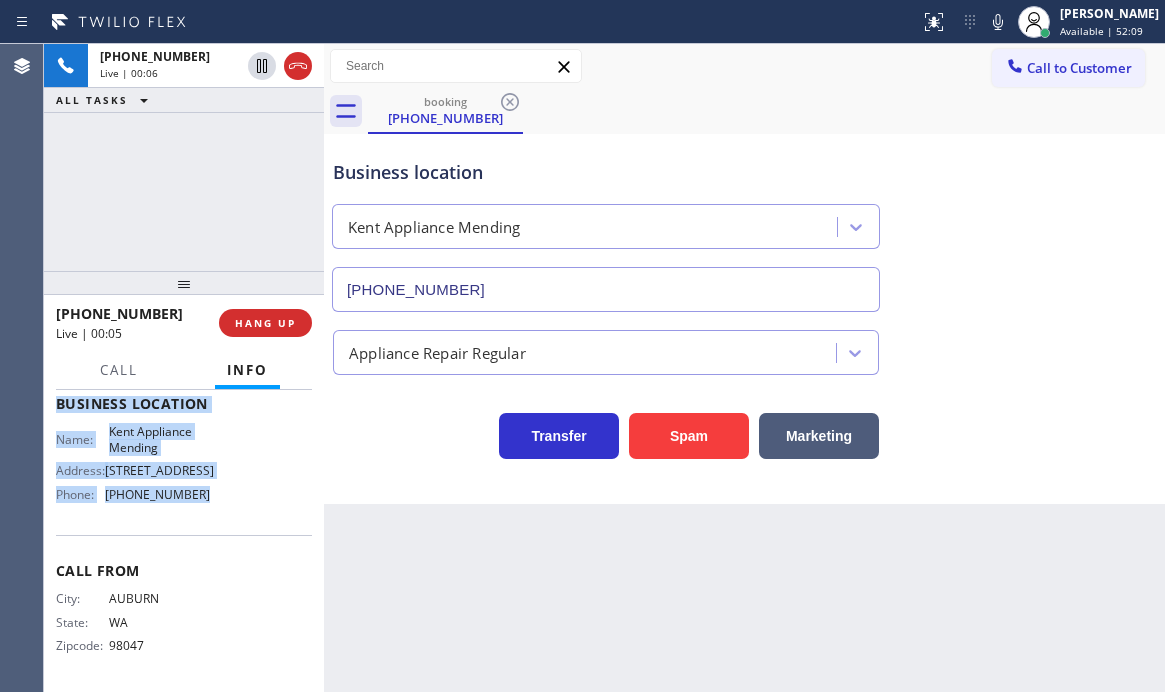 drag, startPoint x: 55, startPoint y: 417, endPoint x: 221, endPoint y: 489, distance: 180.94199 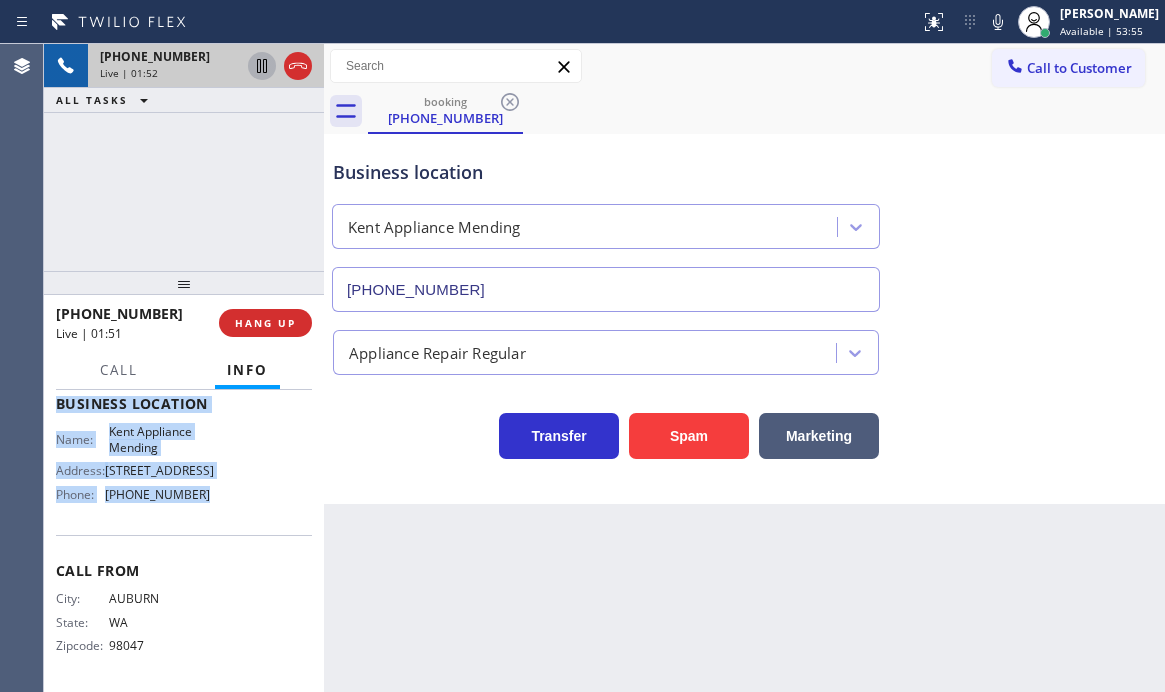 click 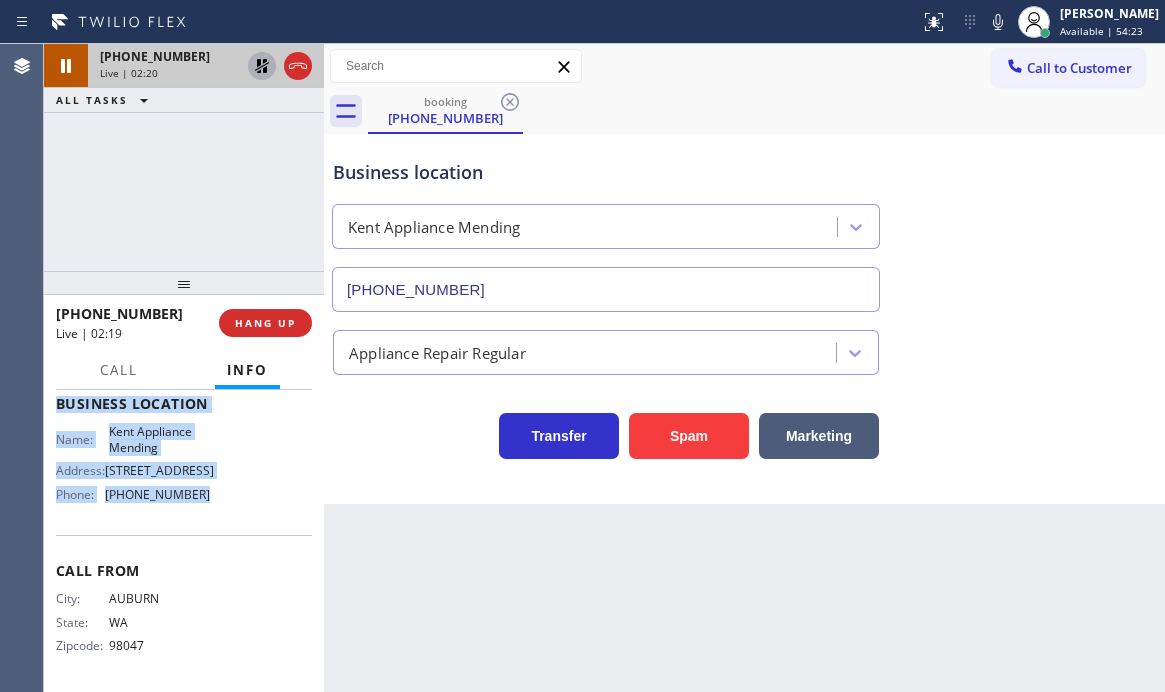 click 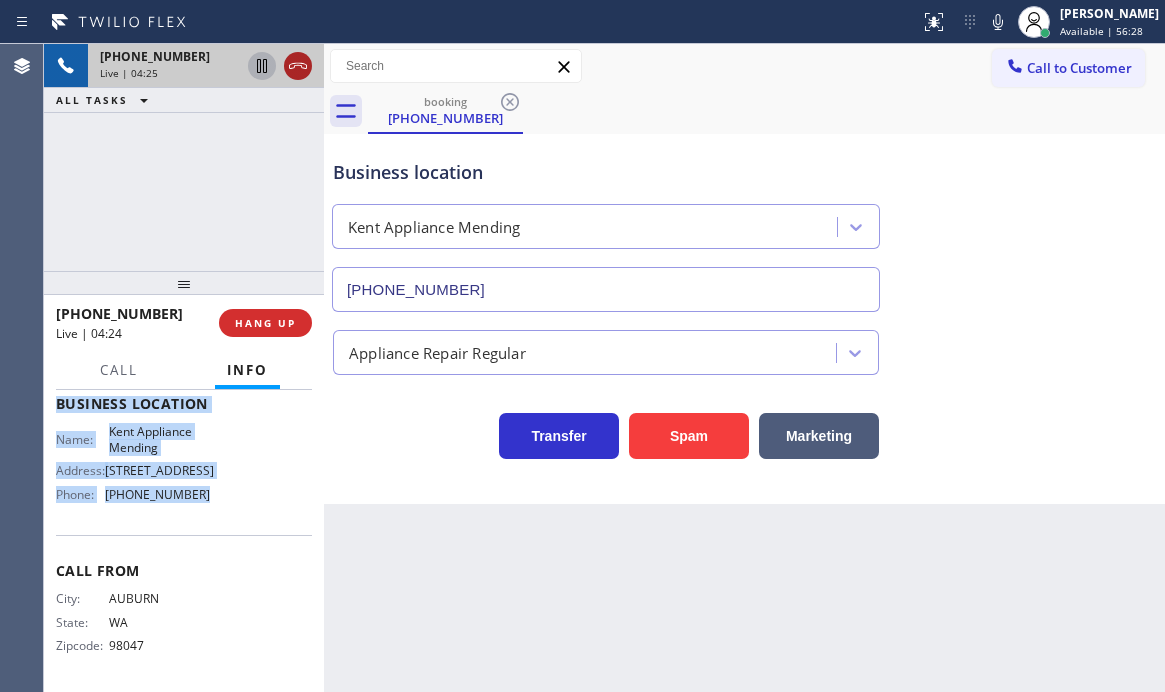 click 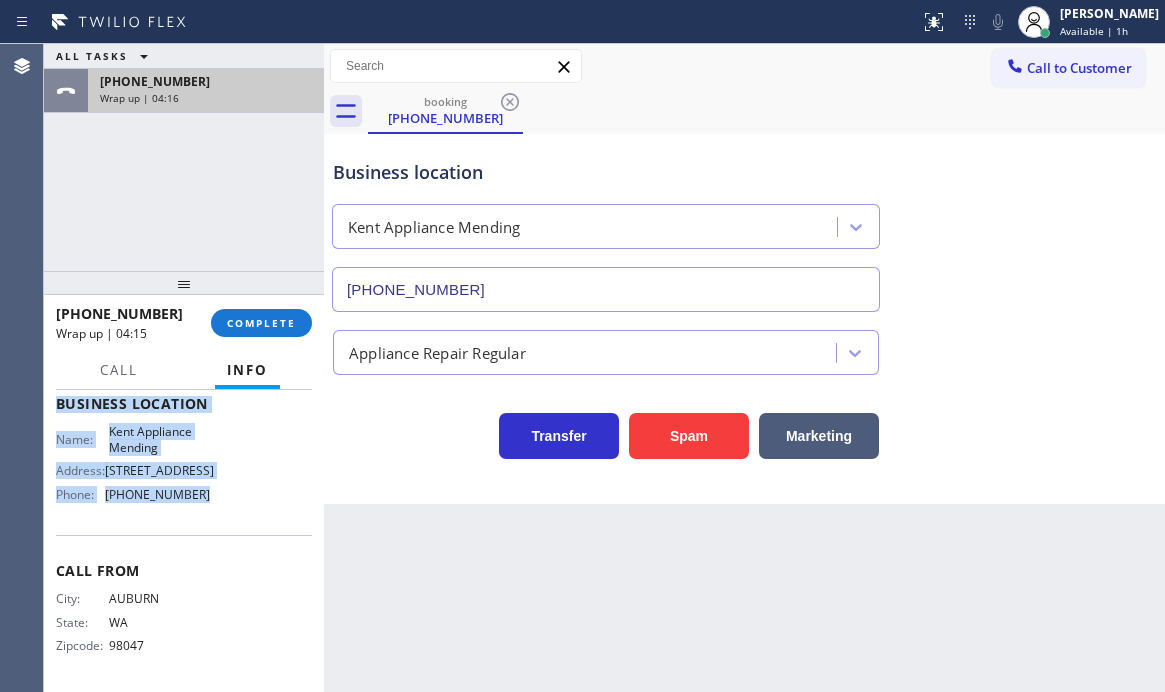 click on "Wrap up | 04:16" at bounding box center [206, 98] 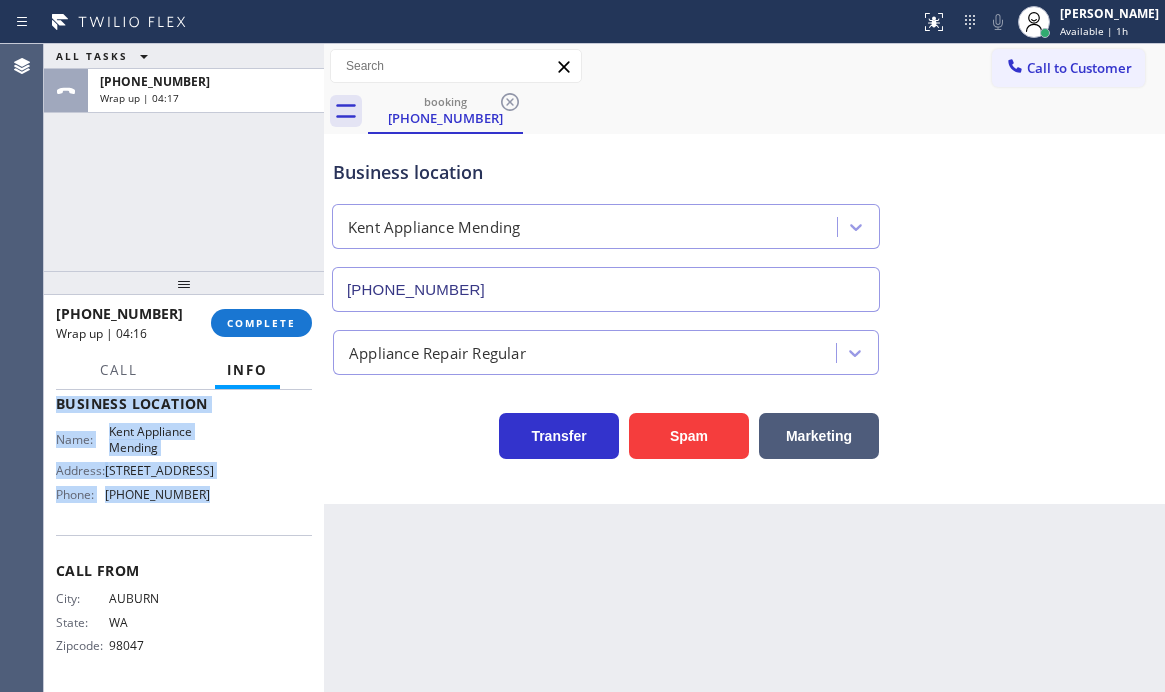 drag, startPoint x: 264, startPoint y: 320, endPoint x: 330, endPoint y: 332, distance: 67.08204 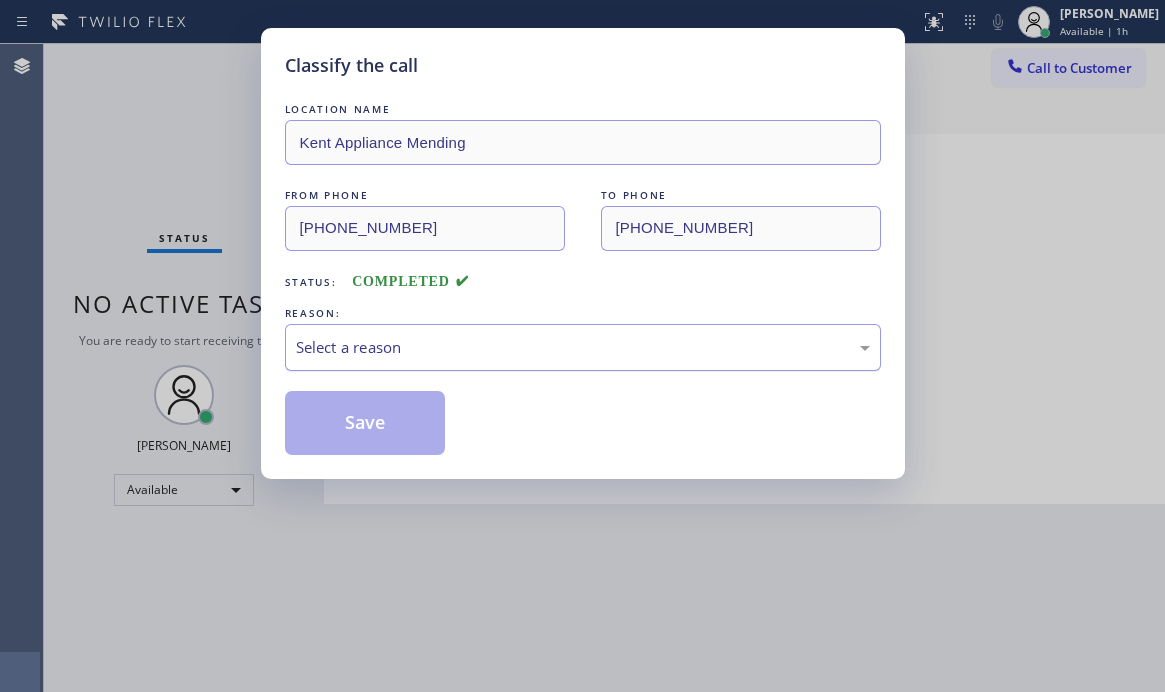 click on "Select a reason" at bounding box center [583, 347] 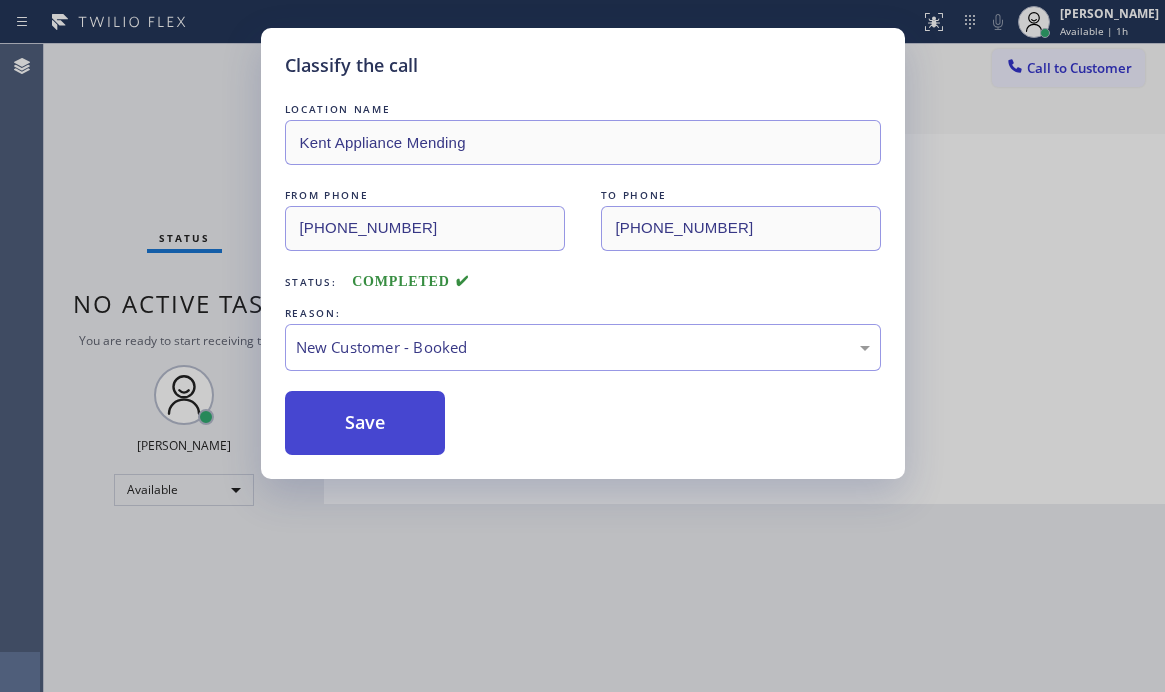 drag, startPoint x: 347, startPoint y: 422, endPoint x: 382, endPoint y: 419, distance: 35.128338 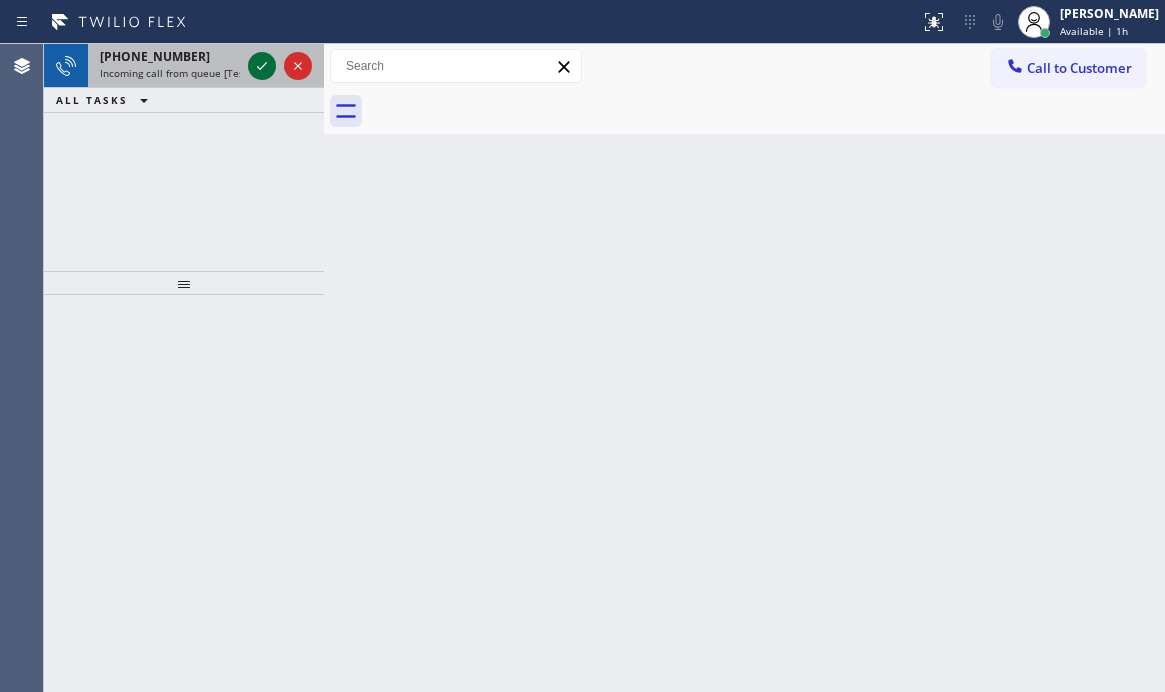 click 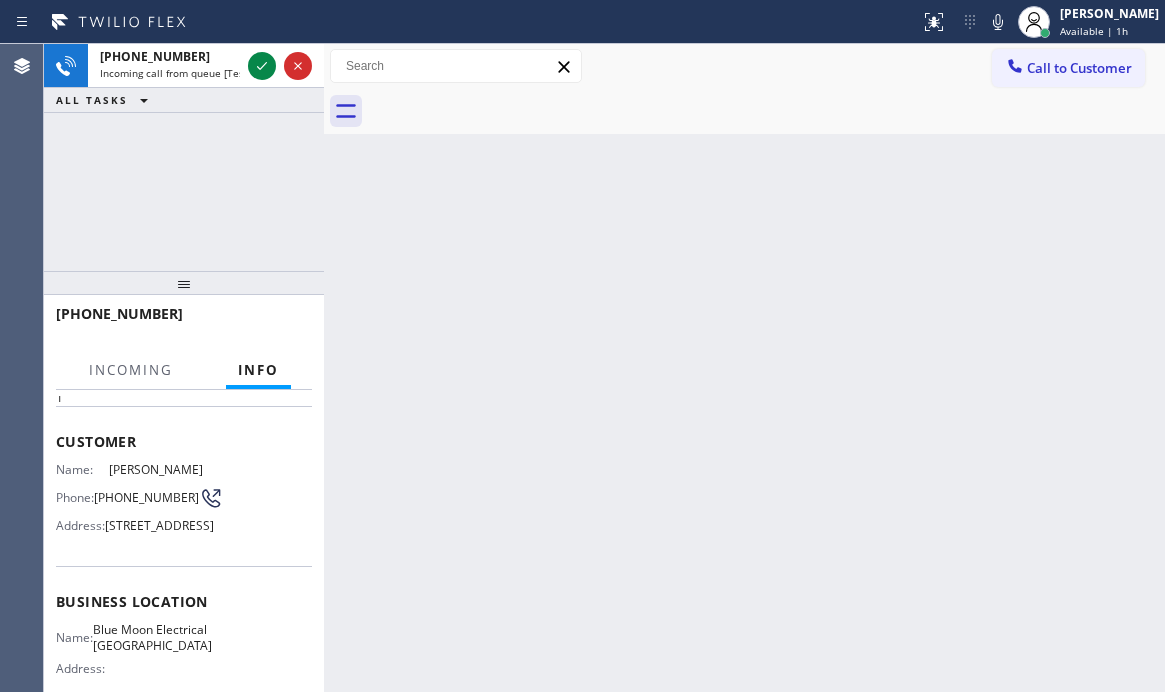 scroll, scrollTop: 200, scrollLeft: 0, axis: vertical 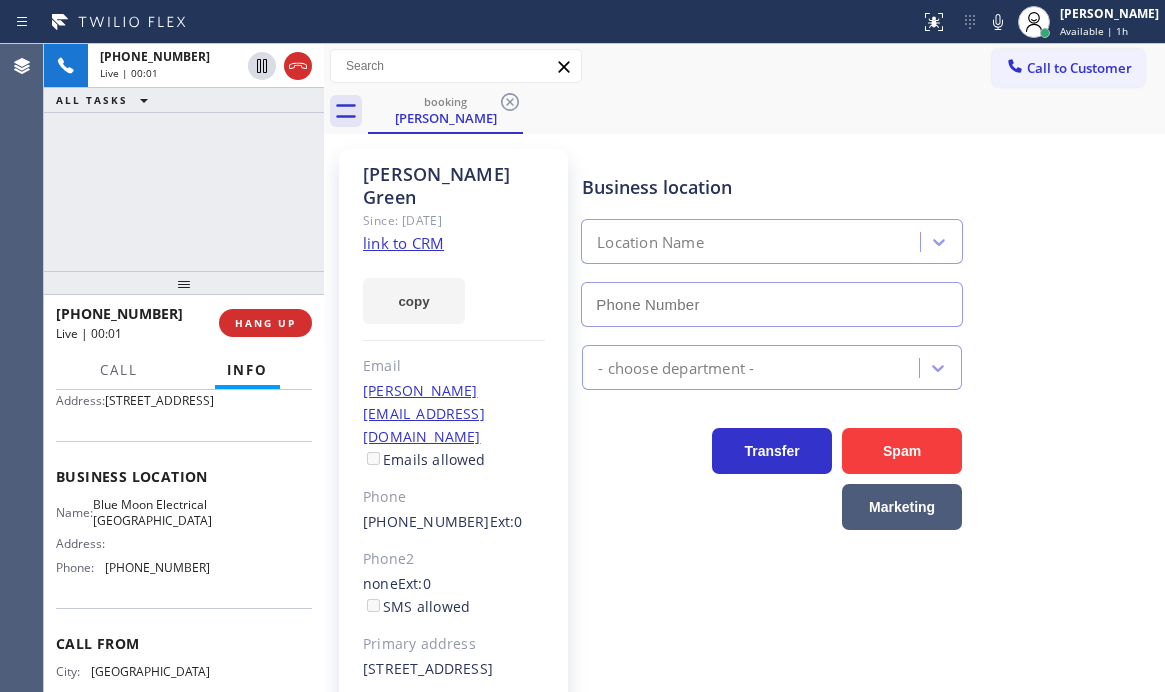 type on "[PHONE_NUMBER]" 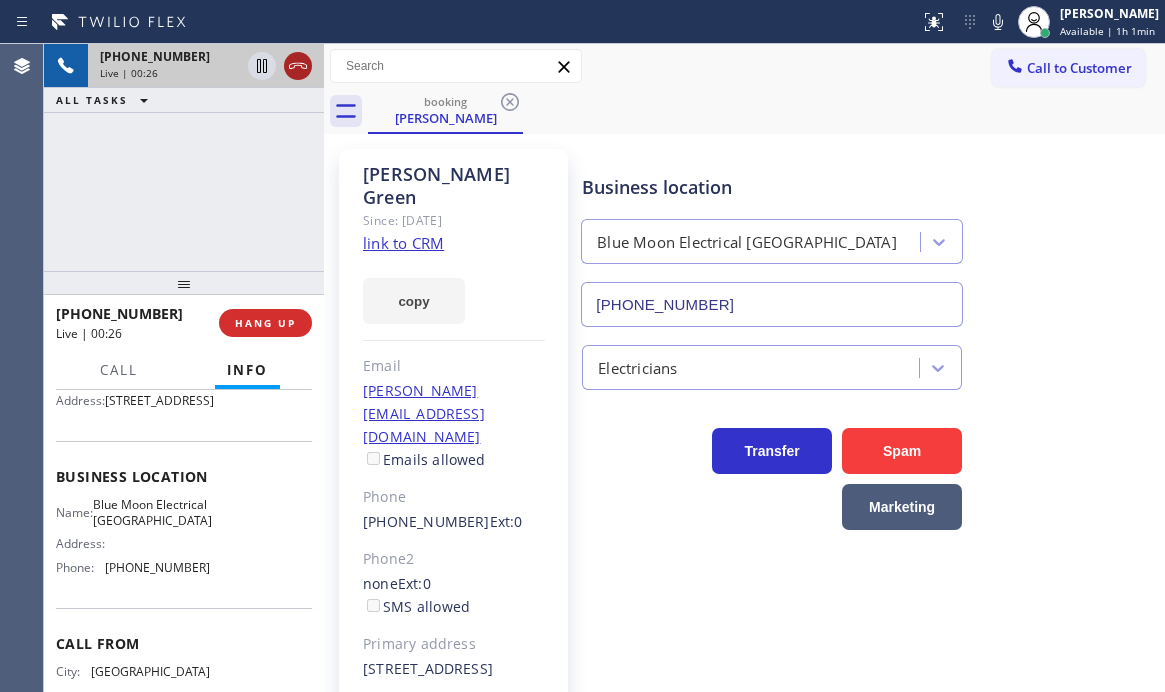 drag, startPoint x: 264, startPoint y: 66, endPoint x: 303, endPoint y: 72, distance: 39.45884 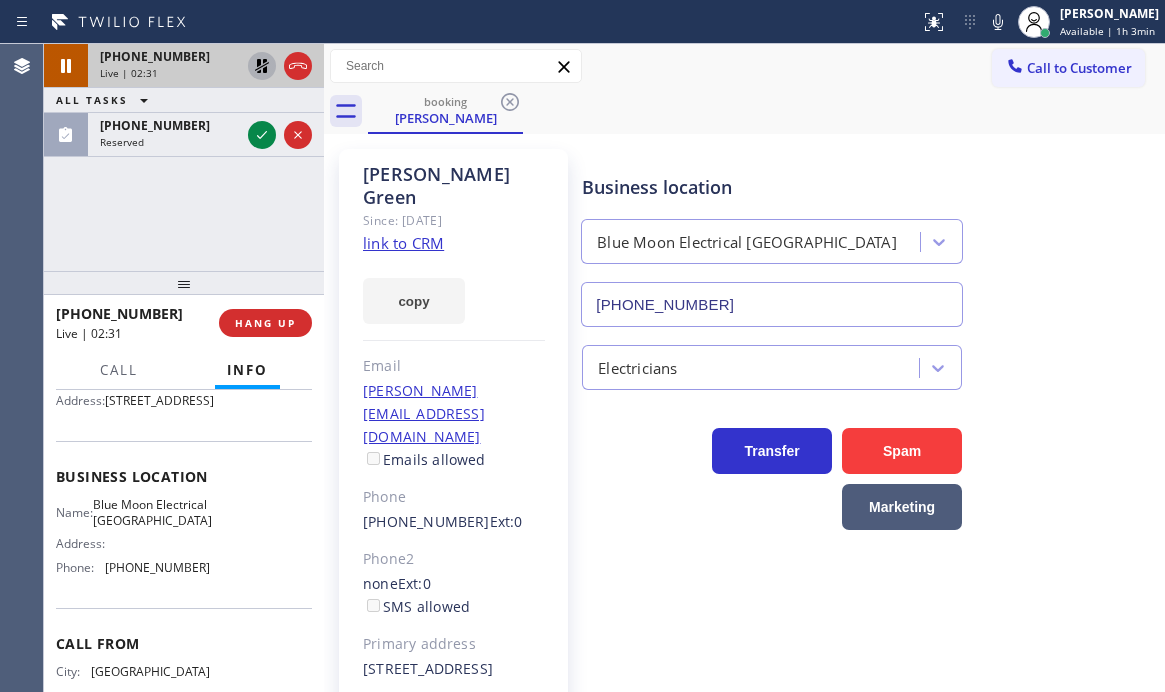 click 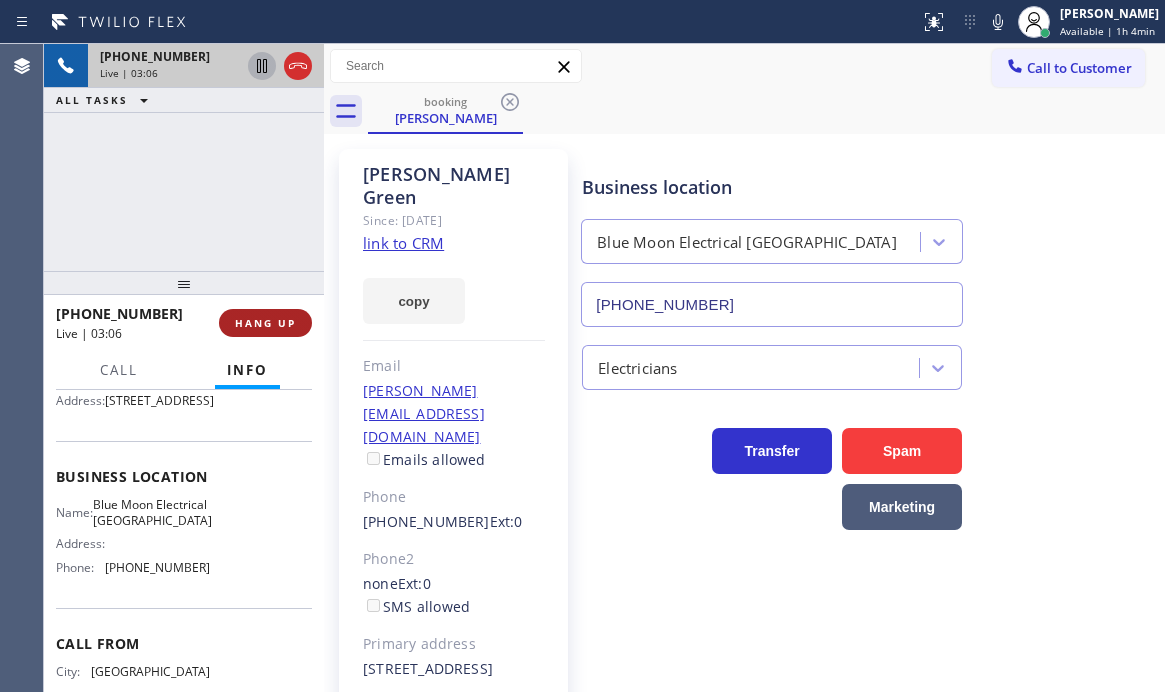 click on "HANG UP" at bounding box center (265, 323) 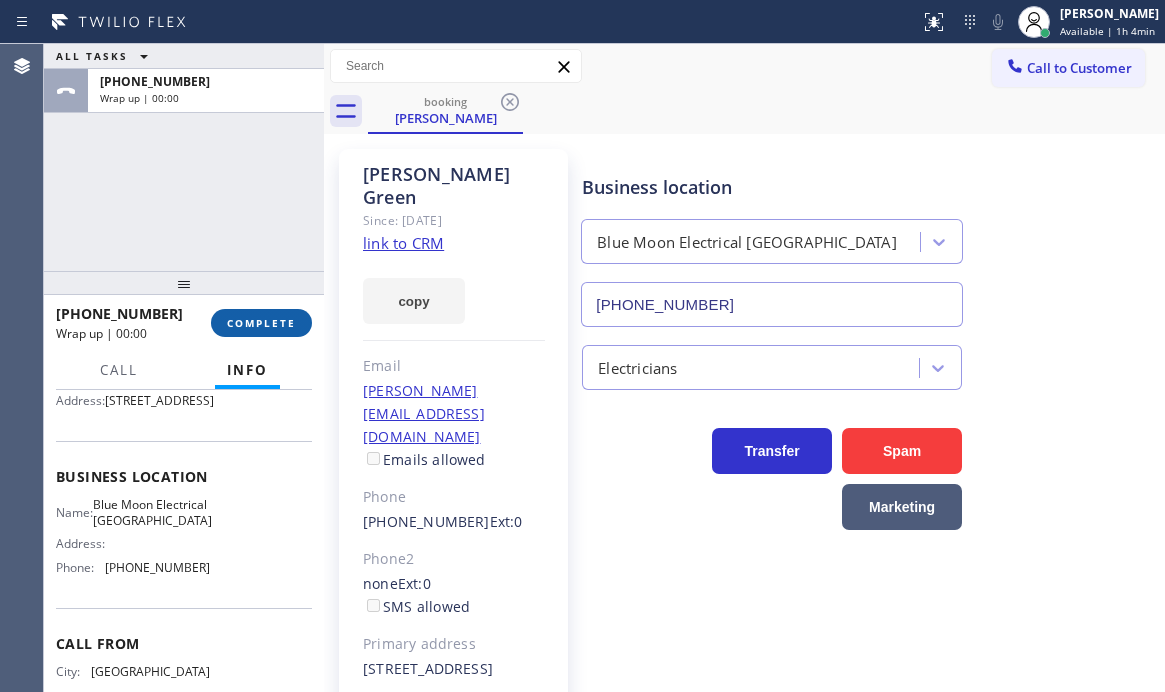 click on "COMPLETE" at bounding box center [261, 323] 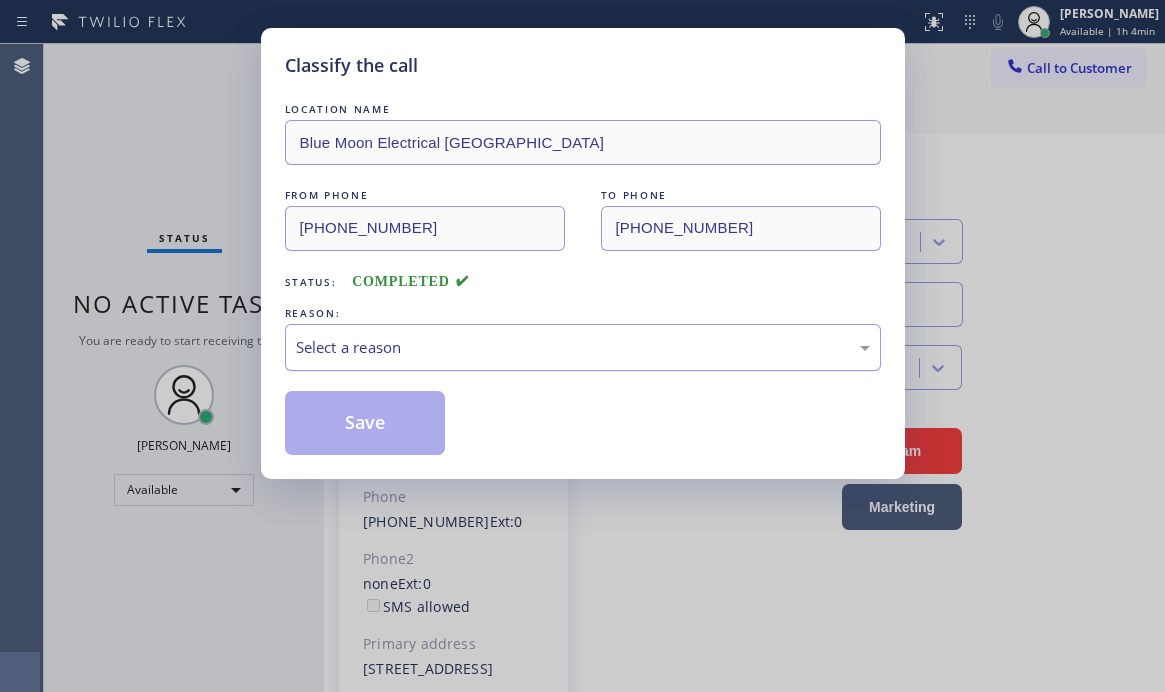 click on "Select a reason" at bounding box center (583, 347) 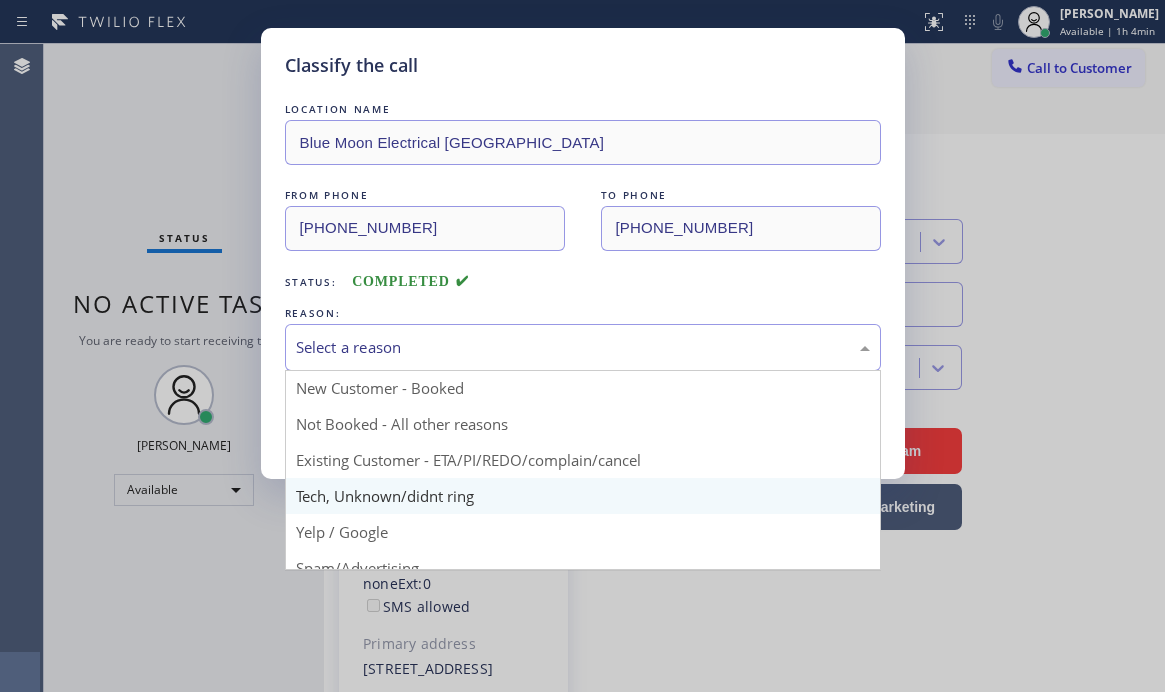 scroll, scrollTop: 0, scrollLeft: 0, axis: both 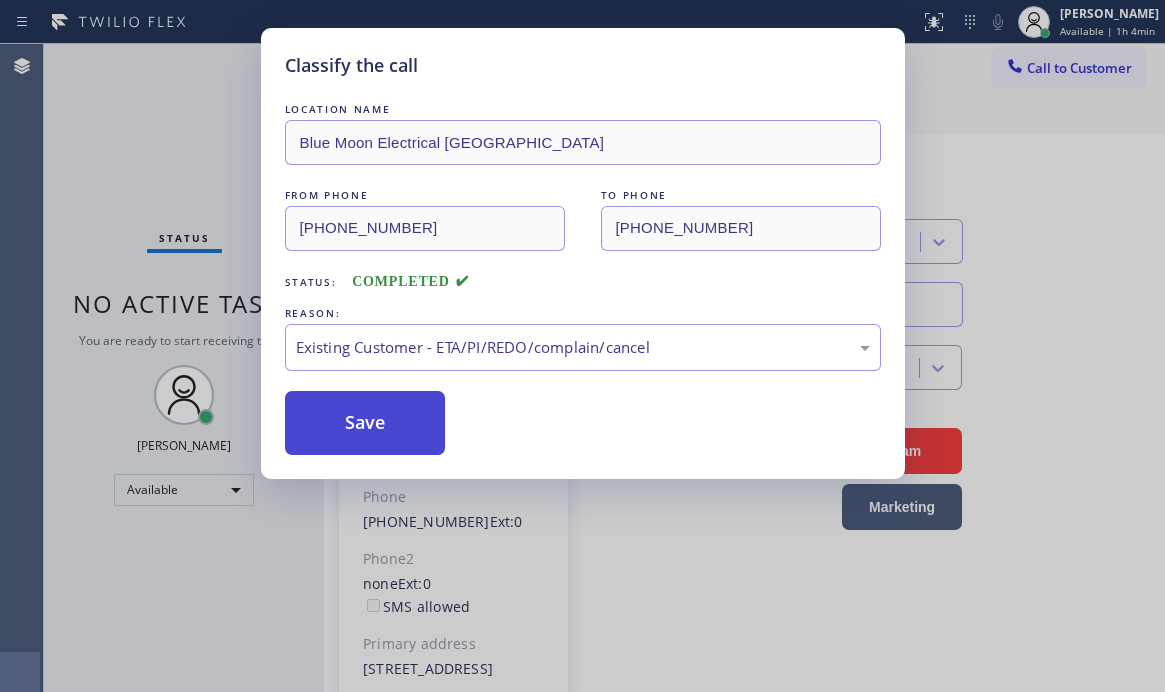 click on "Save" at bounding box center (365, 423) 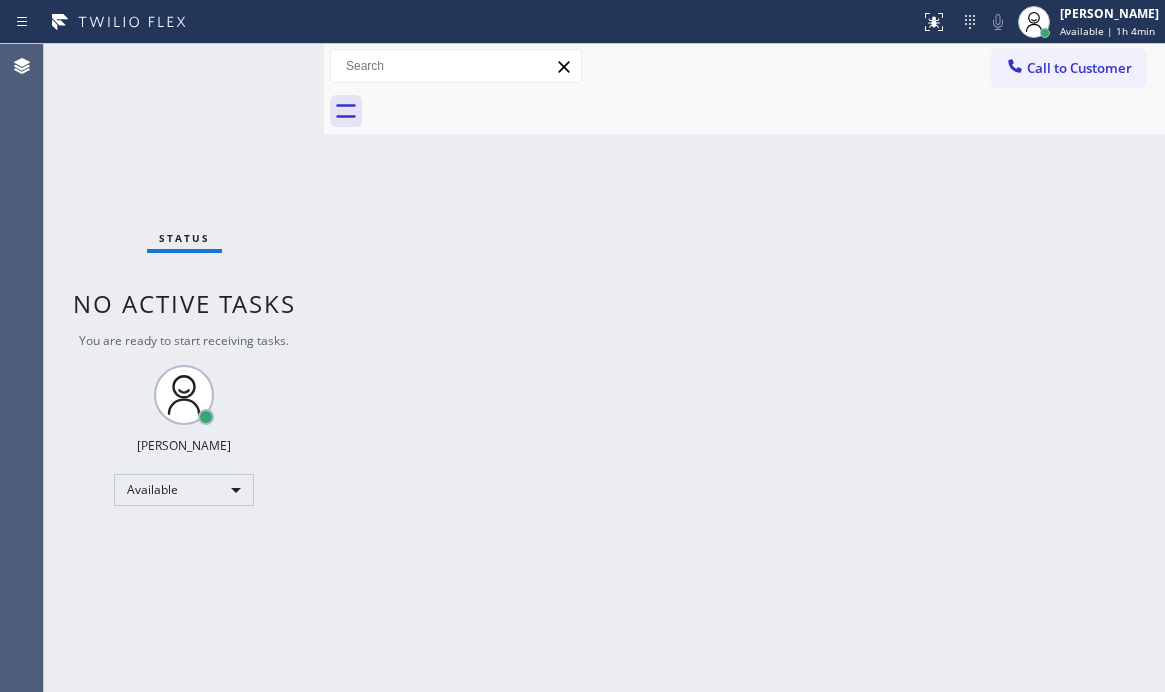 drag, startPoint x: 757, startPoint y: 265, endPoint x: 893, endPoint y: 195, distance: 152.9575 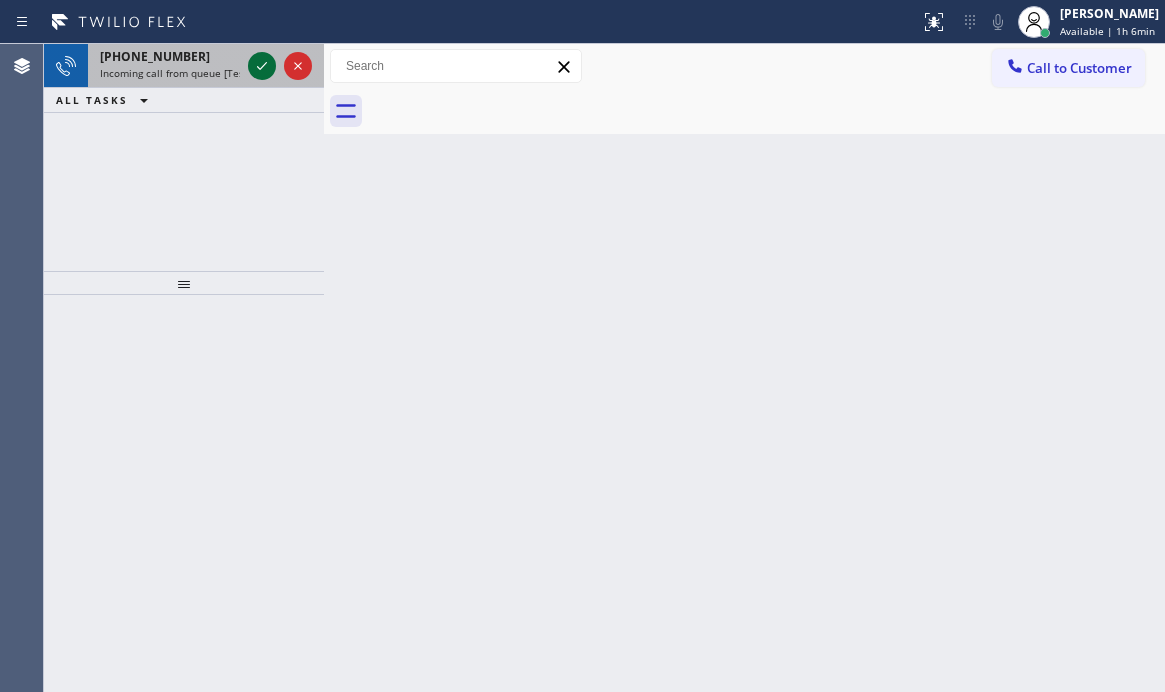 click 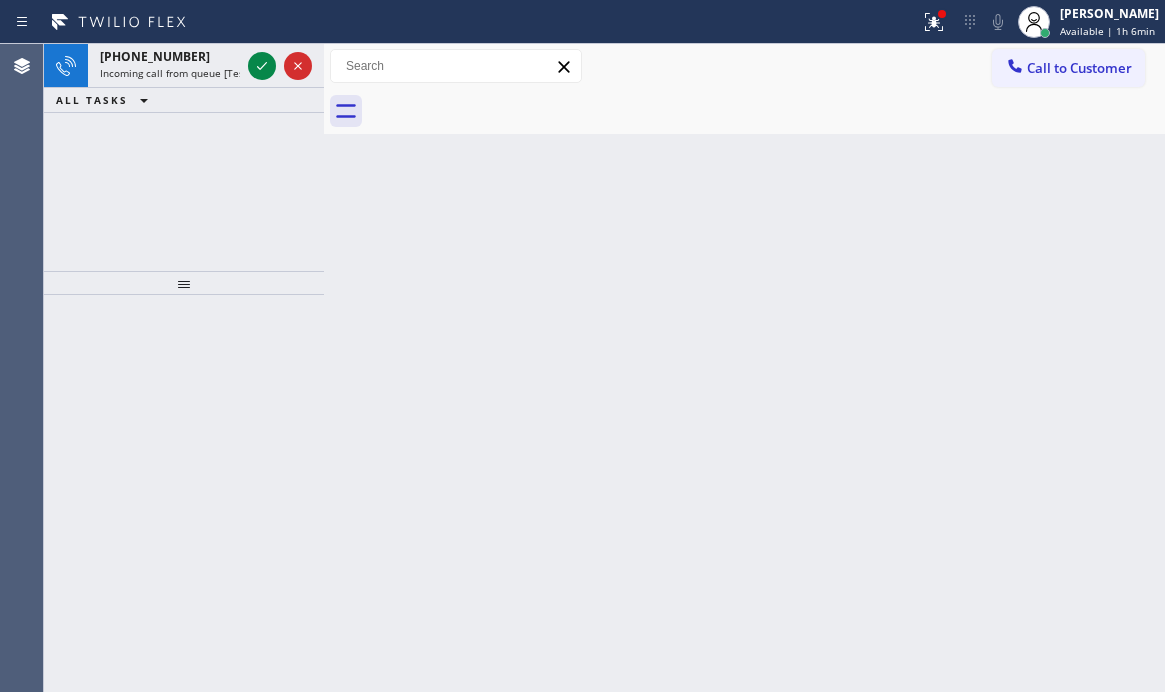click on "Status report Issue detected This issue could affect your workflow. Please contact your support team. View issue Download report Clear issue [PERSON_NAME] Available | 1h 6min Set your status Offline Available Unavailable Break Log out" at bounding box center [582, 22] 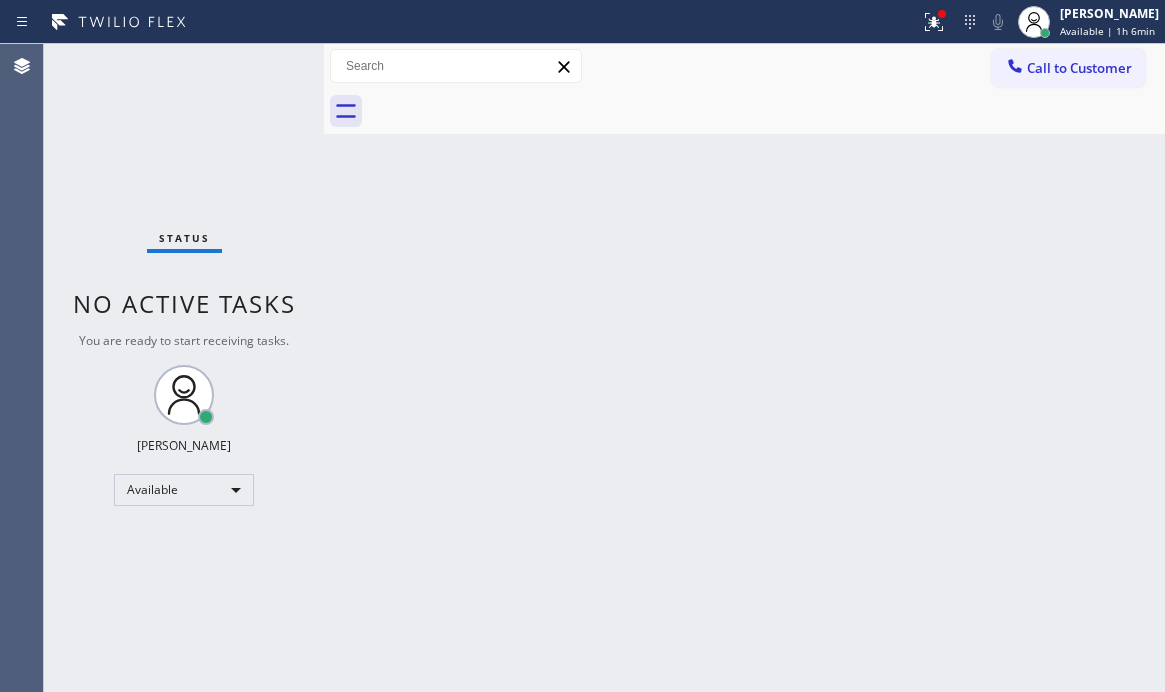 click on "Status   No active tasks     You are ready to start receiving tasks.   [PERSON_NAME] Available" at bounding box center (184, 368) 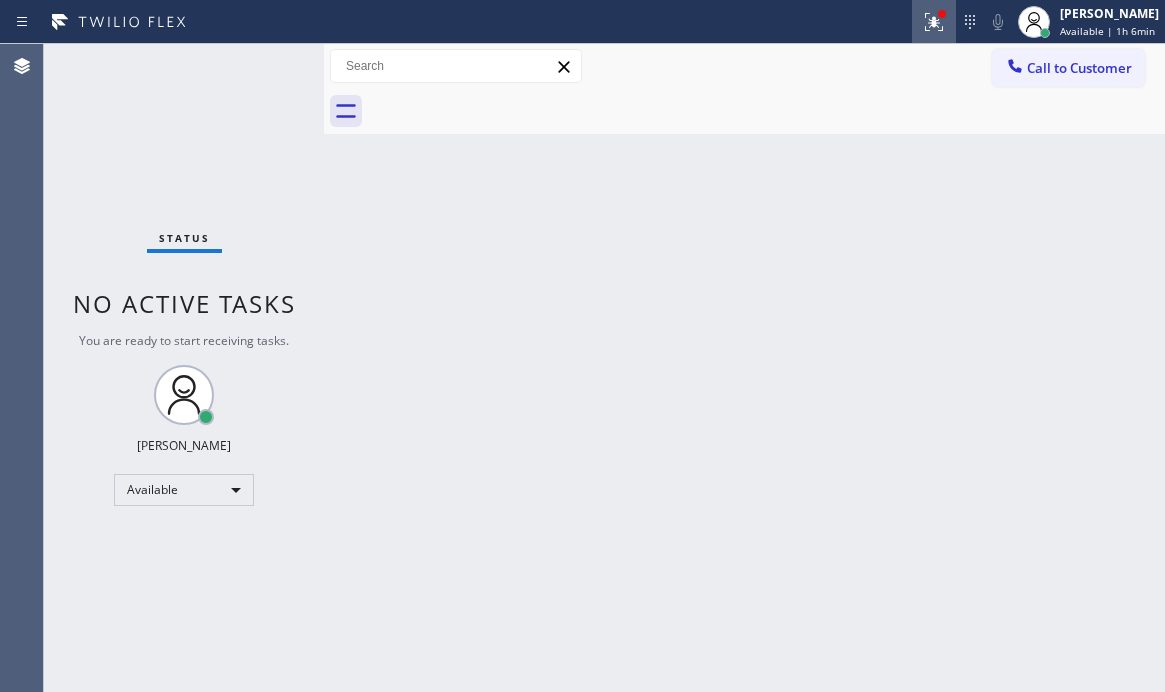 click 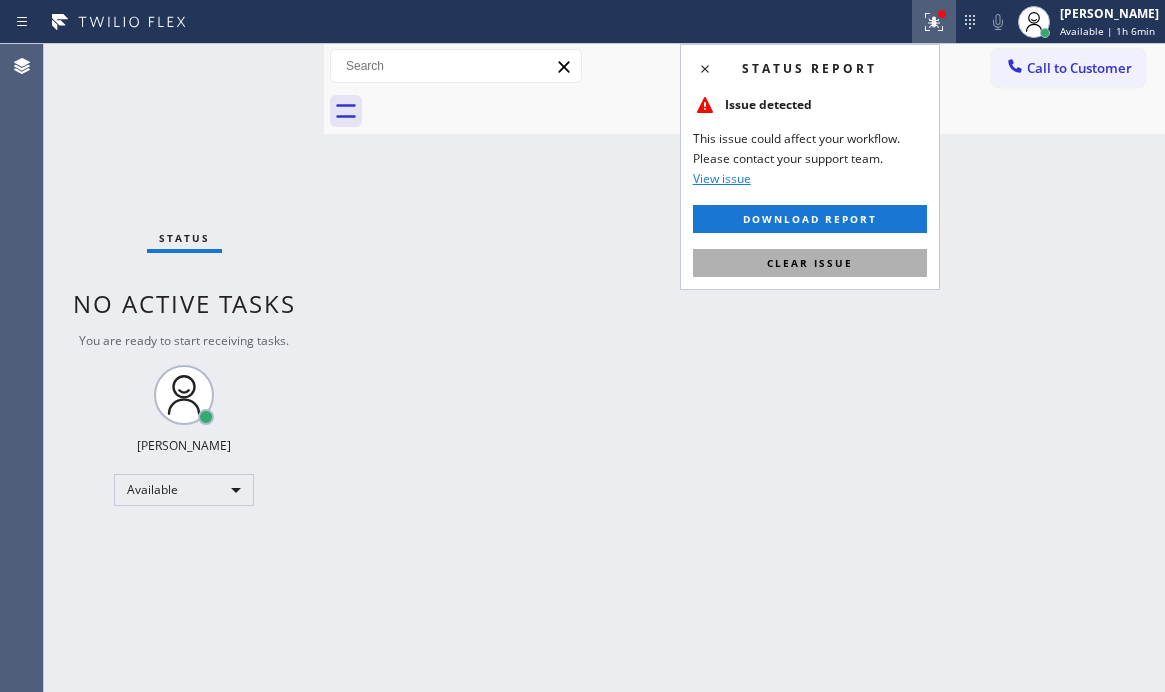 click on "Clear issue" at bounding box center [810, 263] 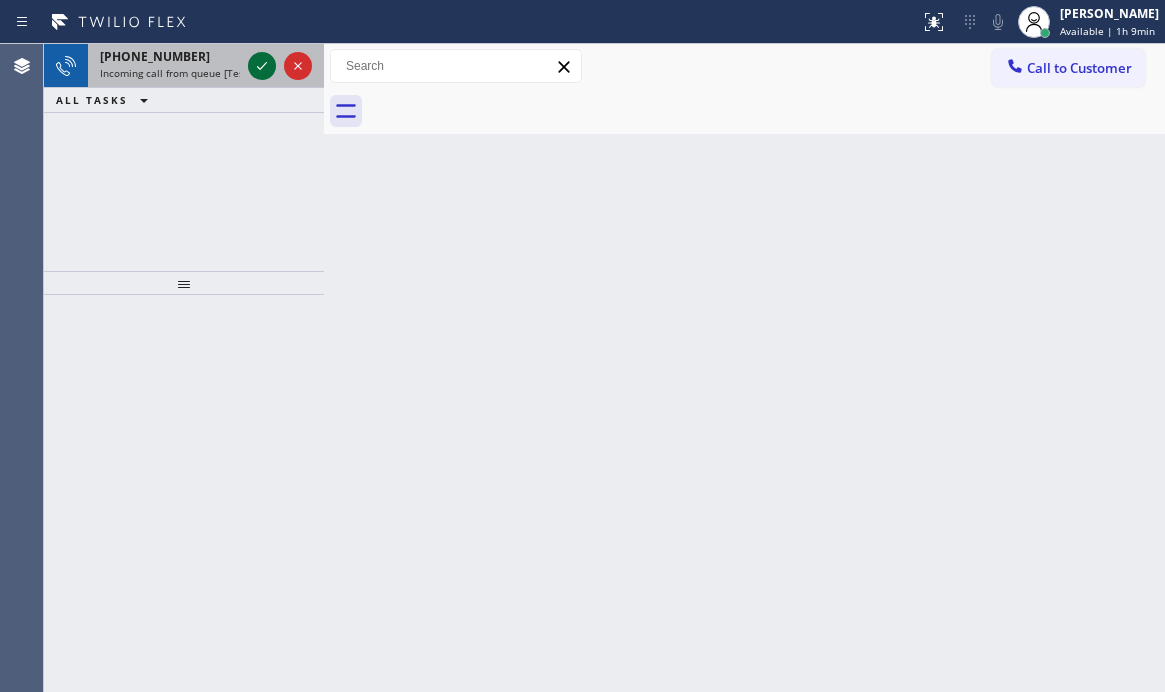 click 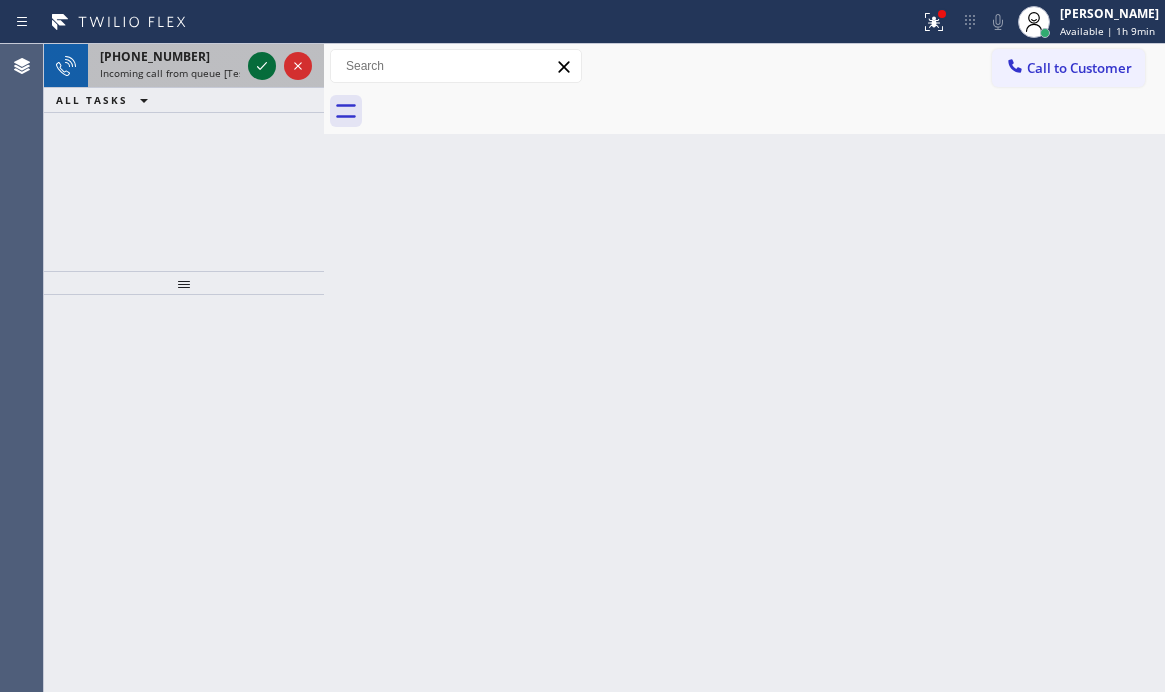 click 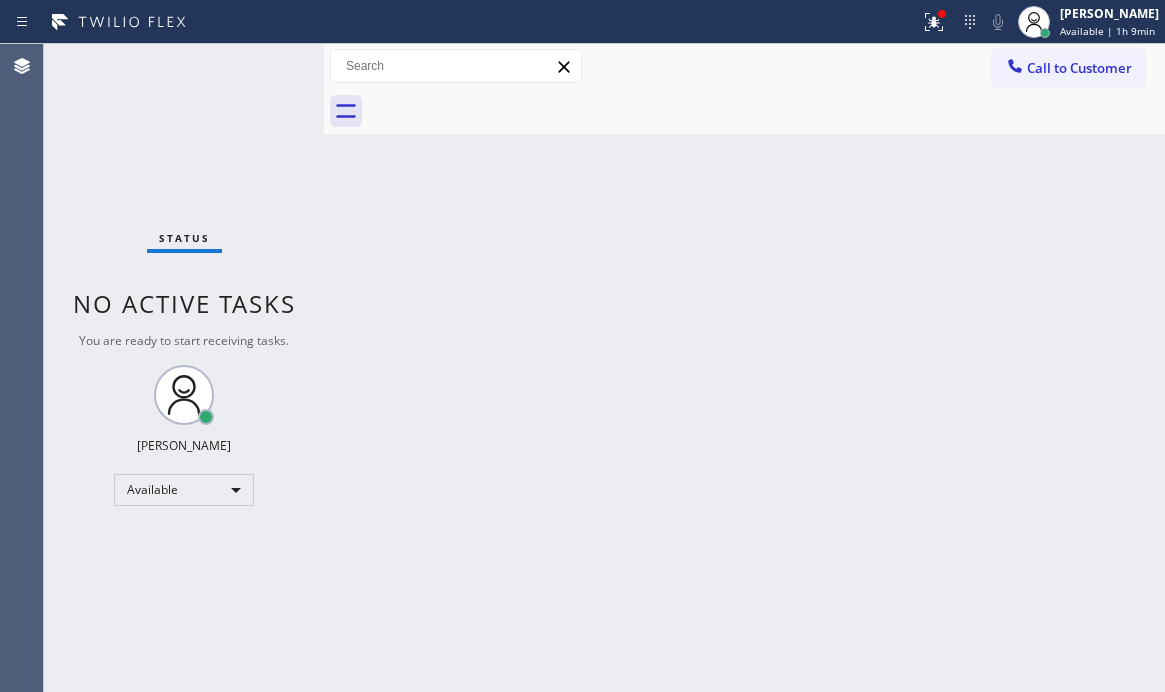 click on "Status   No active tasks     You are ready to start receiving tasks.   [PERSON_NAME] Available" at bounding box center [184, 368] 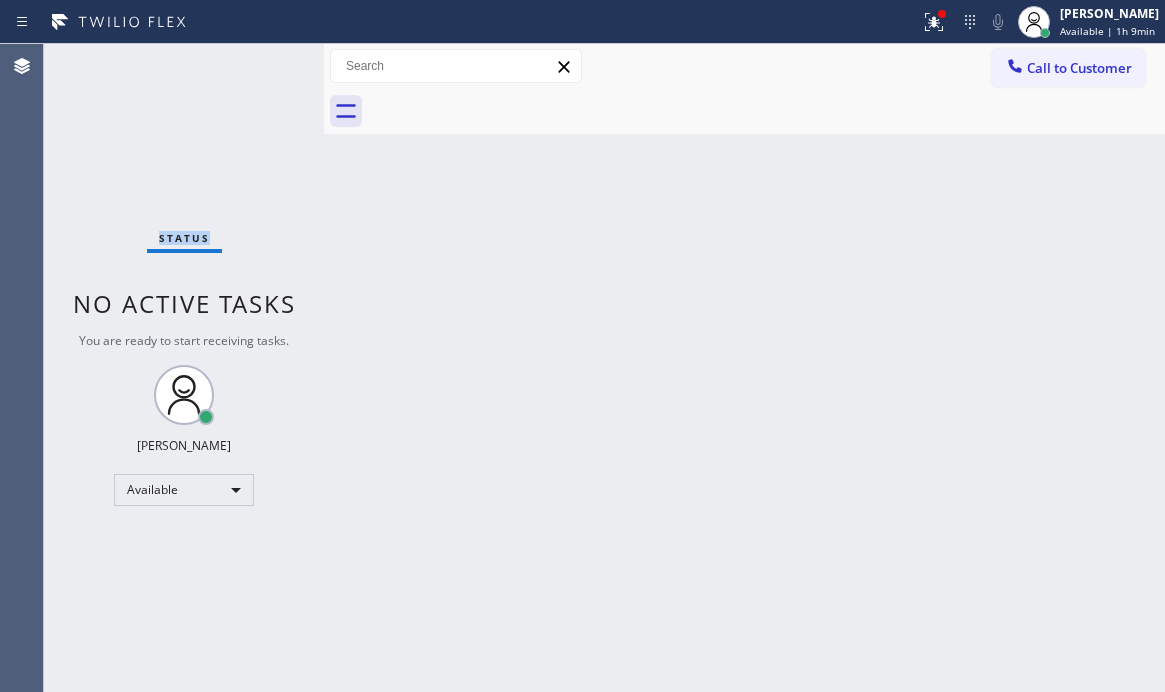 drag, startPoint x: 263, startPoint y: 69, endPoint x: 176, endPoint y: 292, distance: 239.37001 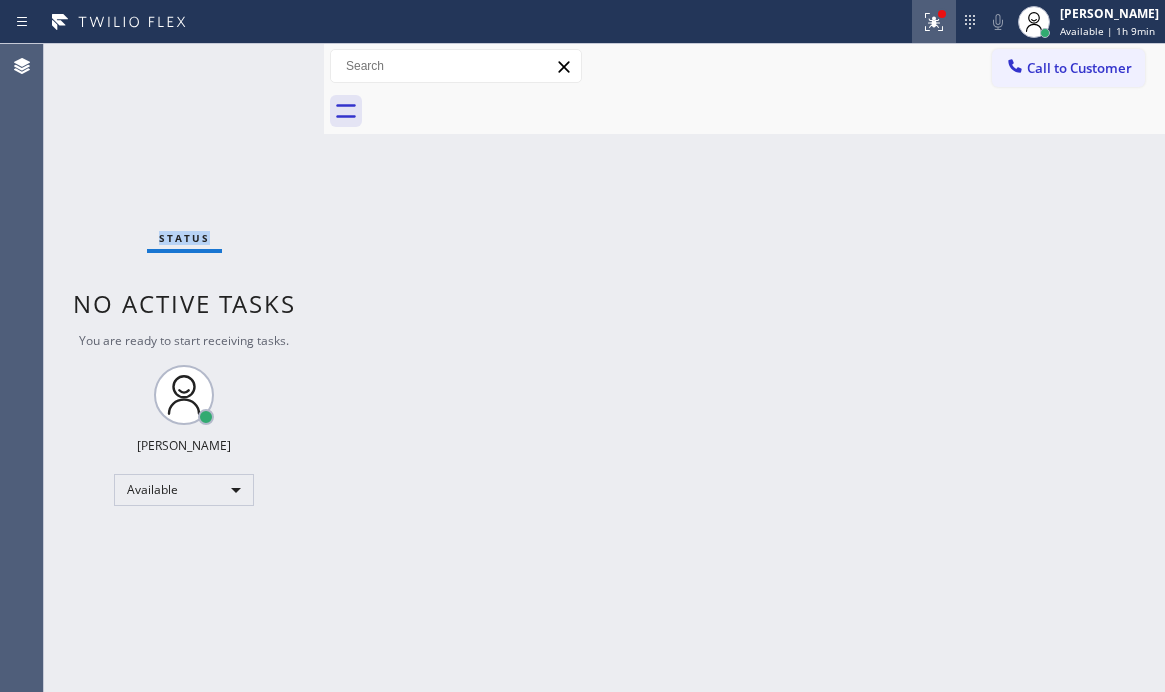 click 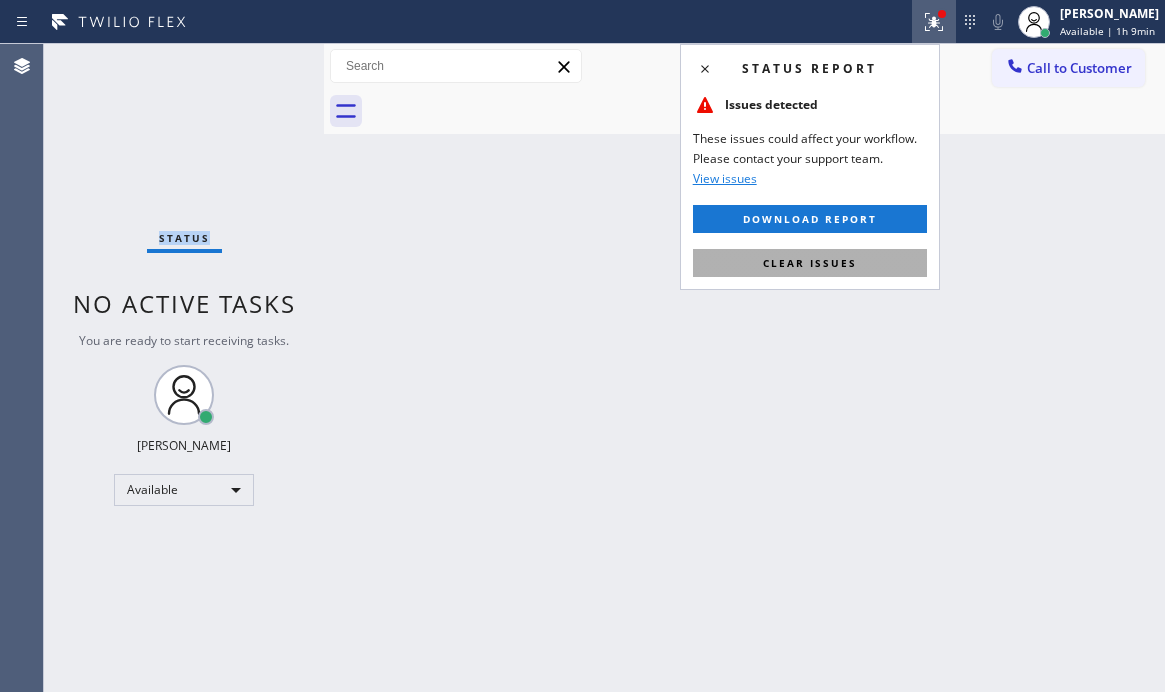 click on "Clear issues" at bounding box center (810, 263) 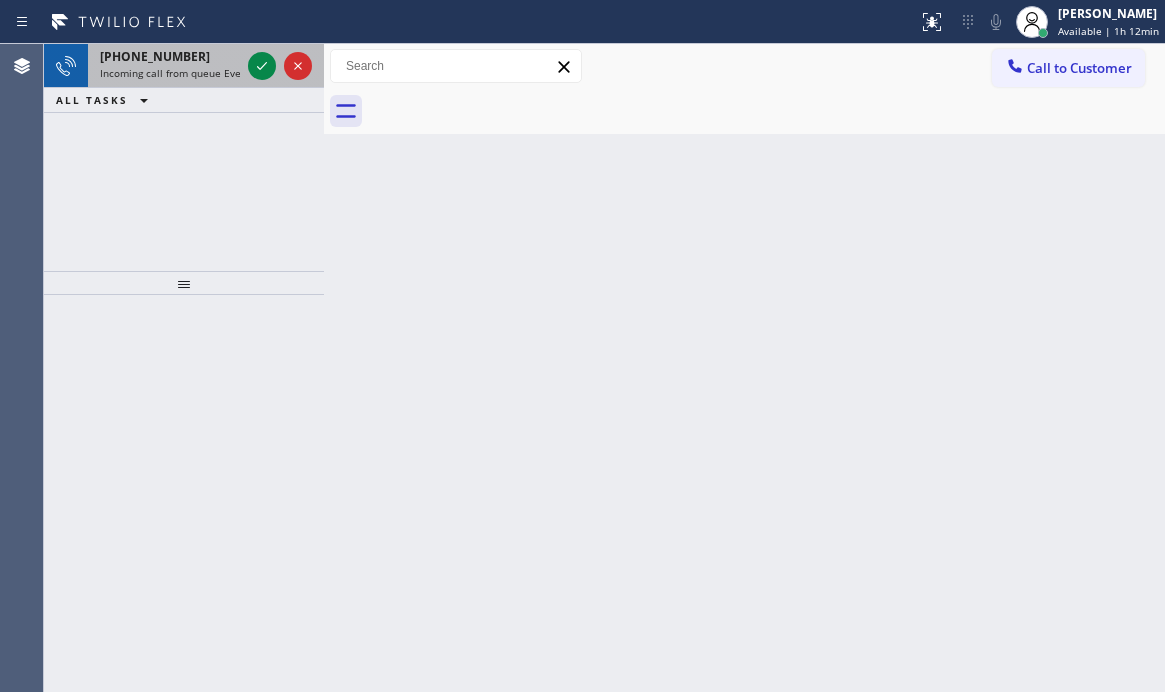 click on "[PHONE_NUMBER]" at bounding box center [155, 56] 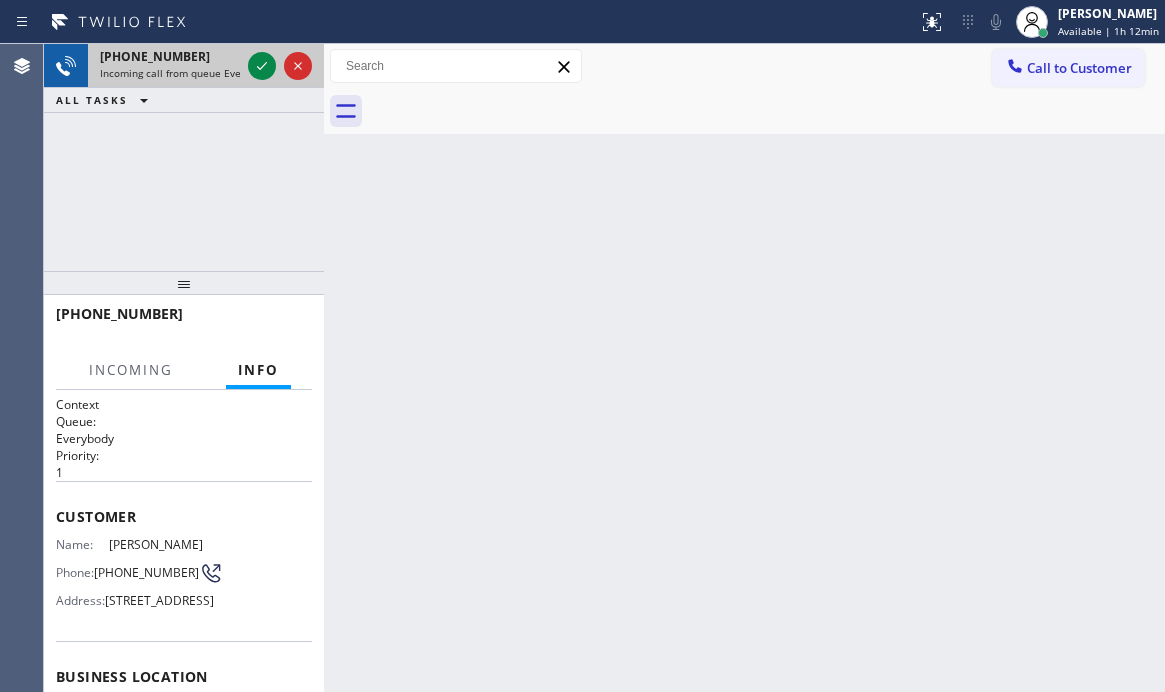 click on "[PHONE_NUMBER]" at bounding box center [170, 56] 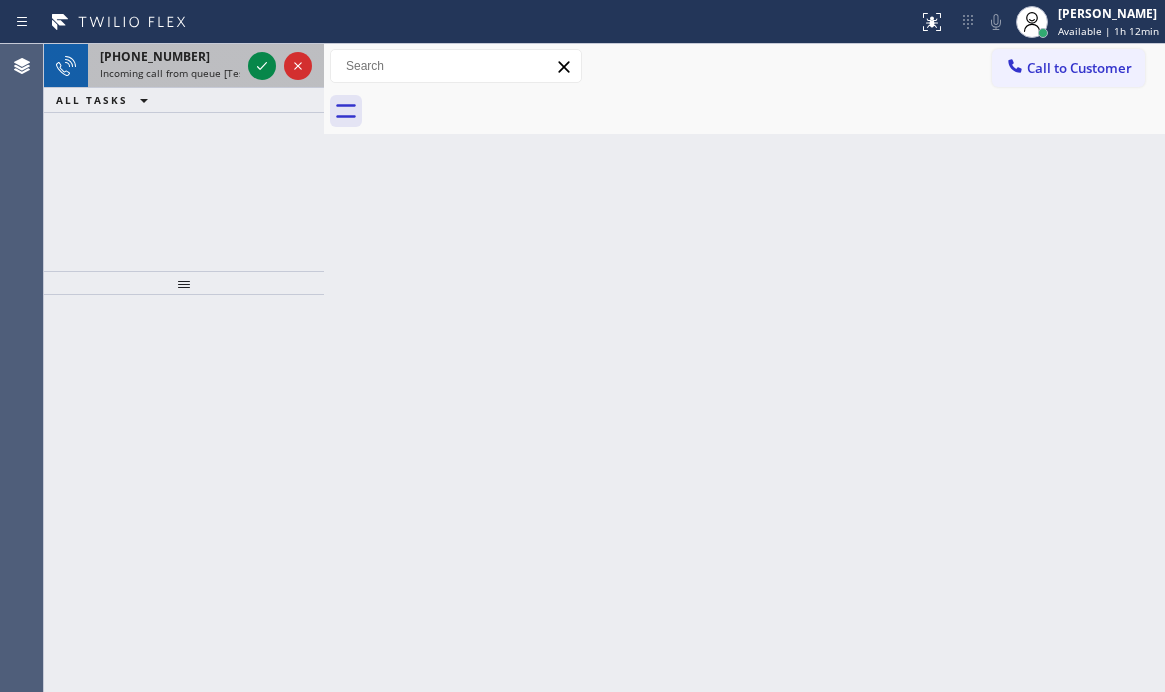 click on "Incoming call from queue [Test] All" at bounding box center [183, 73] 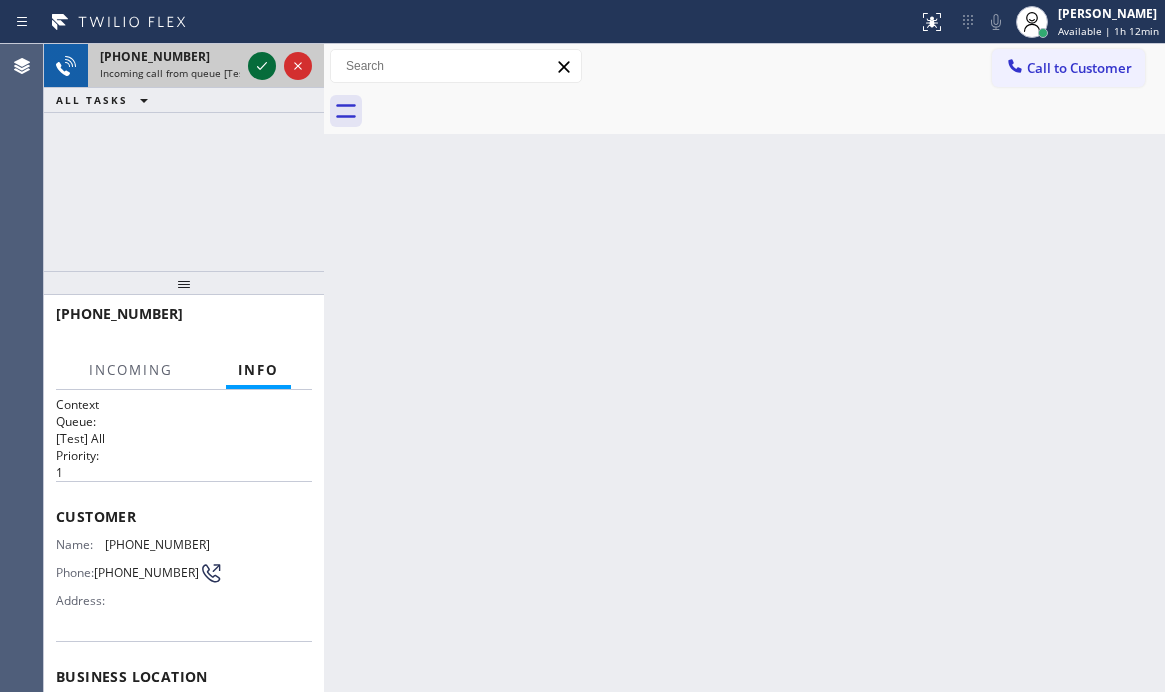 click 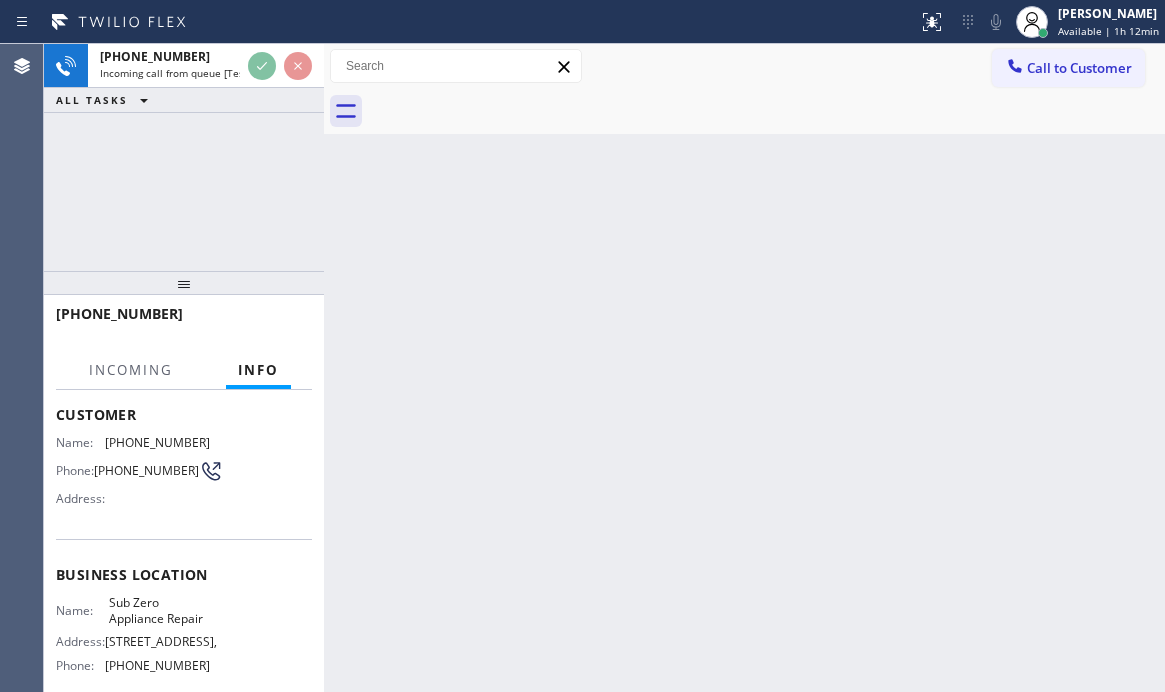 scroll, scrollTop: 200, scrollLeft: 0, axis: vertical 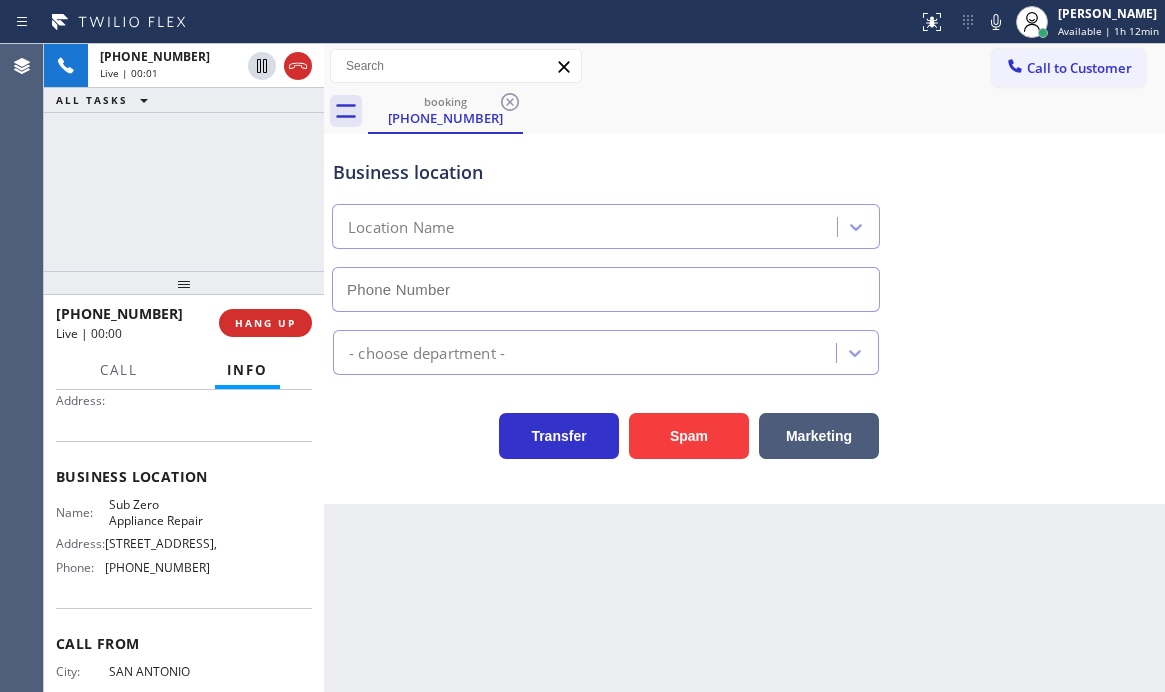 type on "[PHONE_NUMBER]" 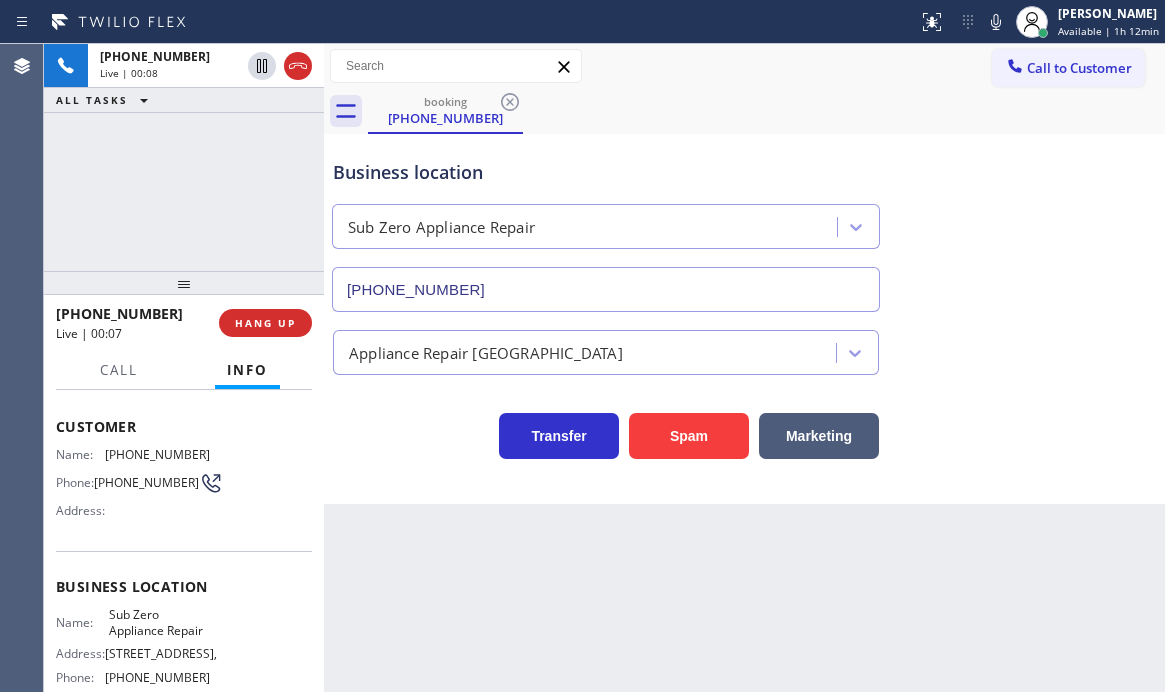 scroll, scrollTop: 0, scrollLeft: 0, axis: both 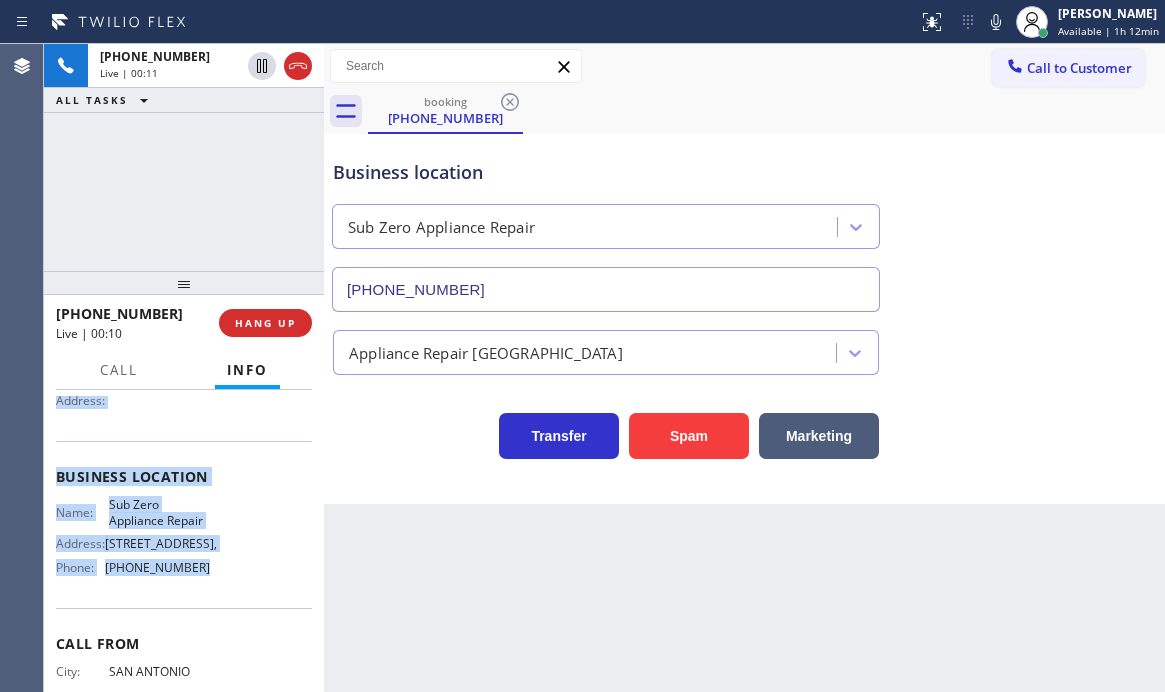 drag, startPoint x: 58, startPoint y: 510, endPoint x: 223, endPoint y: 623, distance: 199.985 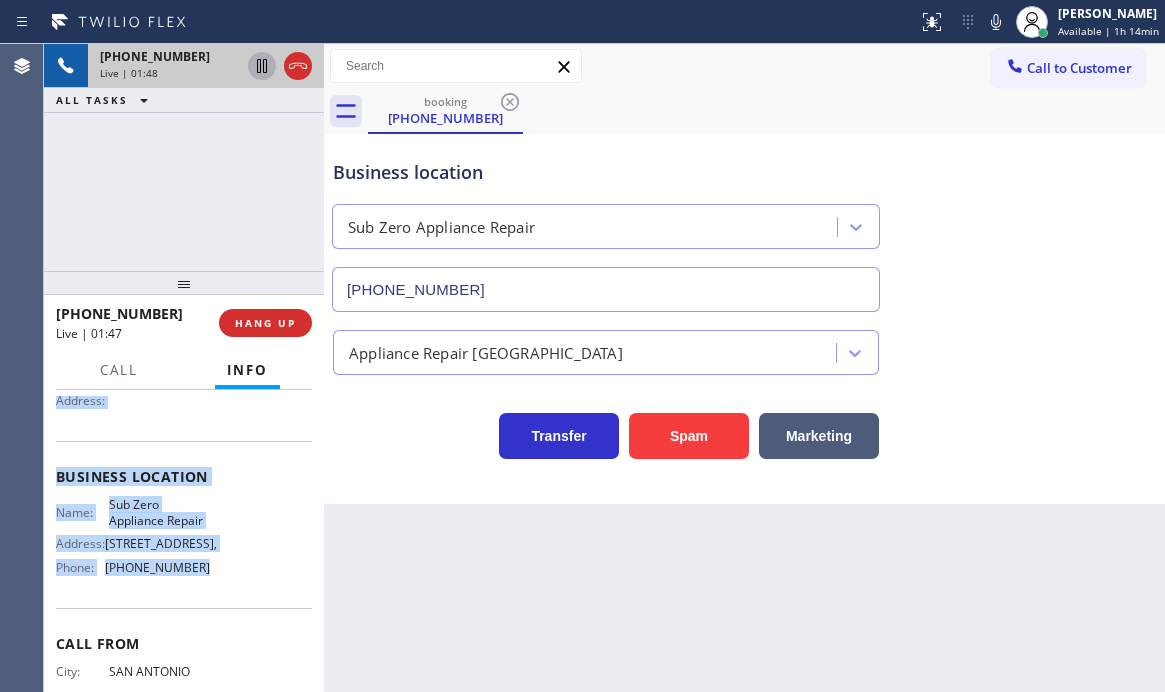 click 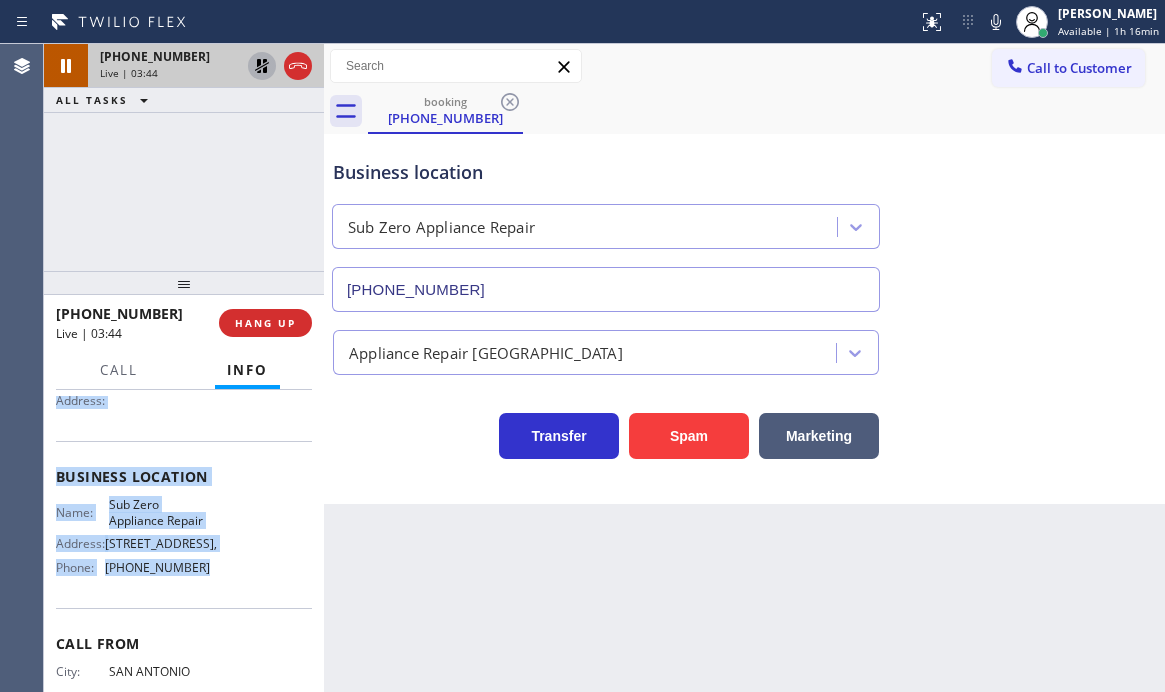 click 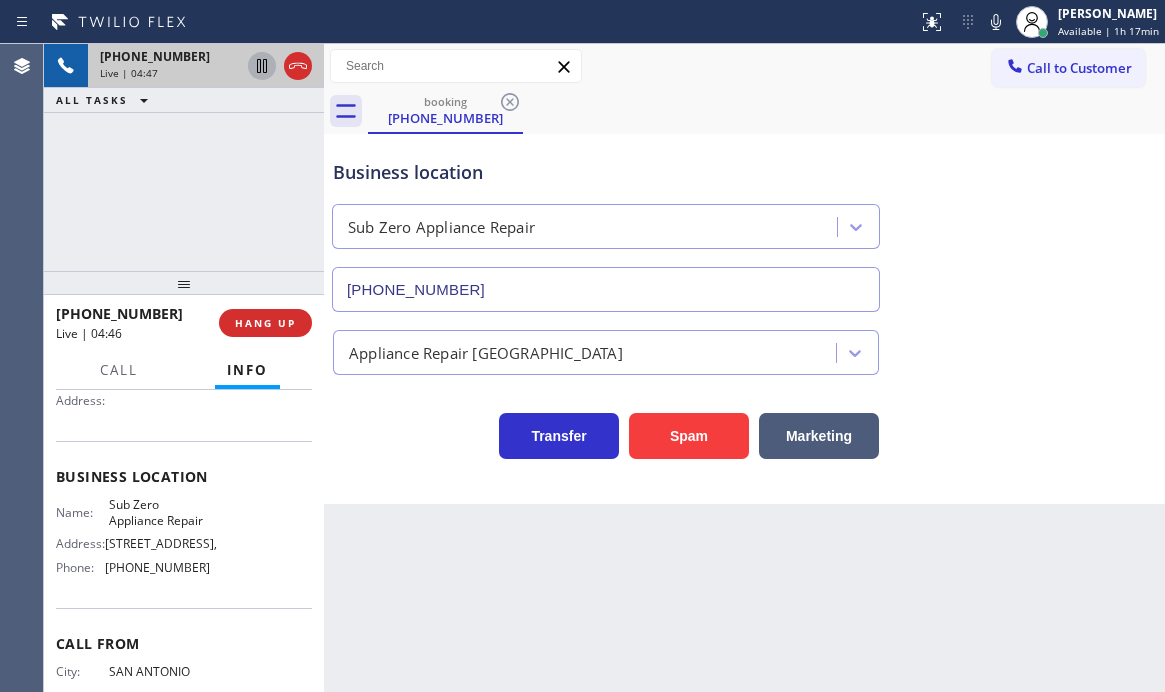 click on "[PHONE_NUMBER] Live | 04:47 ALL TASKS ALL TASKS ACTIVE TASKS TASKS IN WRAP UP" at bounding box center [184, 157] 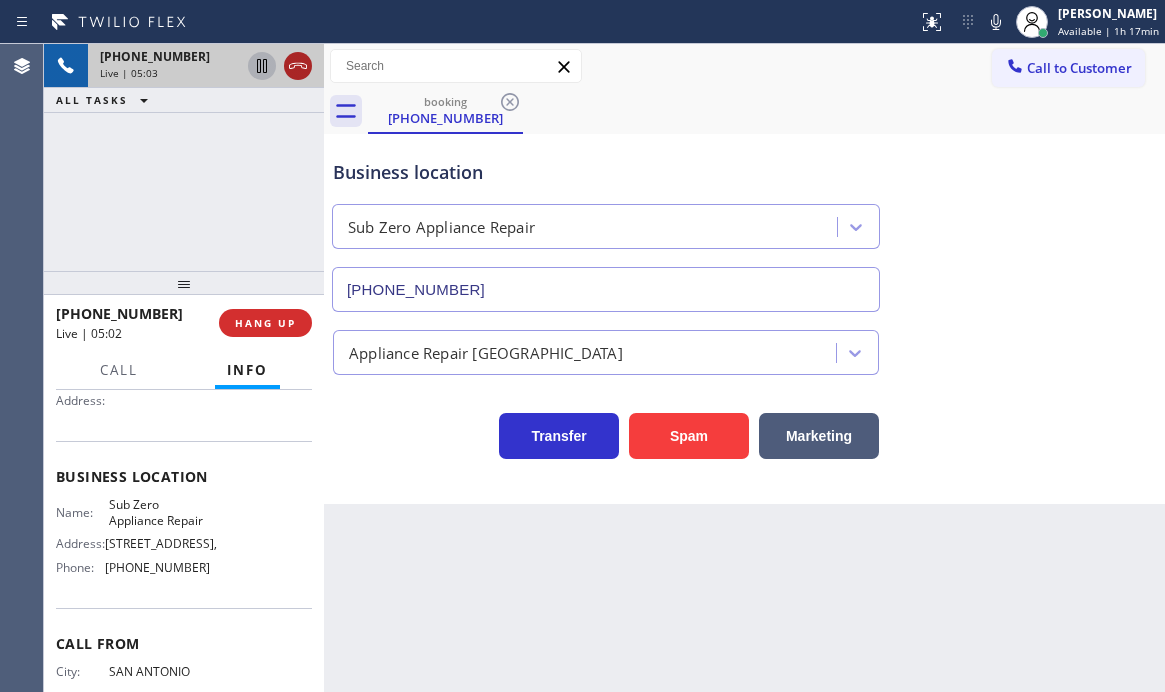 click 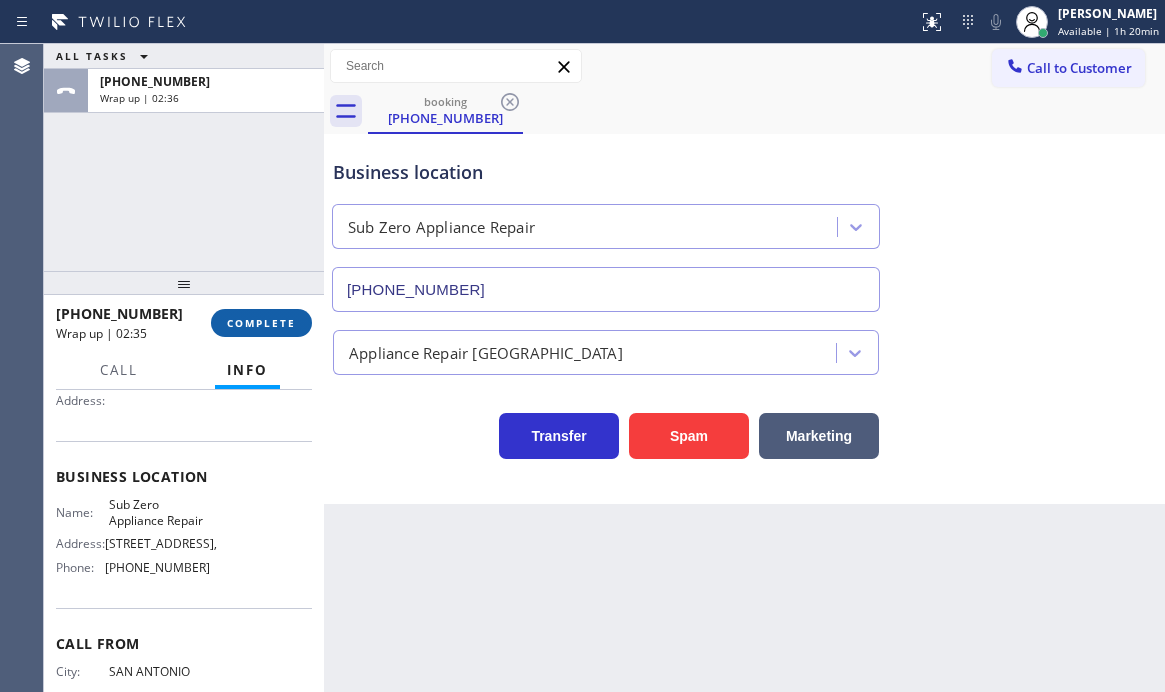 drag, startPoint x: 232, startPoint y: 321, endPoint x: 282, endPoint y: 326, distance: 50.24938 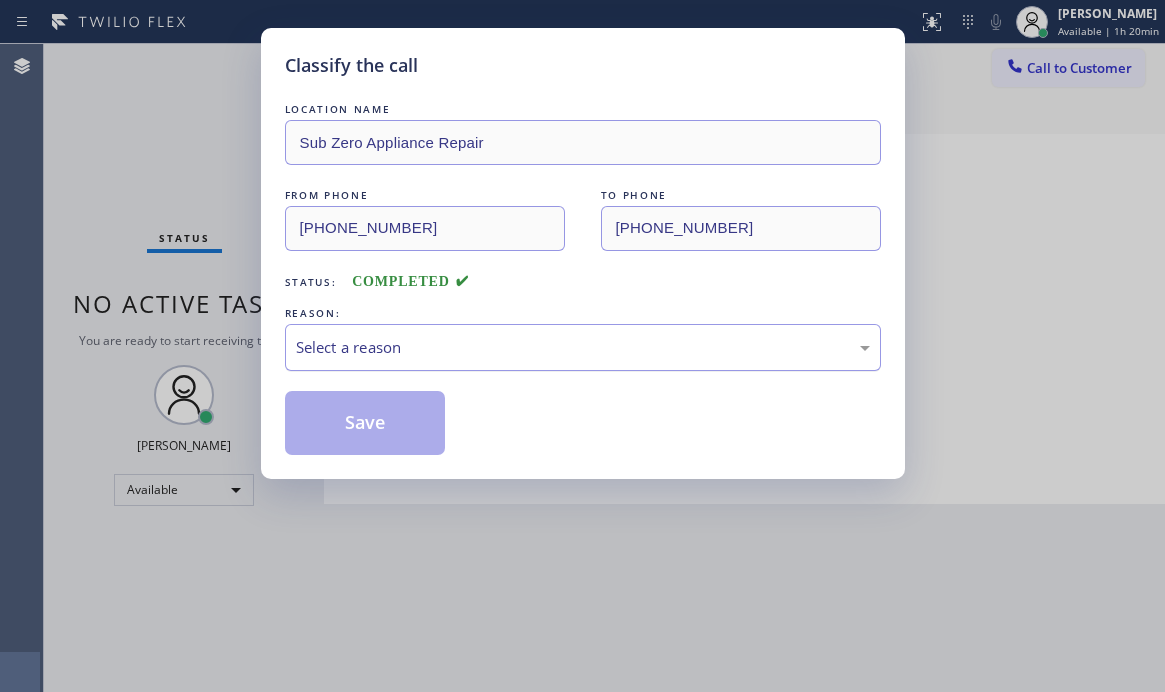 drag, startPoint x: 514, startPoint y: 349, endPoint x: 489, endPoint y: 357, distance: 26.24881 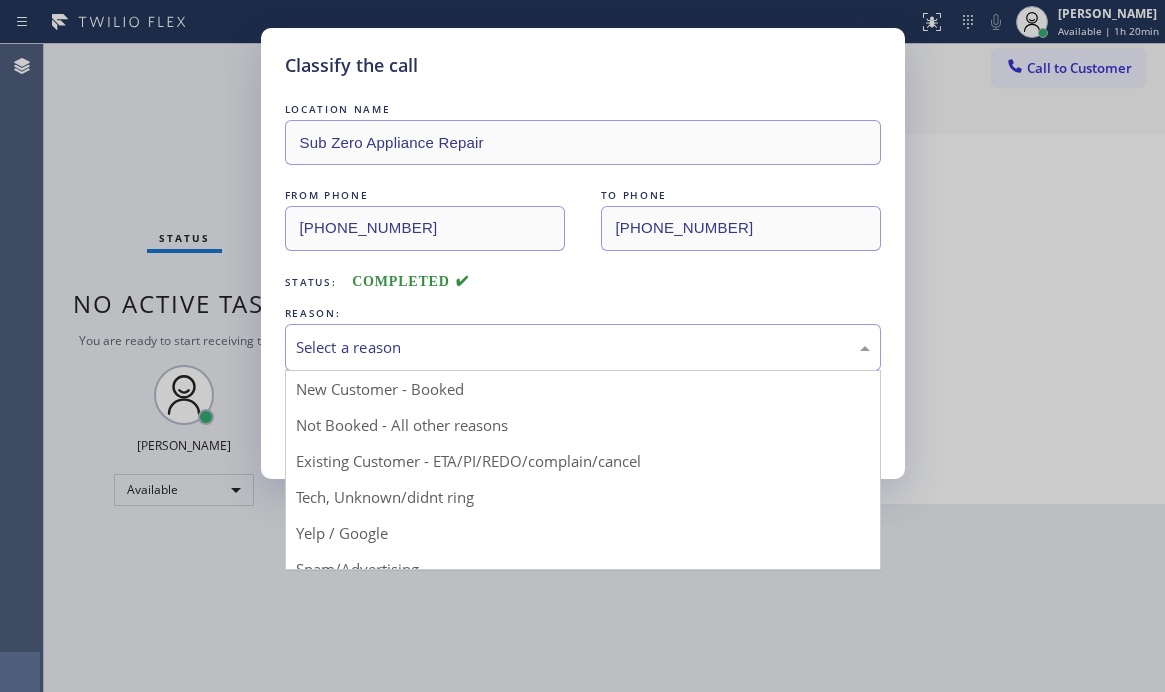 drag, startPoint x: 355, startPoint y: 422, endPoint x: 344, endPoint y: 422, distance: 11 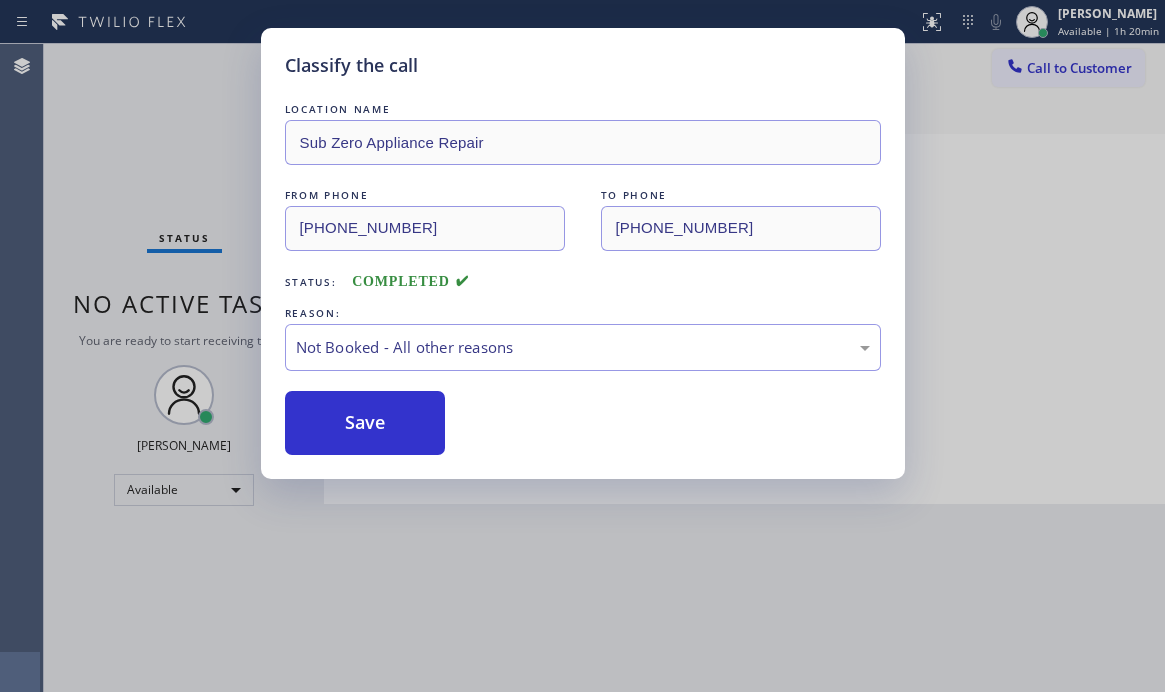 drag, startPoint x: 344, startPoint y: 422, endPoint x: 687, endPoint y: 414, distance: 343.0933 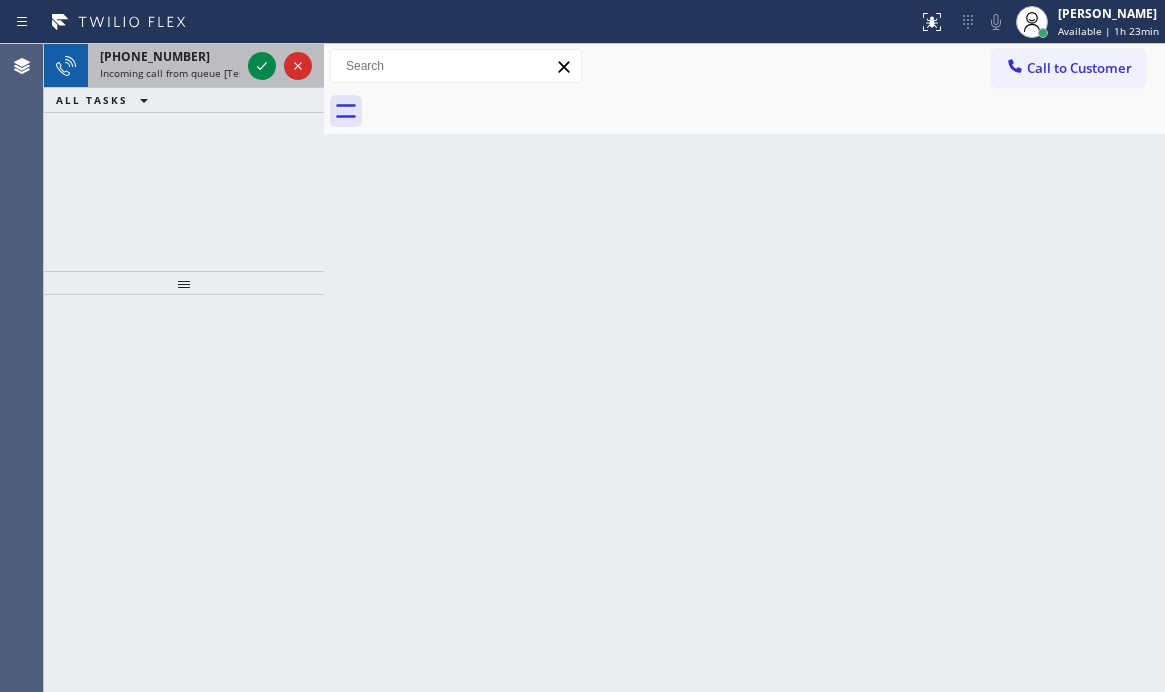 click on "[PHONE_NUMBER]" at bounding box center (170, 56) 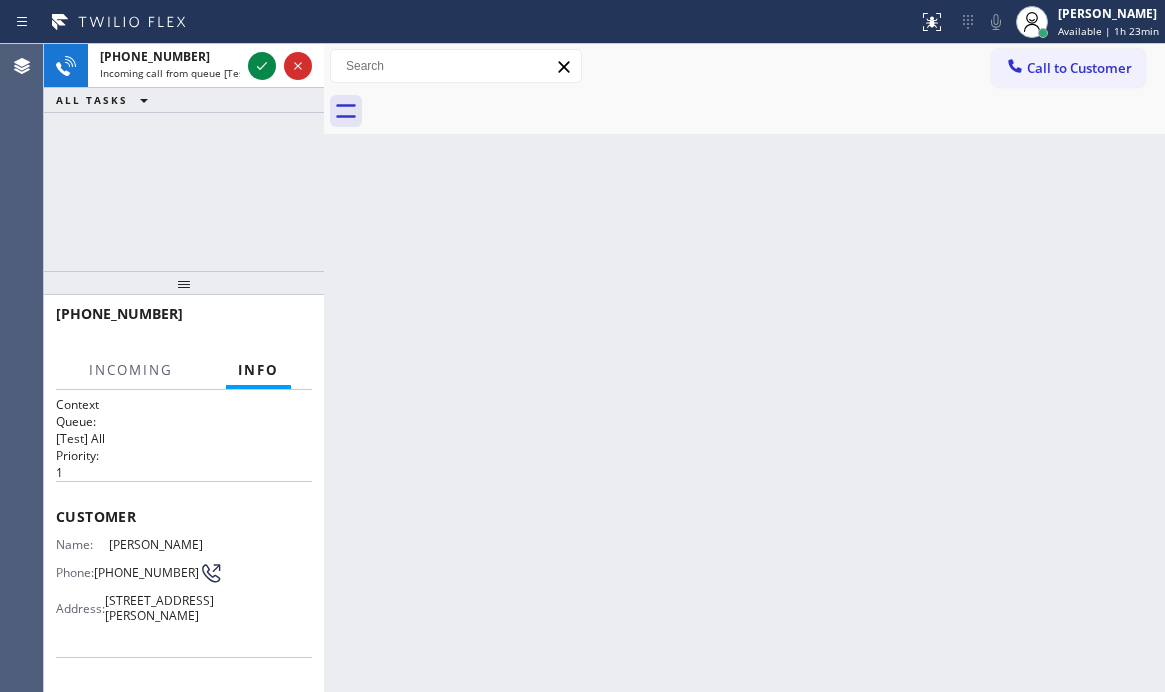 click on "Back to Dashboard Change Sender ID Customers Technicians Select a contact Outbound call Technician Search Technician Your caller id phone number Your caller id phone number Call Technician info Name   Phone none Address none Change Sender ID HVAC [PHONE_NUMBER] 5 Star Appliance [PHONE_NUMBER] Appliance Repair [PHONE_NUMBER] Plumbing [PHONE_NUMBER] Air Duct Cleaning [PHONE_NUMBER]  Electricians [PHONE_NUMBER] Cancel Change Check personal SMS Reset Change No tabs Call to Customer Outbound call Location Home Alliance Your caller id phone number [PHONE_NUMBER] Customer number Call Outbound call Technician Search Technician Your caller id phone number Your caller id phone number Call" at bounding box center (744, 368) 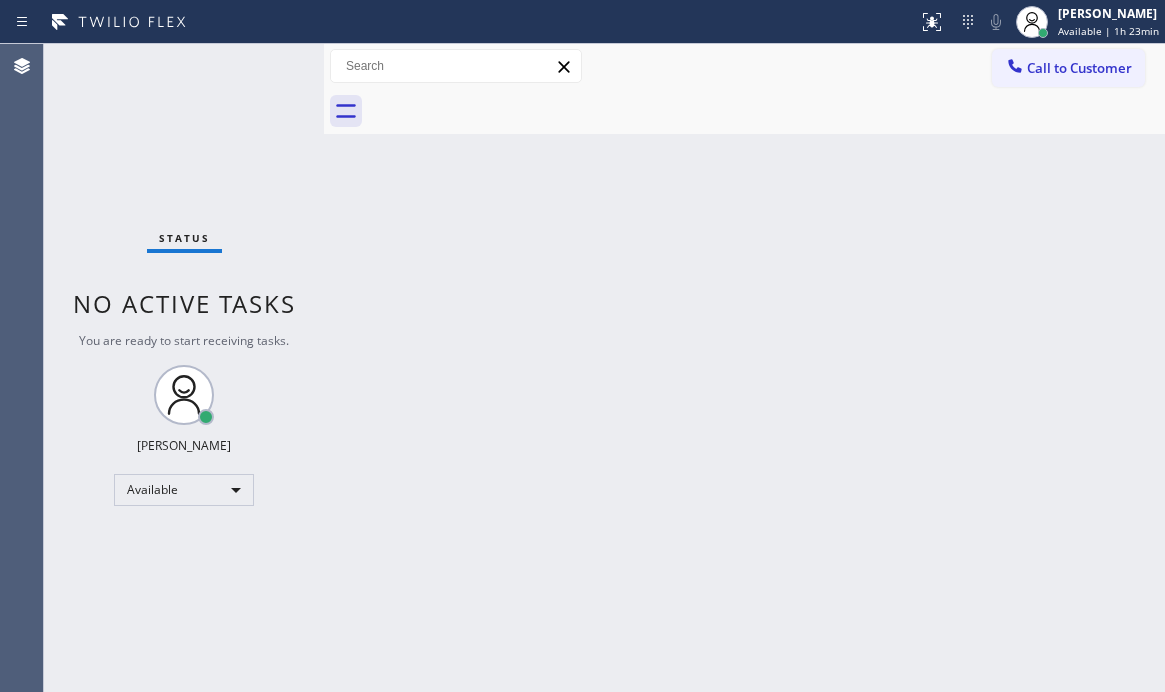 click on "Status   No active tasks     You are ready to start receiving tasks.   [PERSON_NAME] Available" at bounding box center [184, 368] 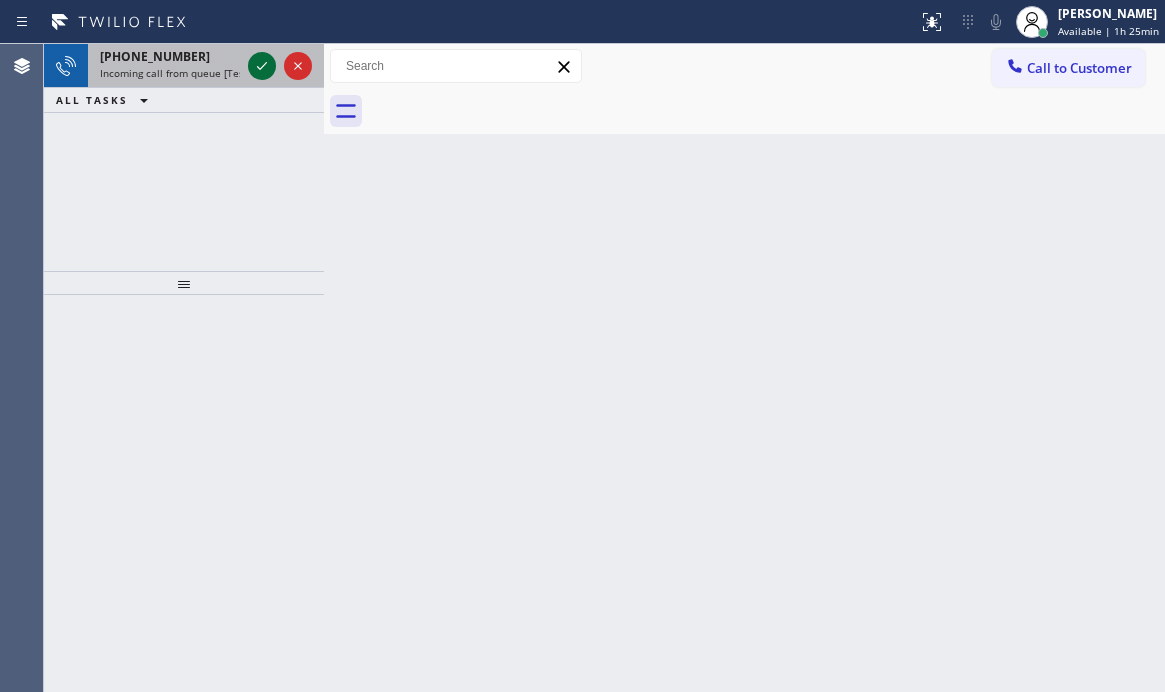 click 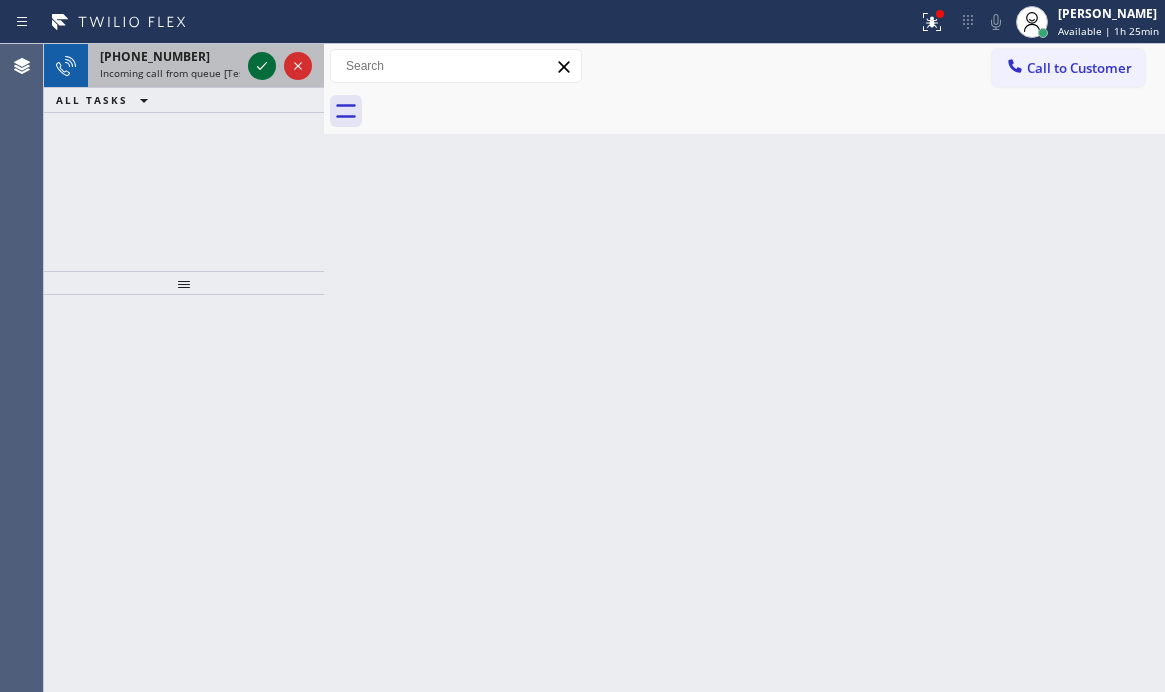 click 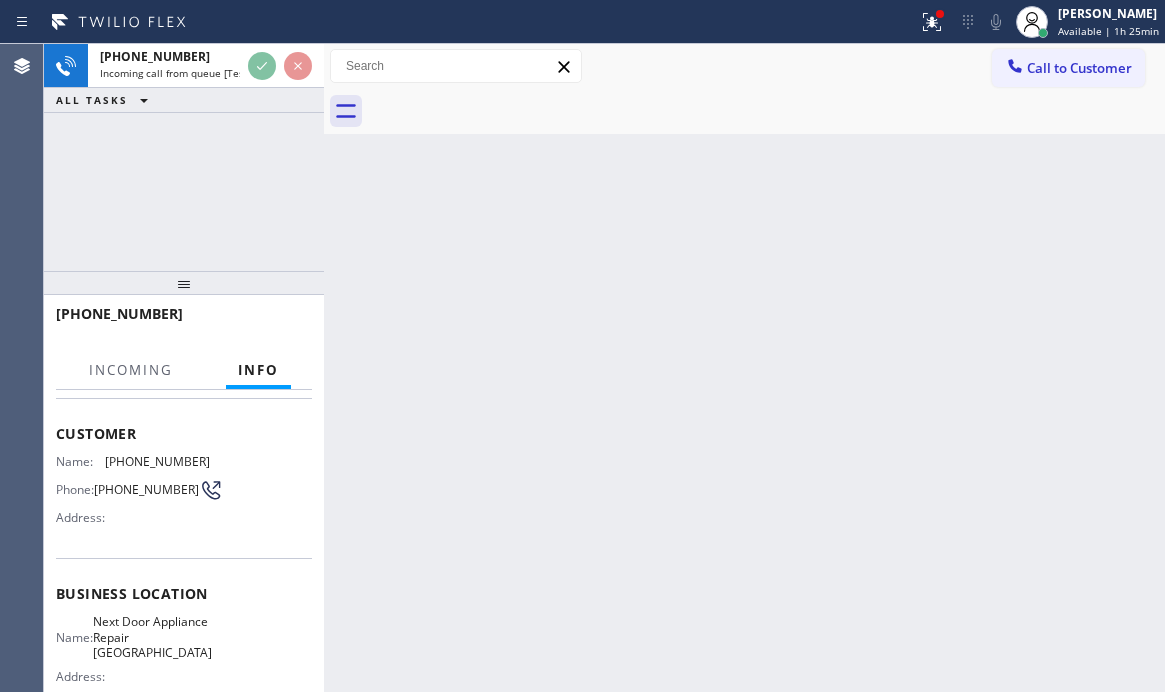 scroll, scrollTop: 200, scrollLeft: 0, axis: vertical 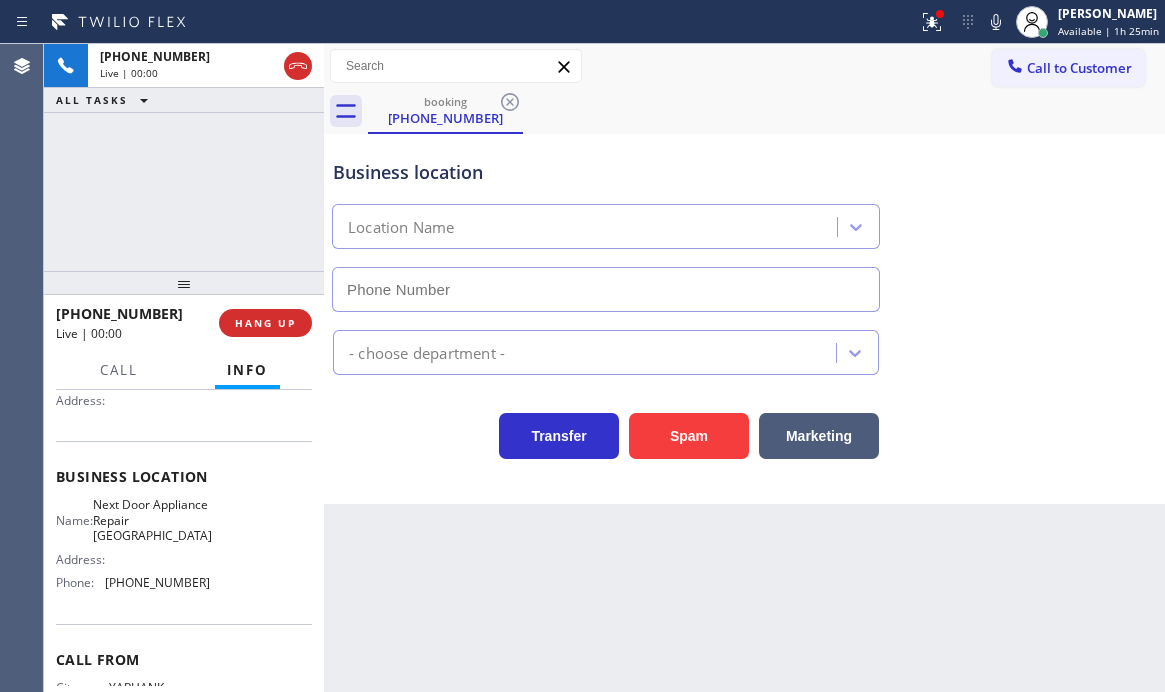 type on "[PHONE_NUMBER]" 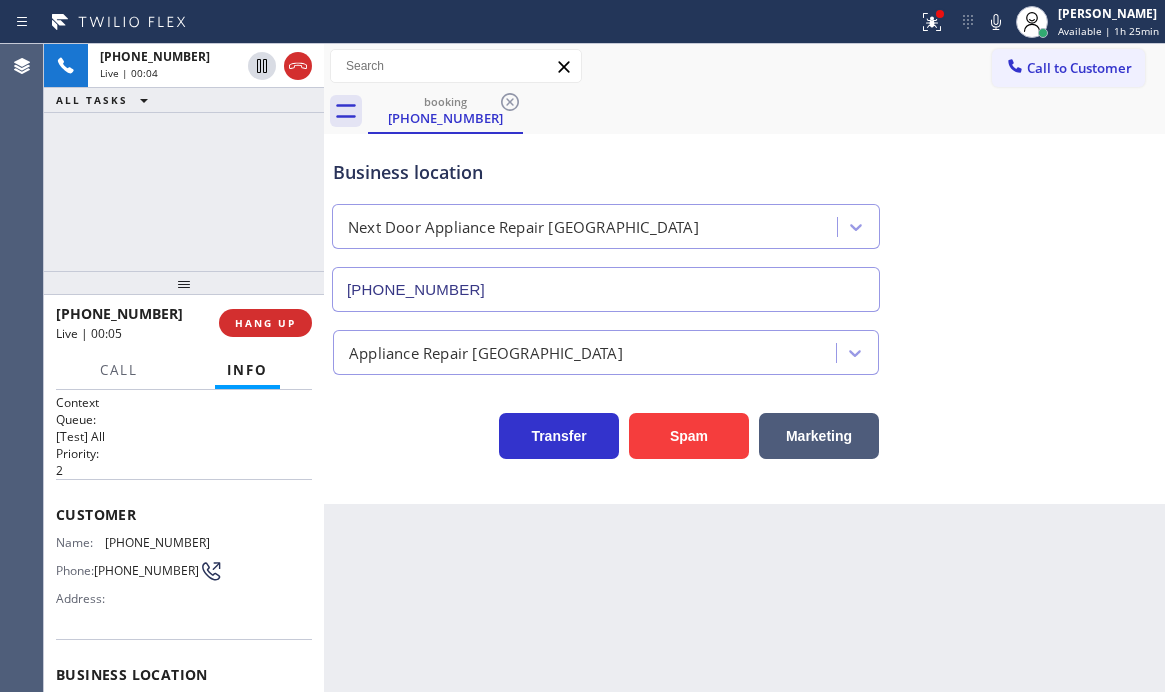 scroll, scrollTop: 0, scrollLeft: 0, axis: both 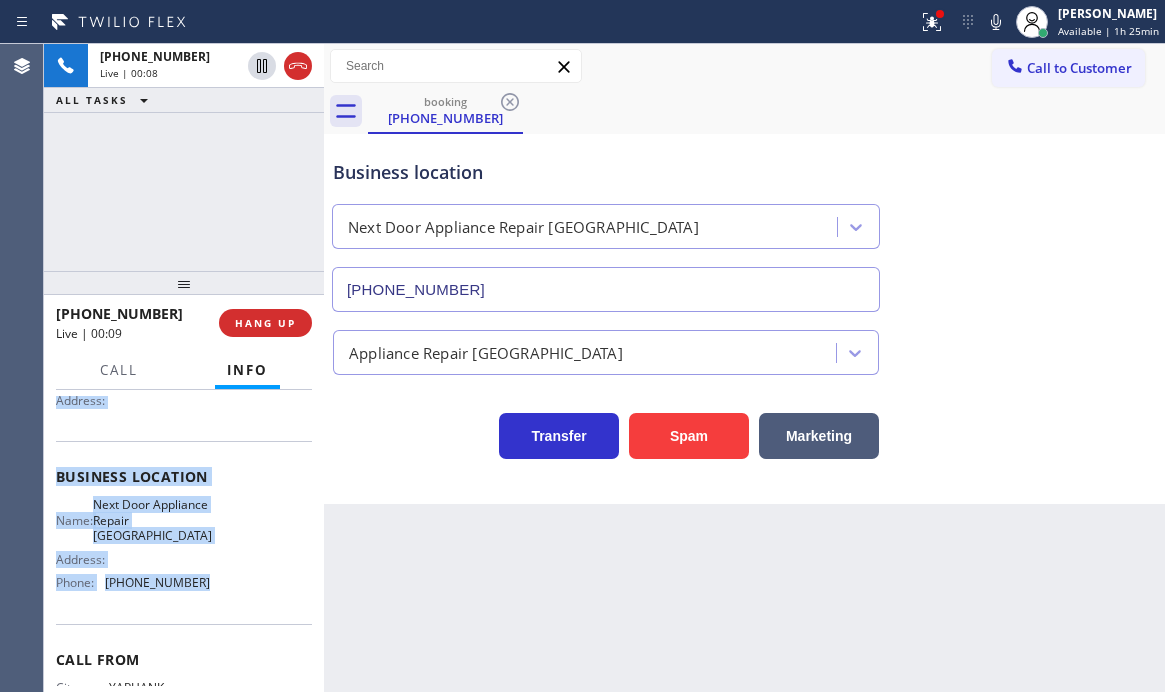 drag, startPoint x: 54, startPoint y: 515, endPoint x: 252, endPoint y: 603, distance: 216.67487 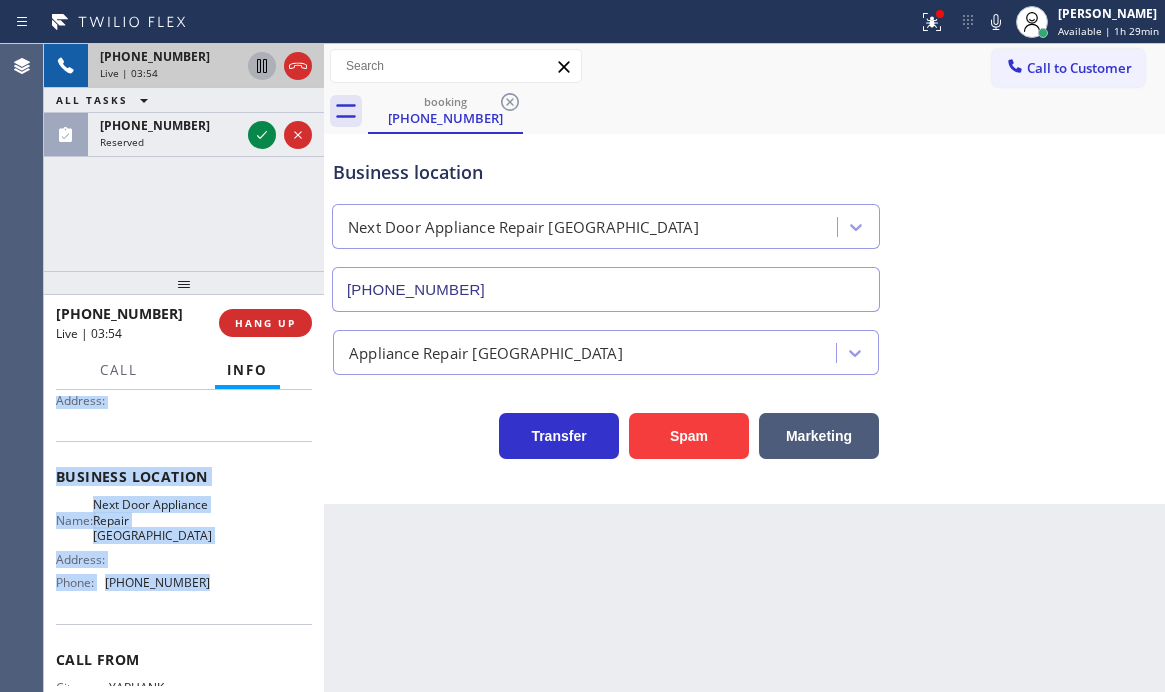 click 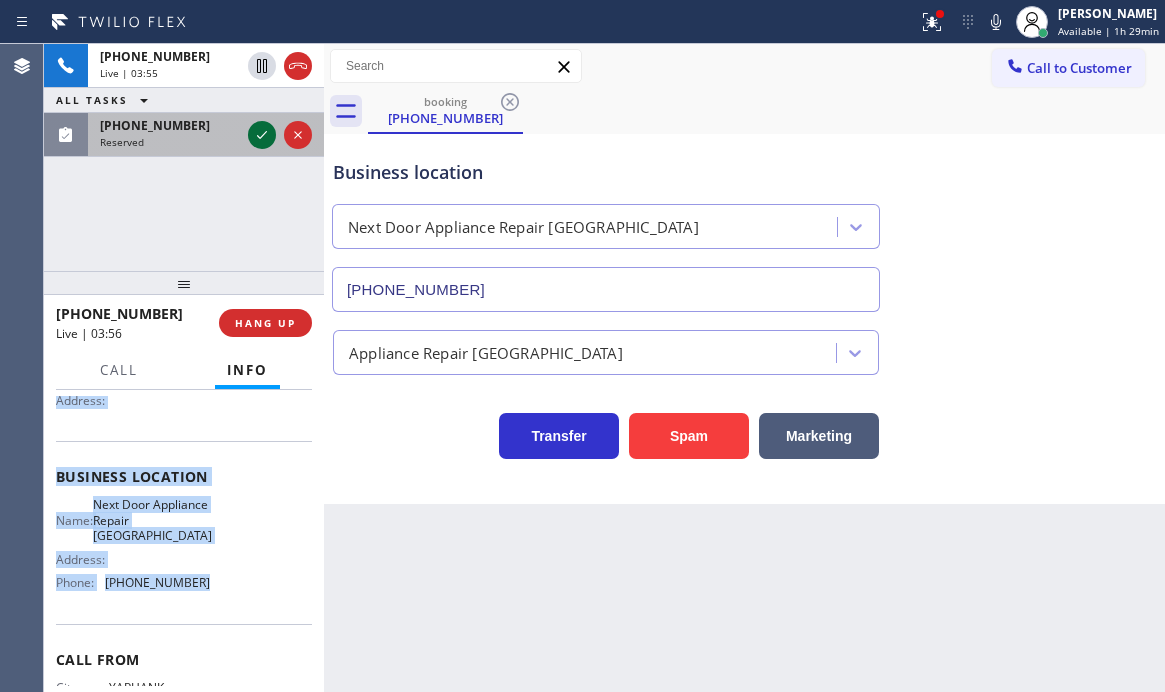click 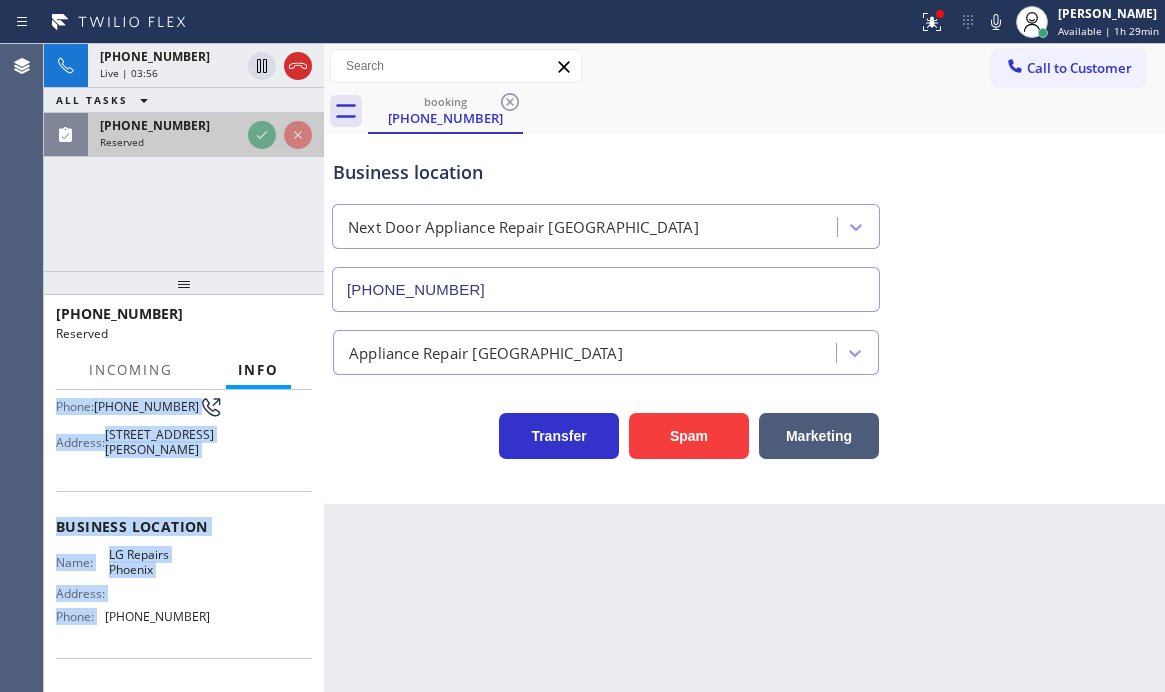 scroll, scrollTop: 234, scrollLeft: 0, axis: vertical 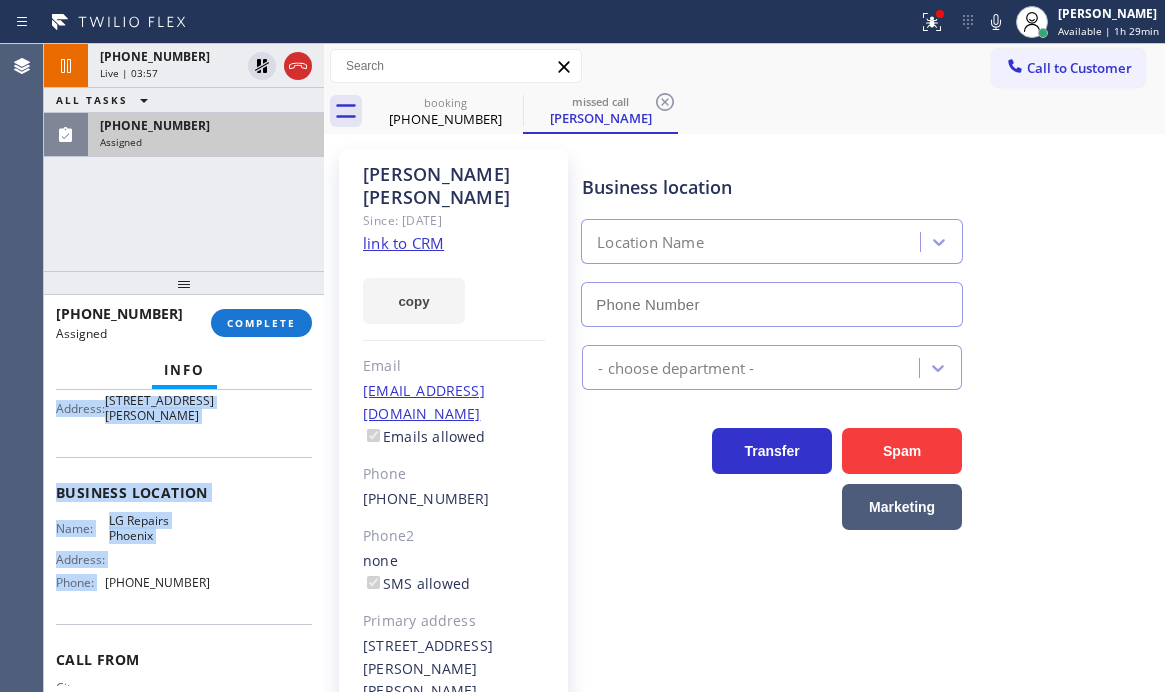 type on "[PHONE_NUMBER]" 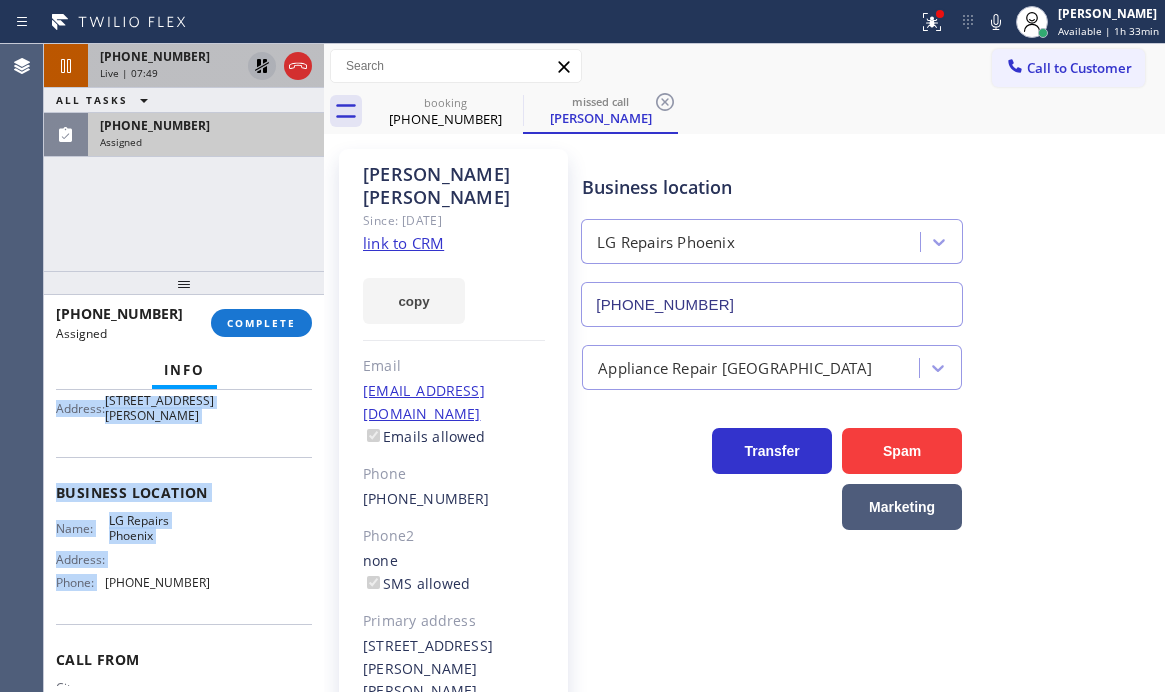 click 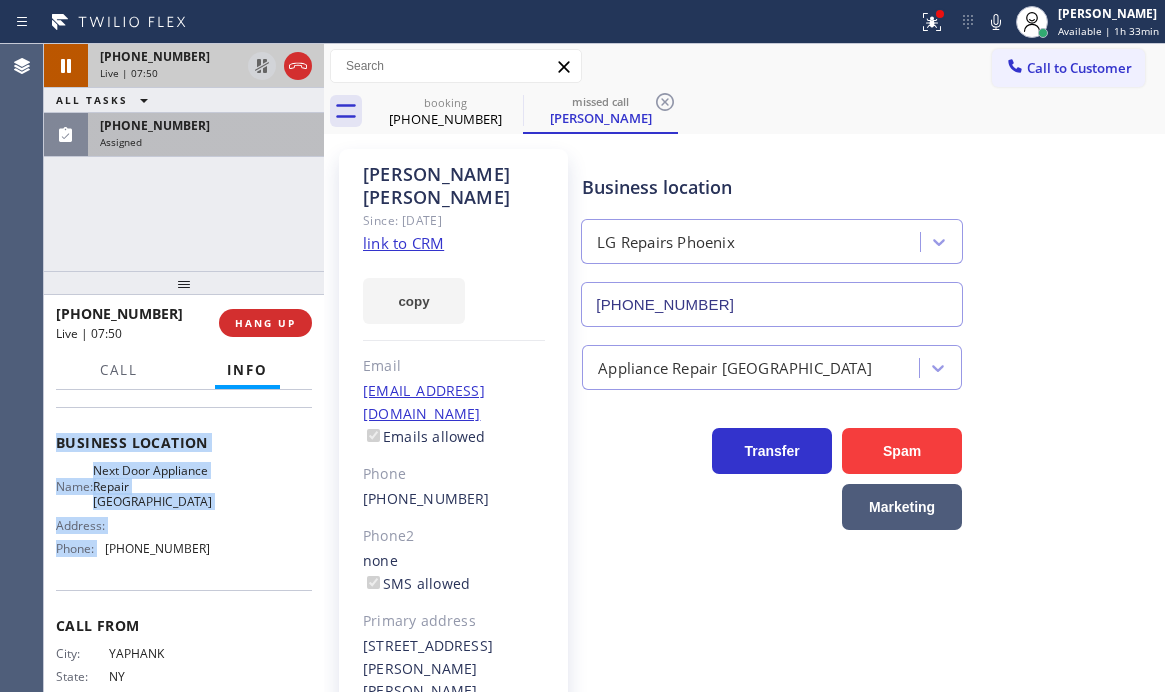 scroll, scrollTop: 200, scrollLeft: 0, axis: vertical 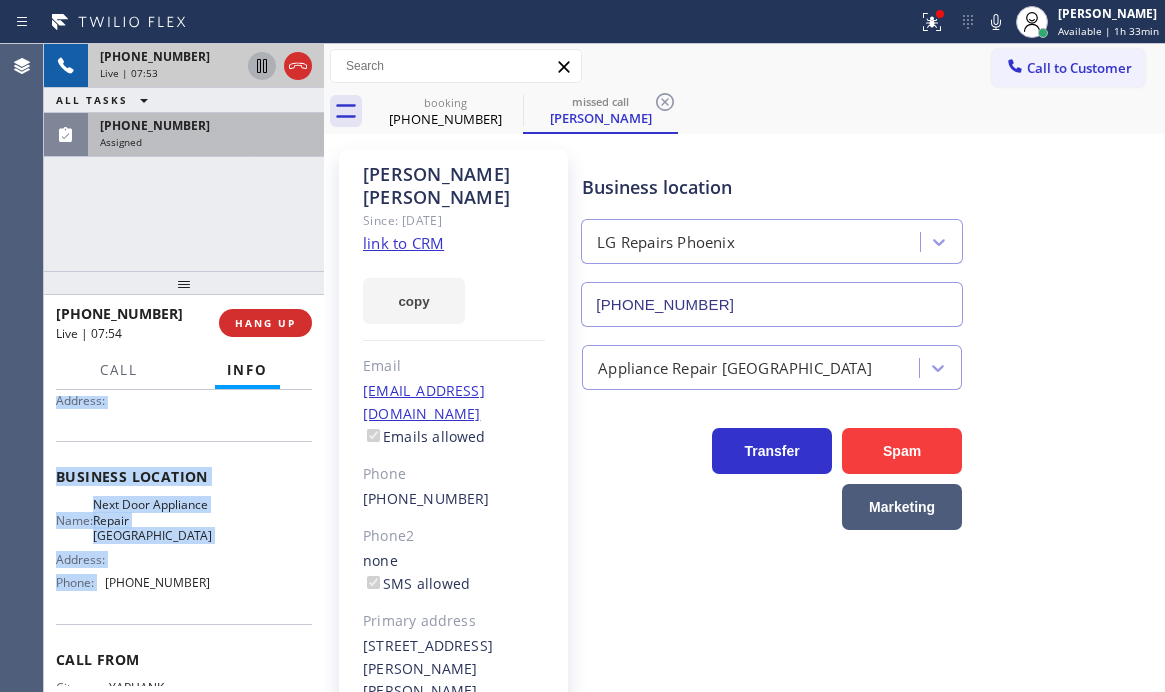 click on "Live | 07:53" at bounding box center [170, 73] 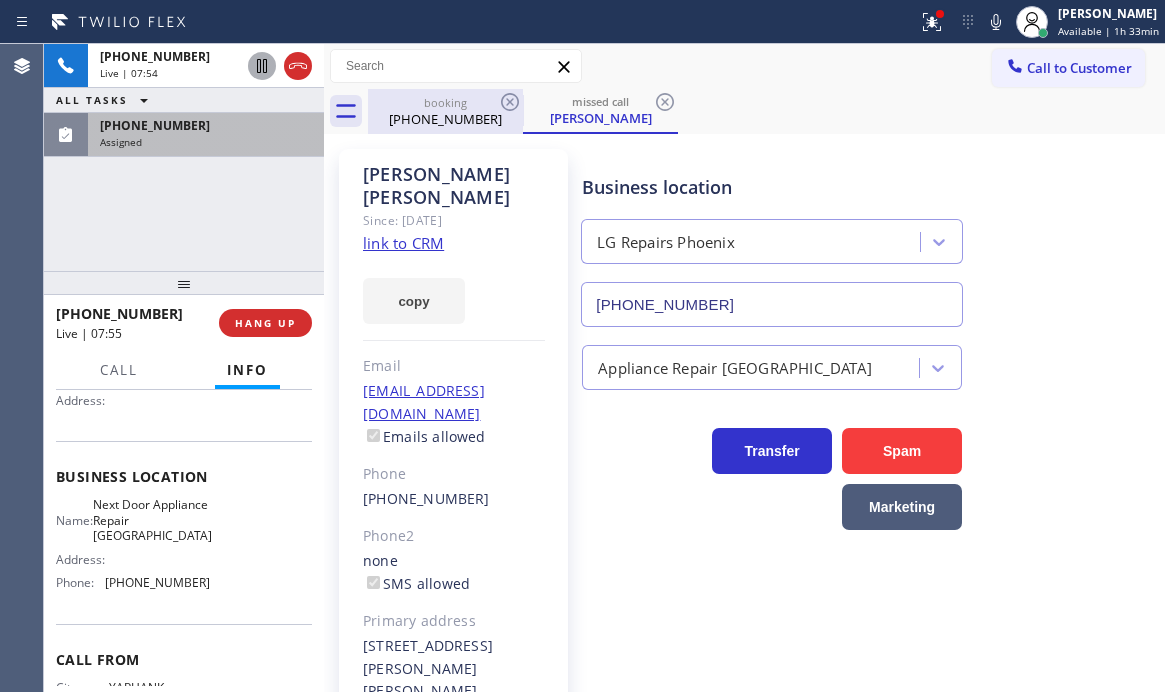 click on "[PHONE_NUMBER]" at bounding box center [445, 119] 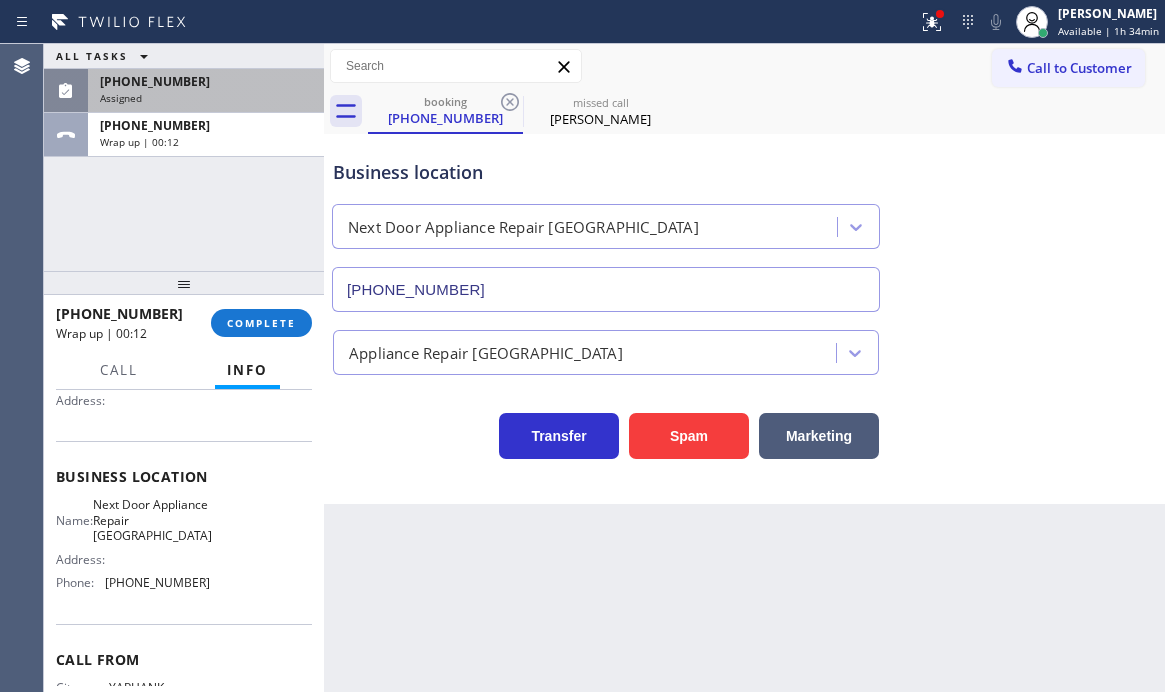 click on "Assigned" at bounding box center (206, 98) 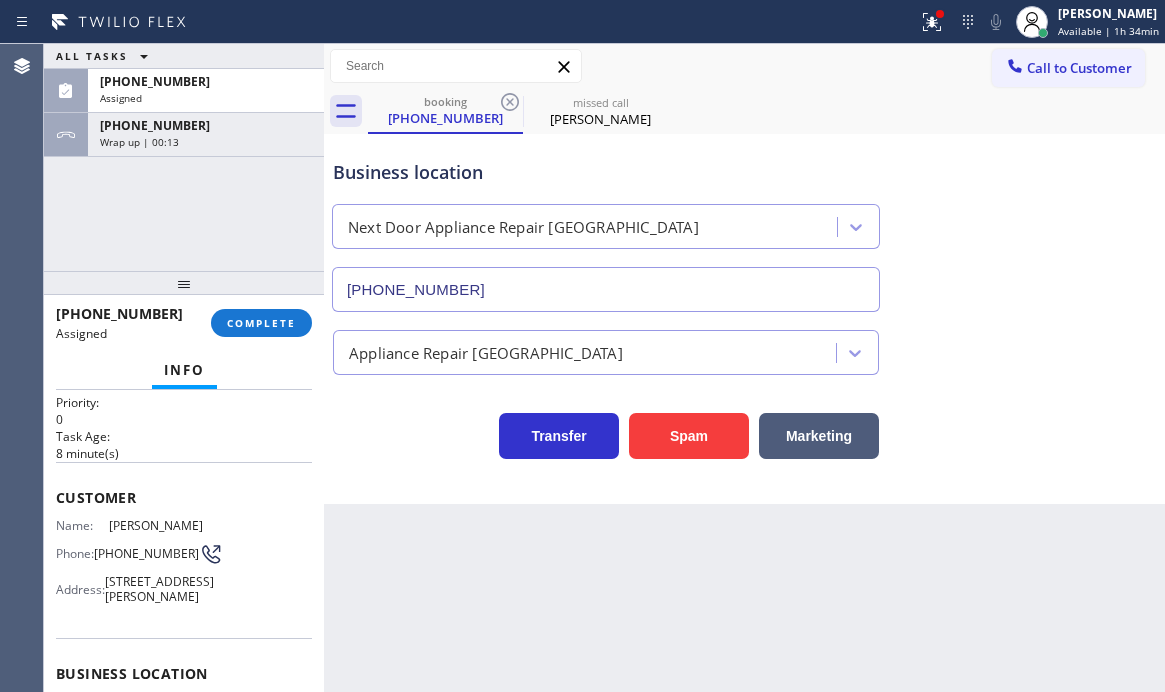 scroll, scrollTop: 34, scrollLeft: 0, axis: vertical 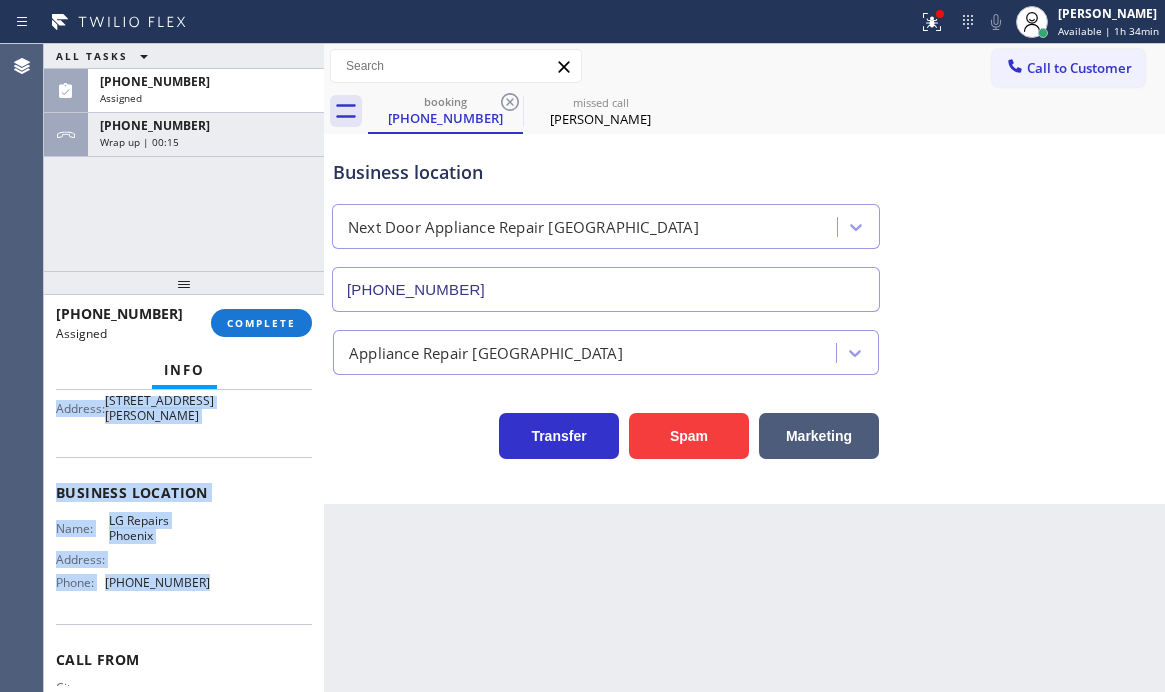 drag, startPoint x: 50, startPoint y: 512, endPoint x: 214, endPoint y: 618, distance: 195.27417 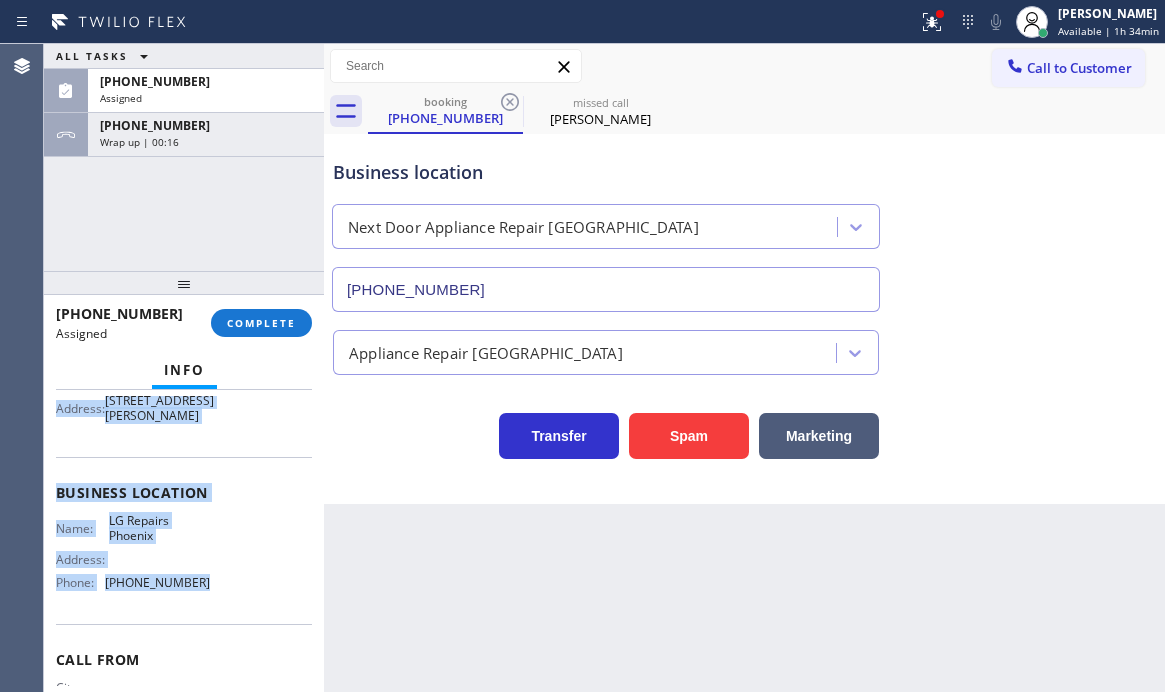 copy on "Customer Name: [PERSON_NAME] Phone: [PHONE_NUMBER] Address: [STREET_ADDRESS][PERSON_NAME] Business location Name: LG Repairs Phoenix Address:   Phone: [PHONE_NUMBER]" 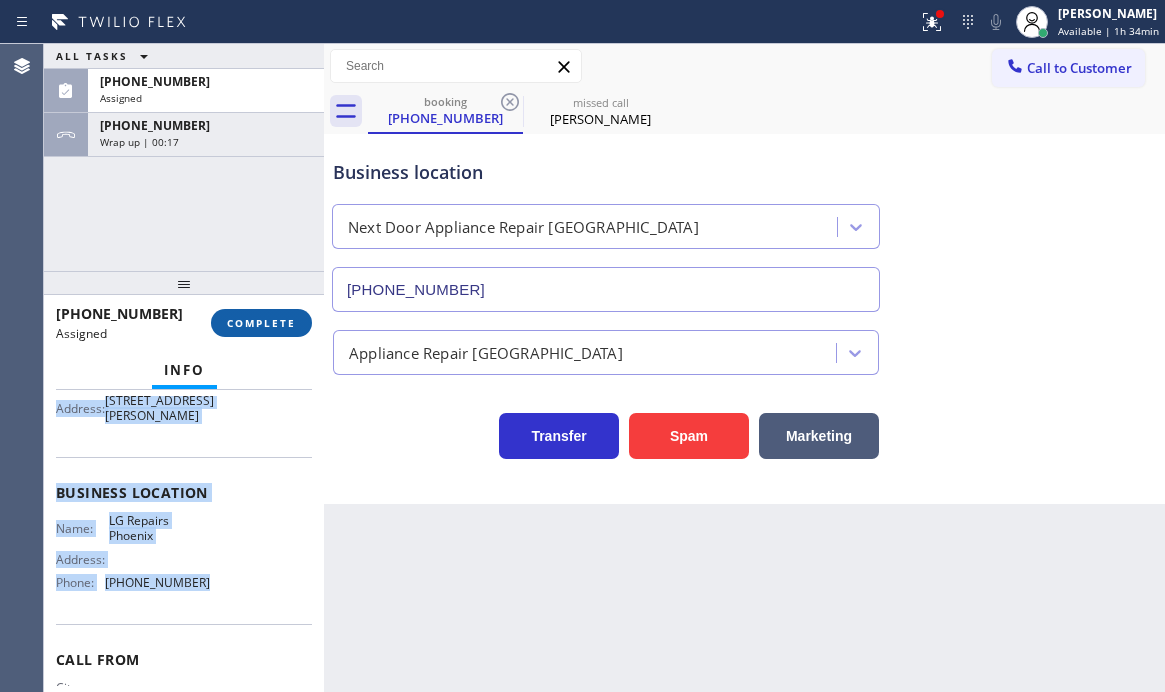 click on "COMPLETE" at bounding box center (261, 323) 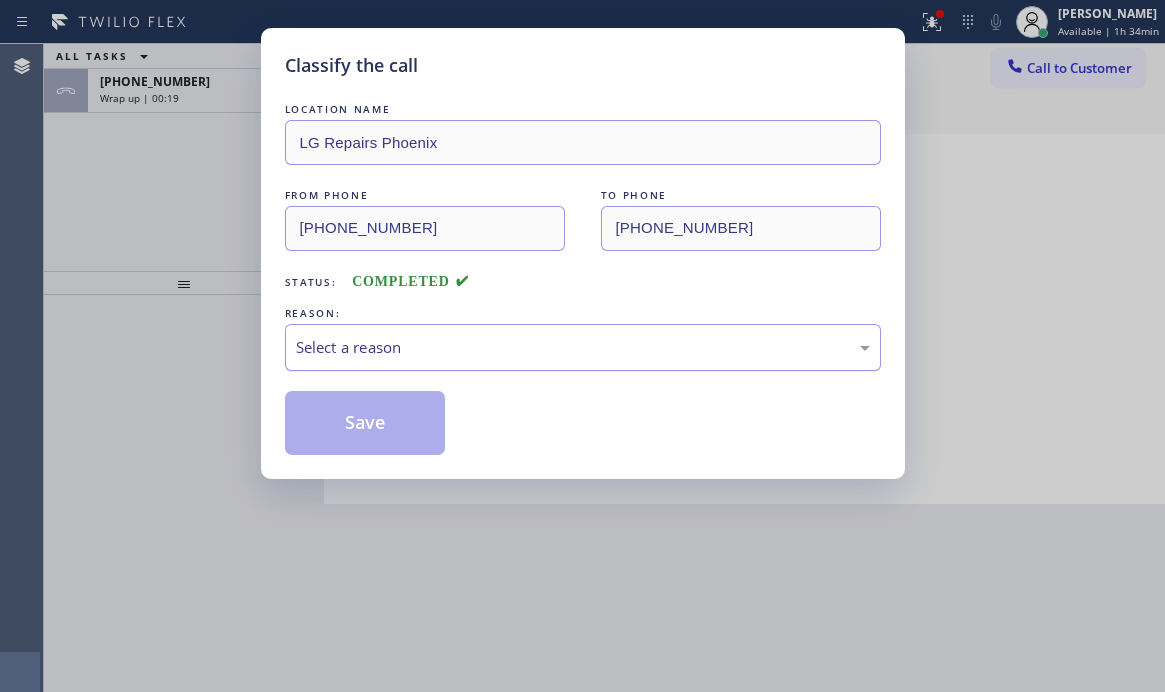 click on "Select a reason" at bounding box center (583, 347) 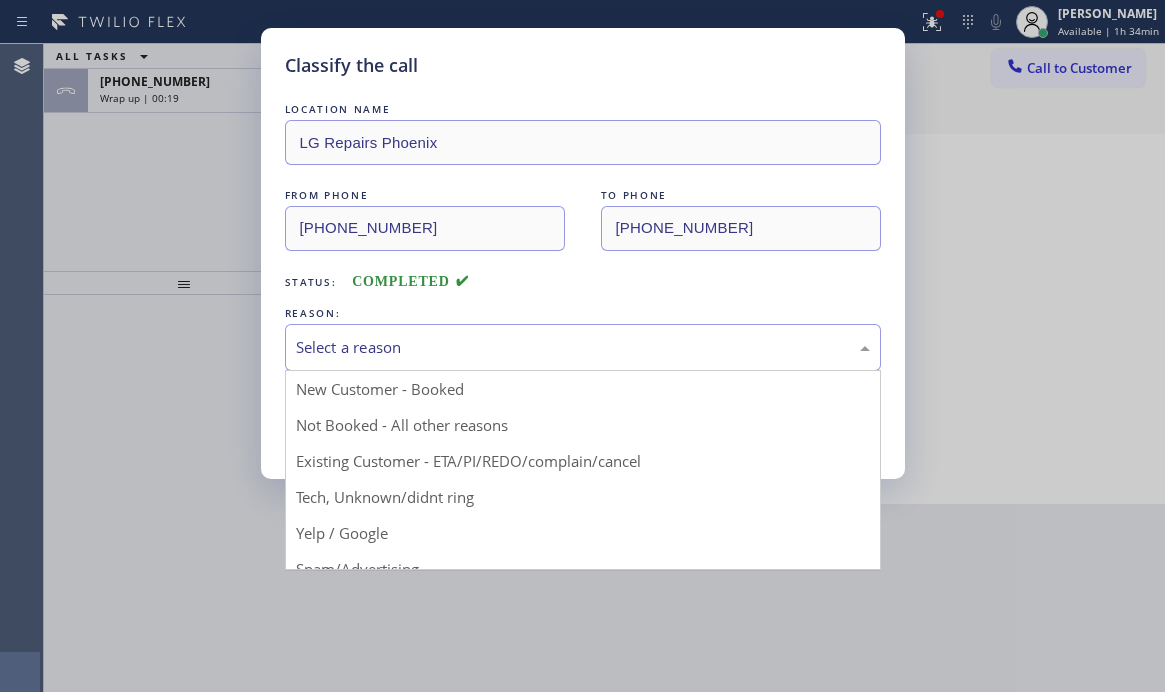 drag, startPoint x: 372, startPoint y: 423, endPoint x: 347, endPoint y: 423, distance: 25 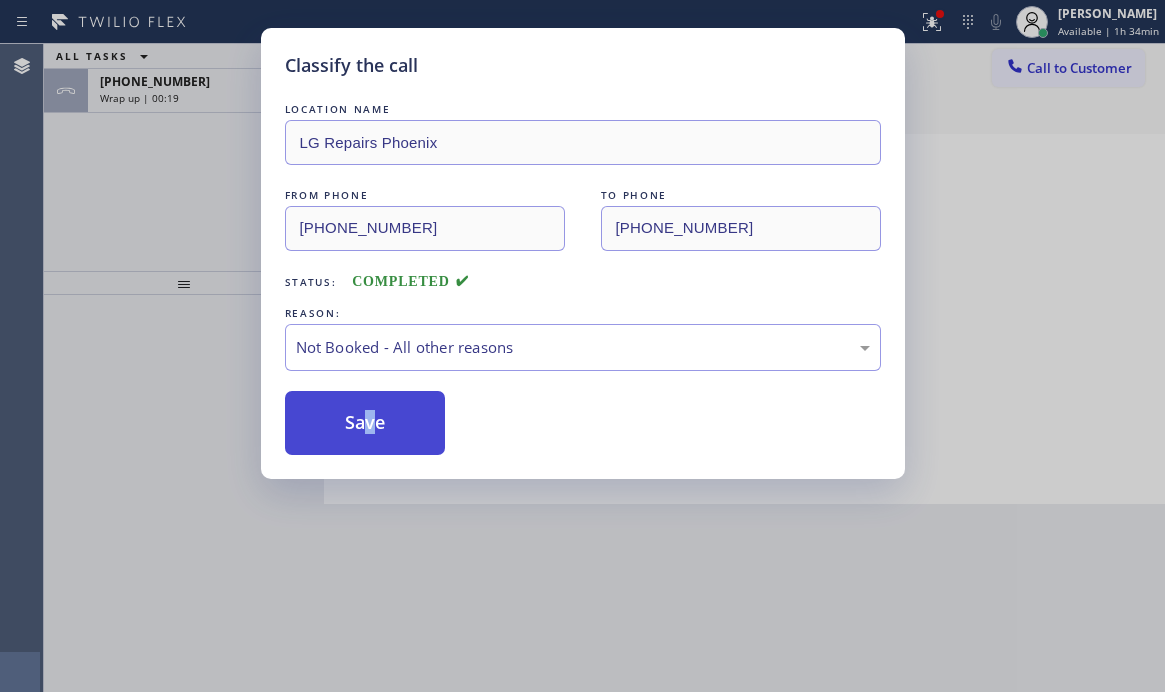 click on "Save" at bounding box center [365, 423] 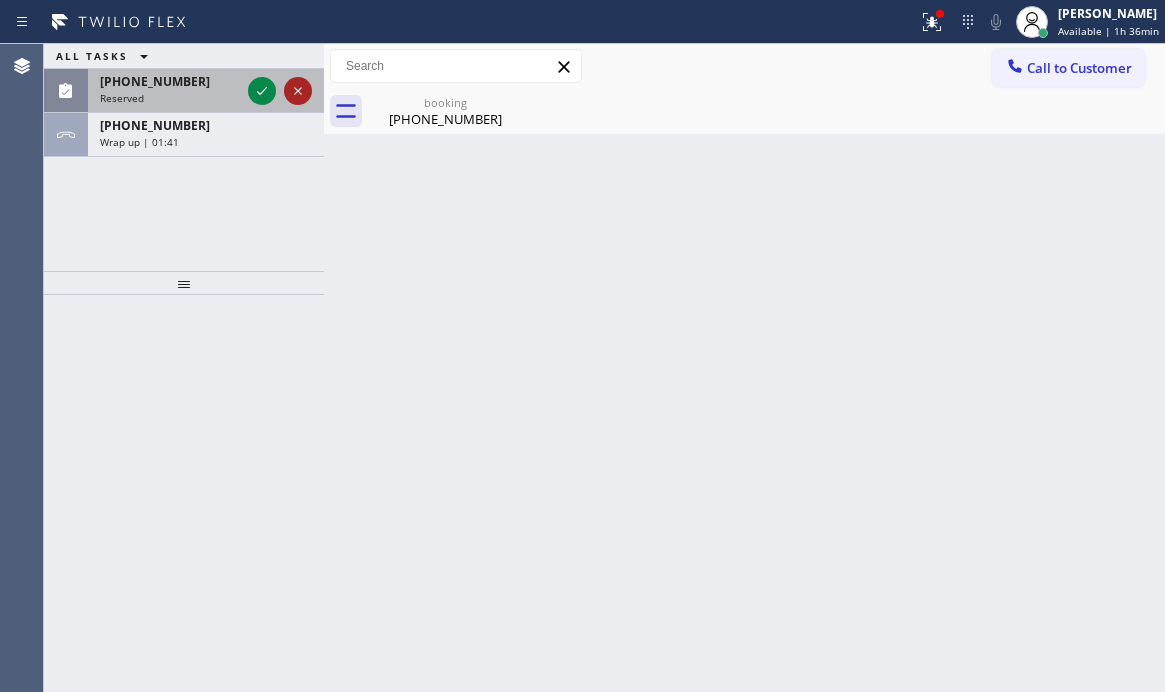 drag, startPoint x: 254, startPoint y: 94, endPoint x: 310, endPoint y: 93, distance: 56.008926 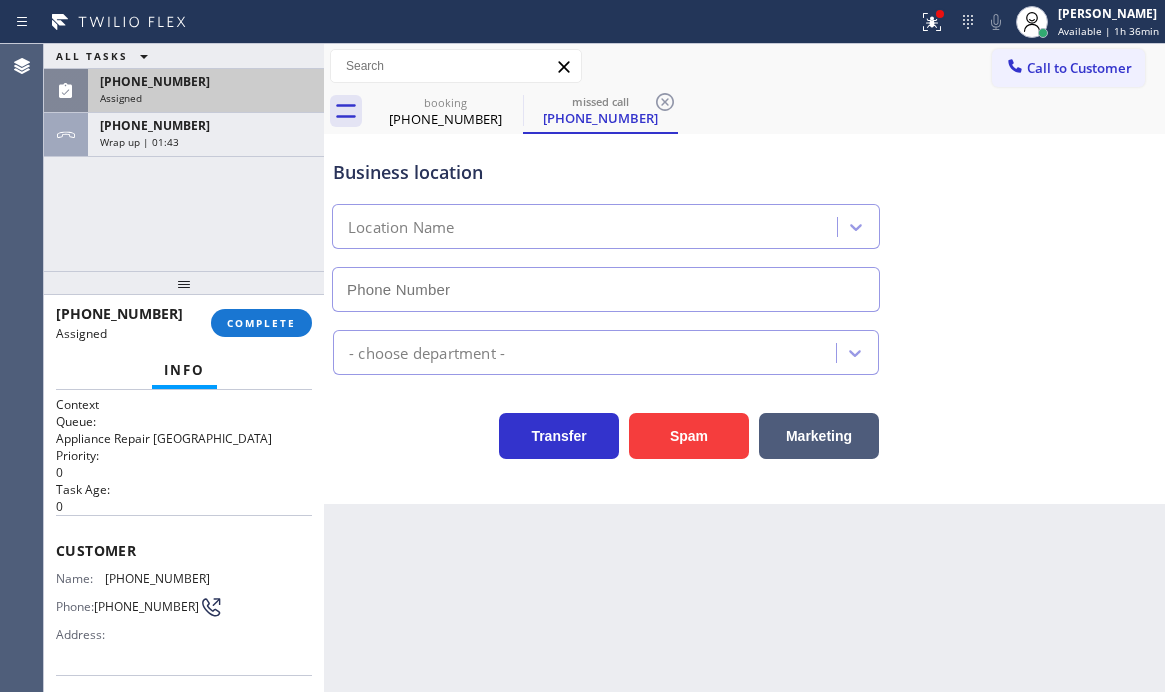 type on "[PHONE_NUMBER]" 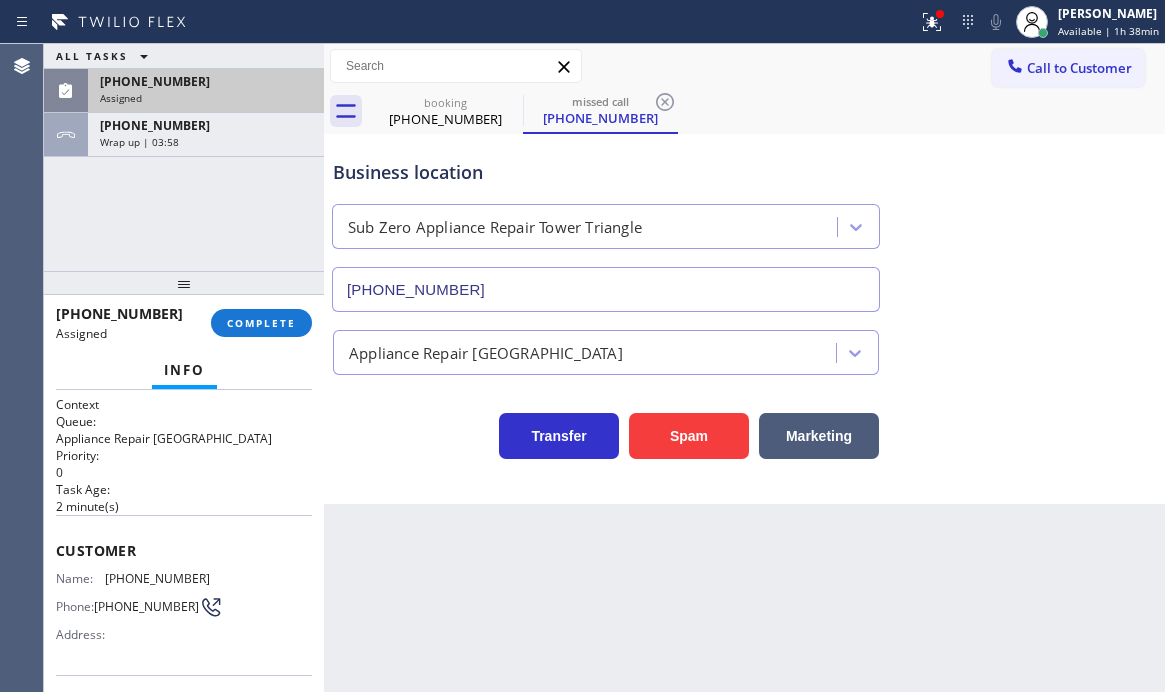 drag, startPoint x: 198, startPoint y: 137, endPoint x: 202, endPoint y: 157, distance: 20.396078 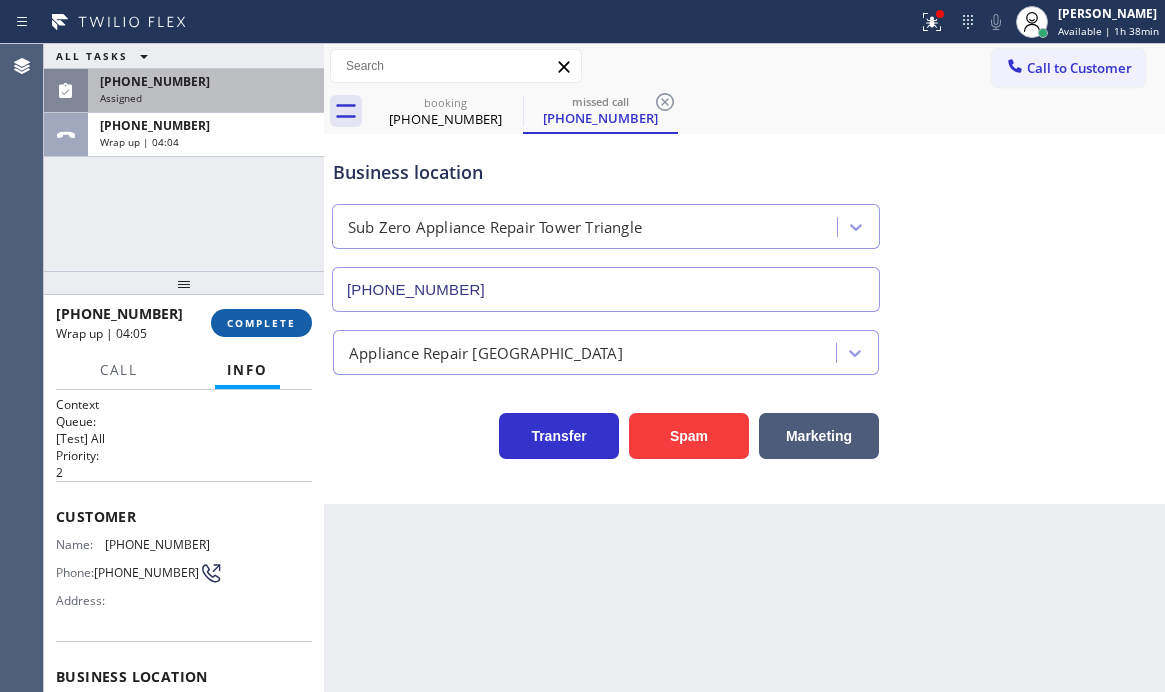 click on "COMPLETE" at bounding box center (261, 323) 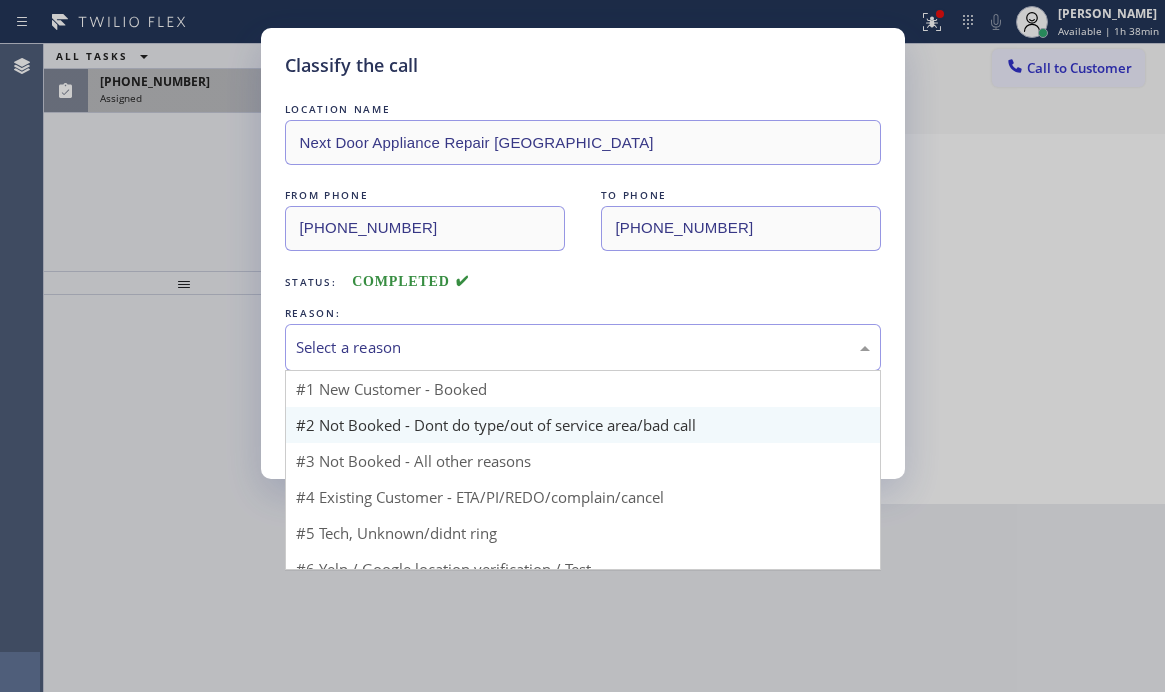drag, startPoint x: 443, startPoint y: 341, endPoint x: 391, endPoint y: 414, distance: 89.62701 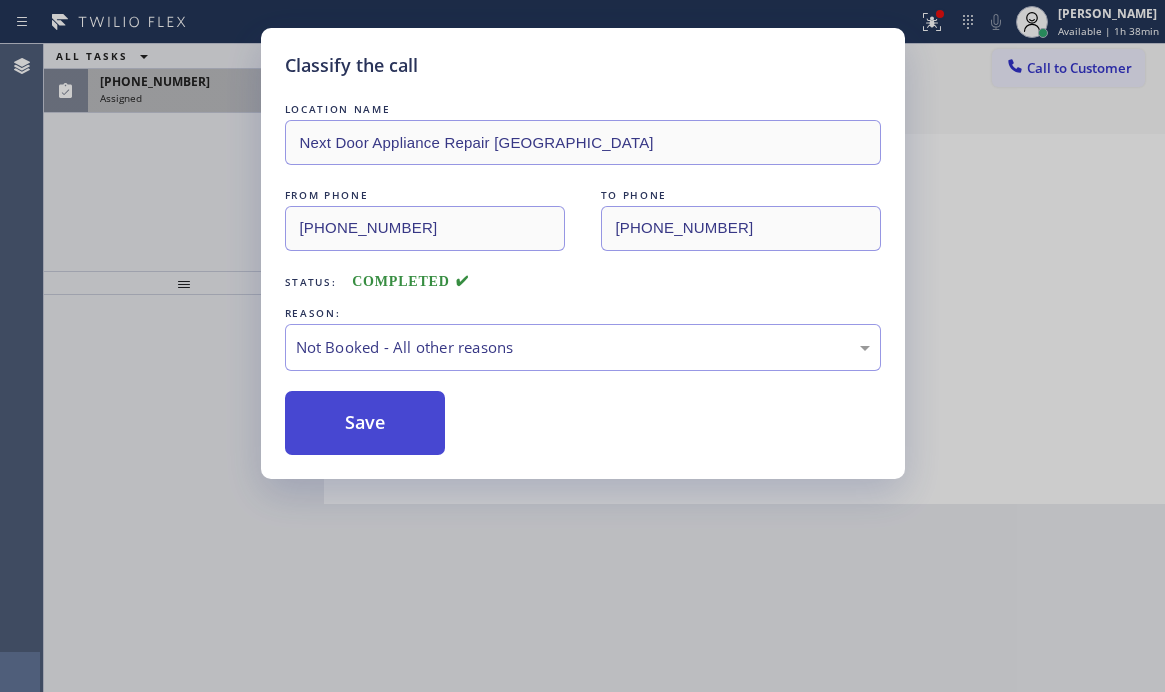 click on "Save" at bounding box center (365, 423) 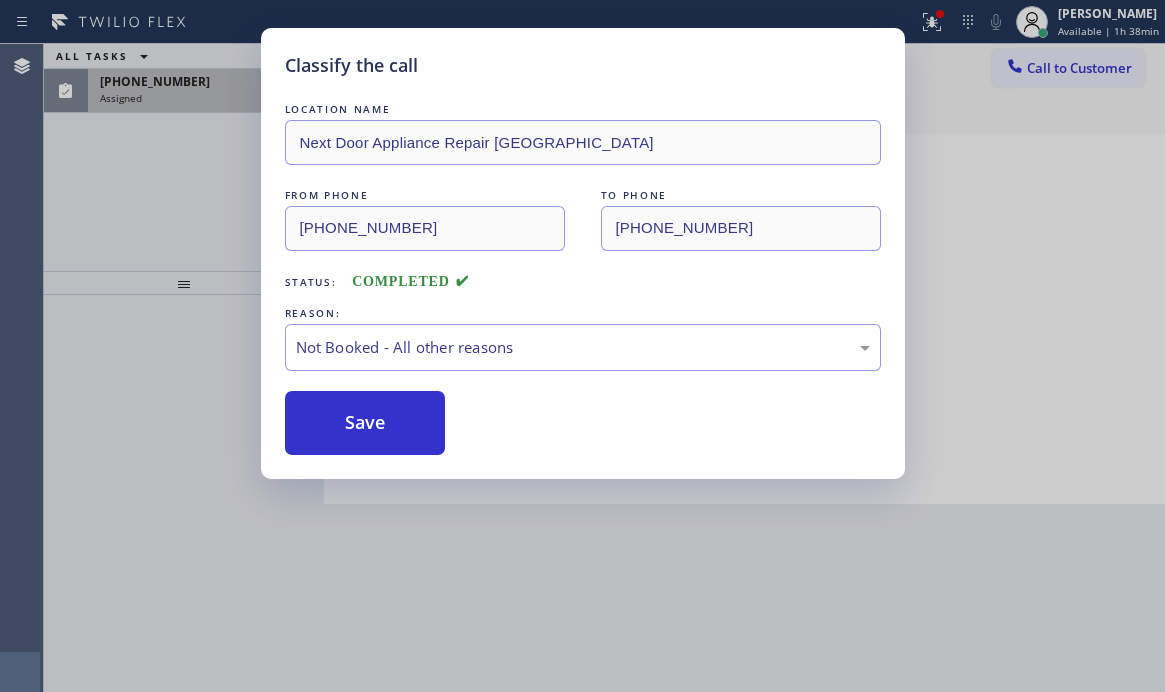 click on "Classify the call LOCATION NAME Next Door Appliance Repair [GEOGRAPHIC_DATA] FROM PHONE [PHONE_NUMBER] TO PHONE [PHONE_NUMBER] Status: COMPLETED REASON: Not Booked - All other reasons Save" at bounding box center (582, 346) 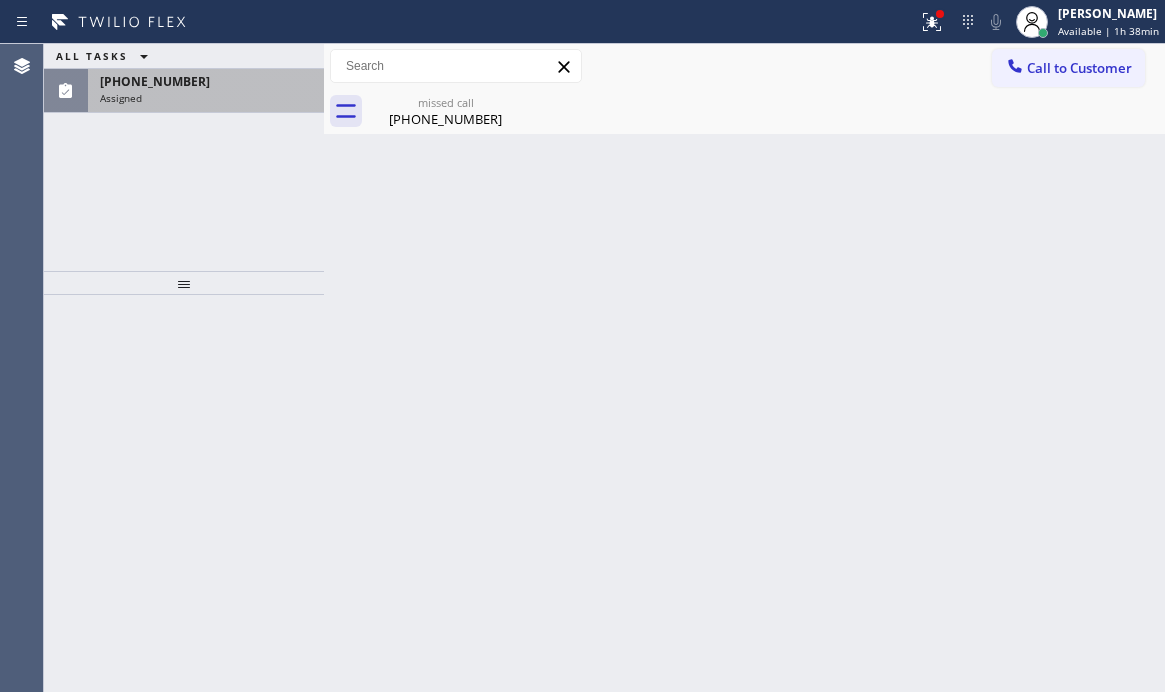 click on "[PHONE_NUMBER]" at bounding box center [206, 81] 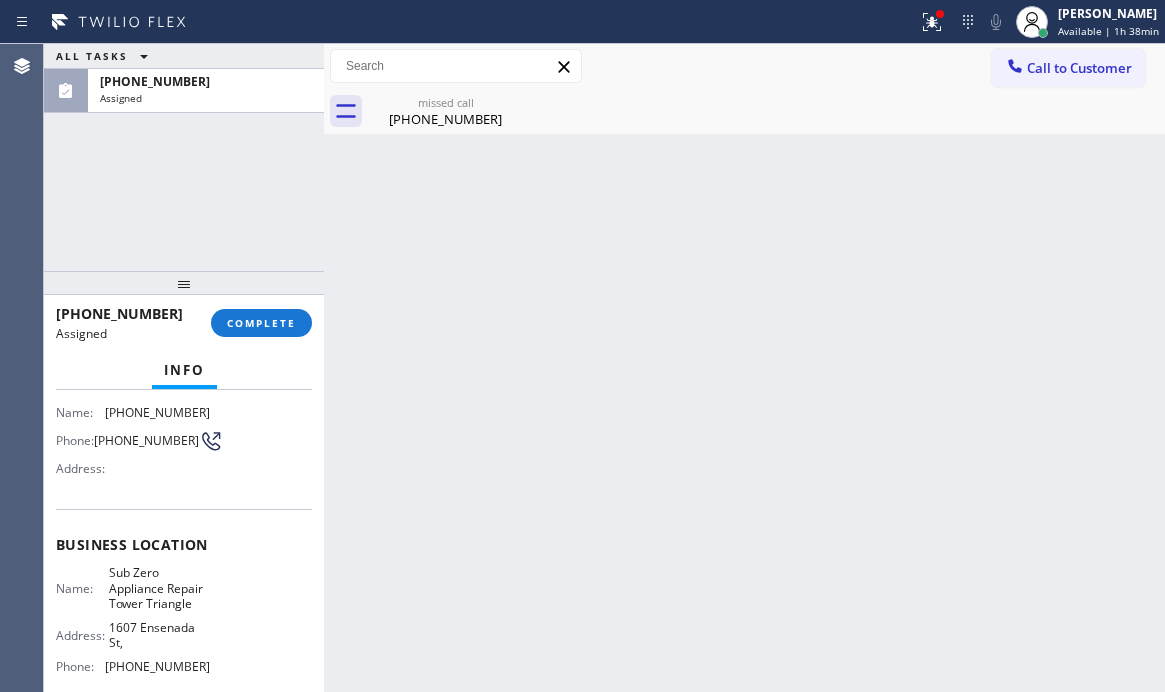 scroll, scrollTop: 300, scrollLeft: 0, axis: vertical 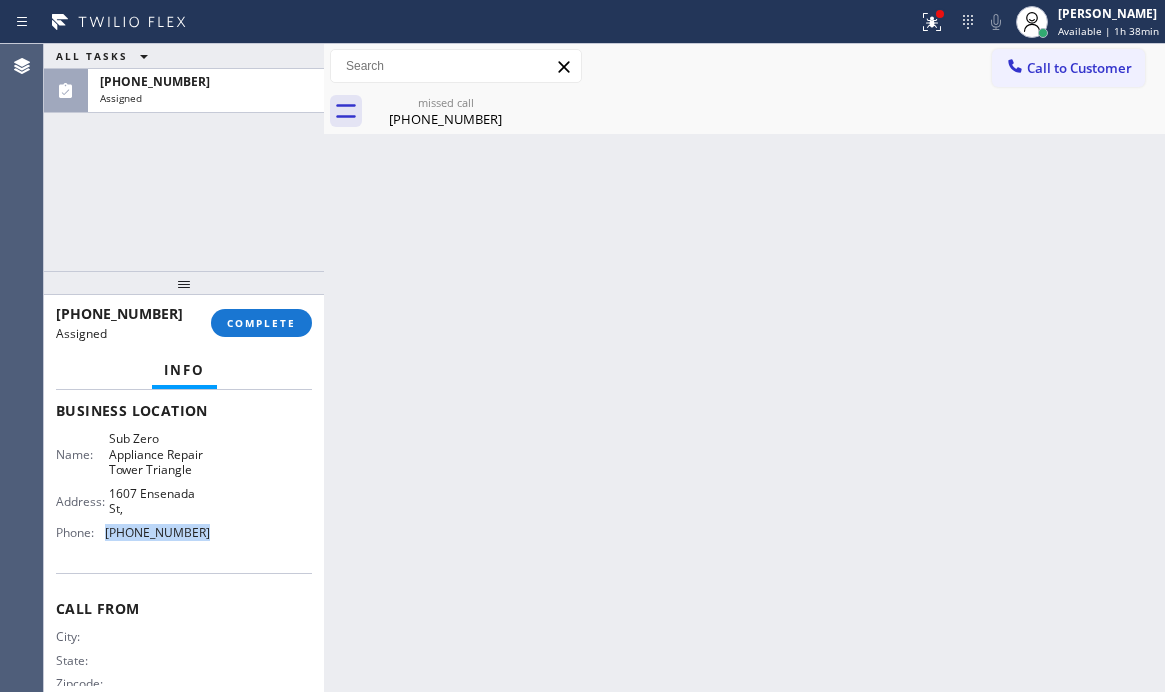 drag, startPoint x: 199, startPoint y: 533, endPoint x: 108, endPoint y: 539, distance: 91.197586 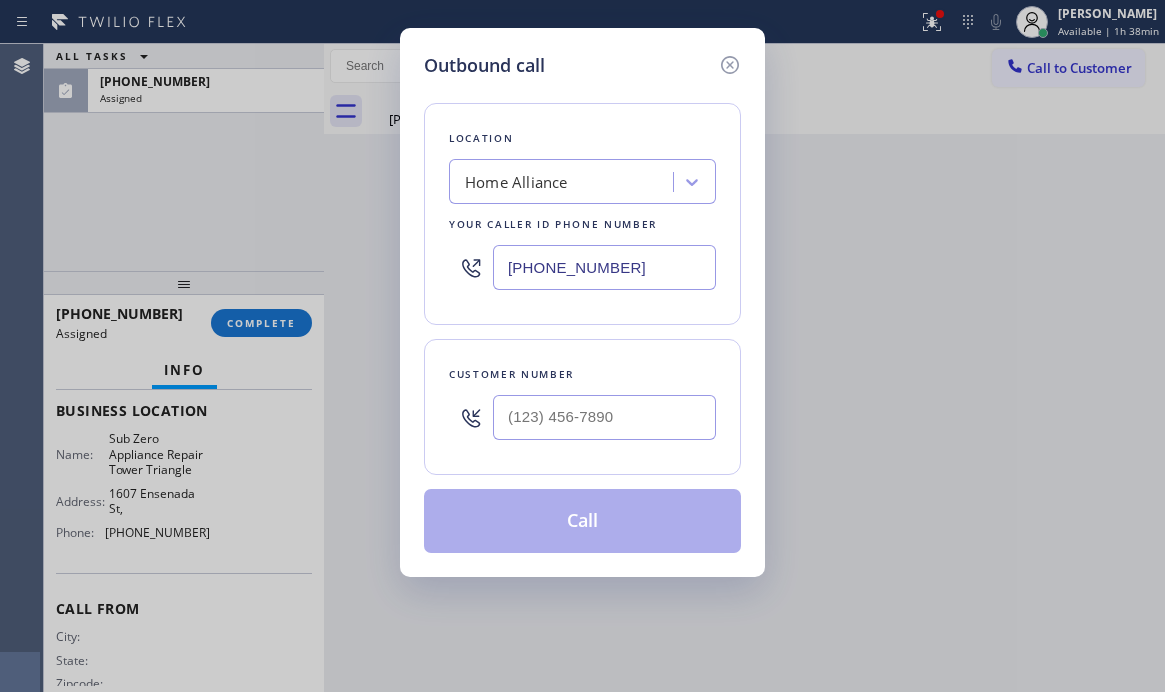 click on "[PHONE_NUMBER]" at bounding box center [604, 267] 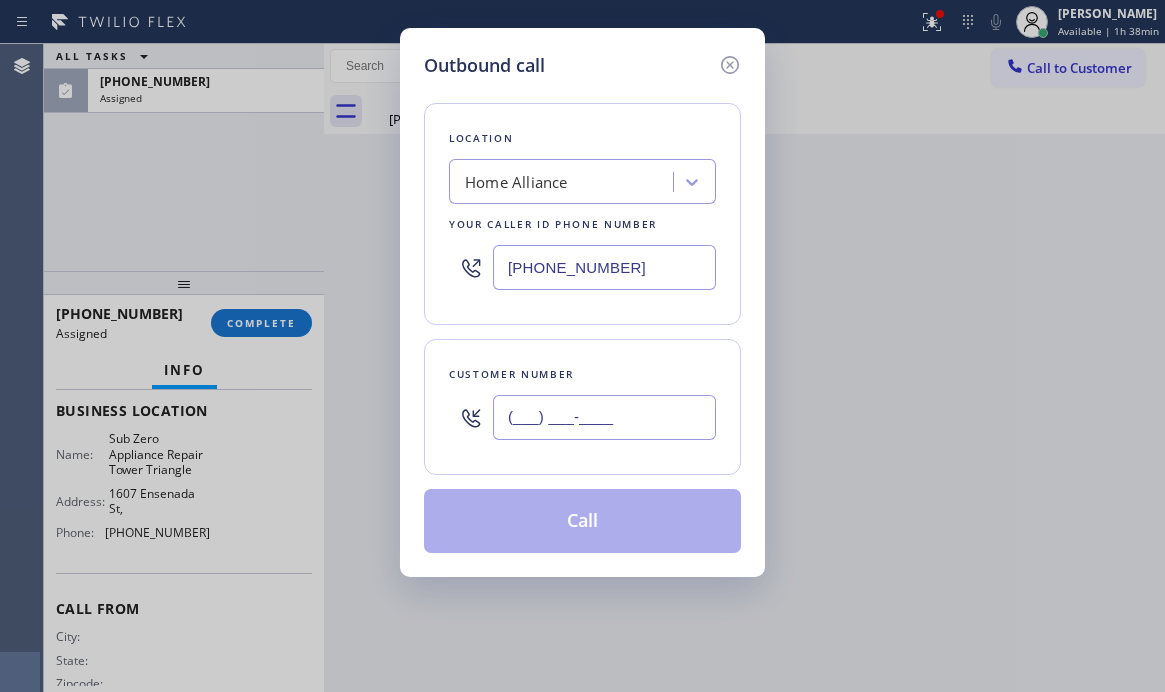 click on "(___) ___-____" at bounding box center [604, 417] 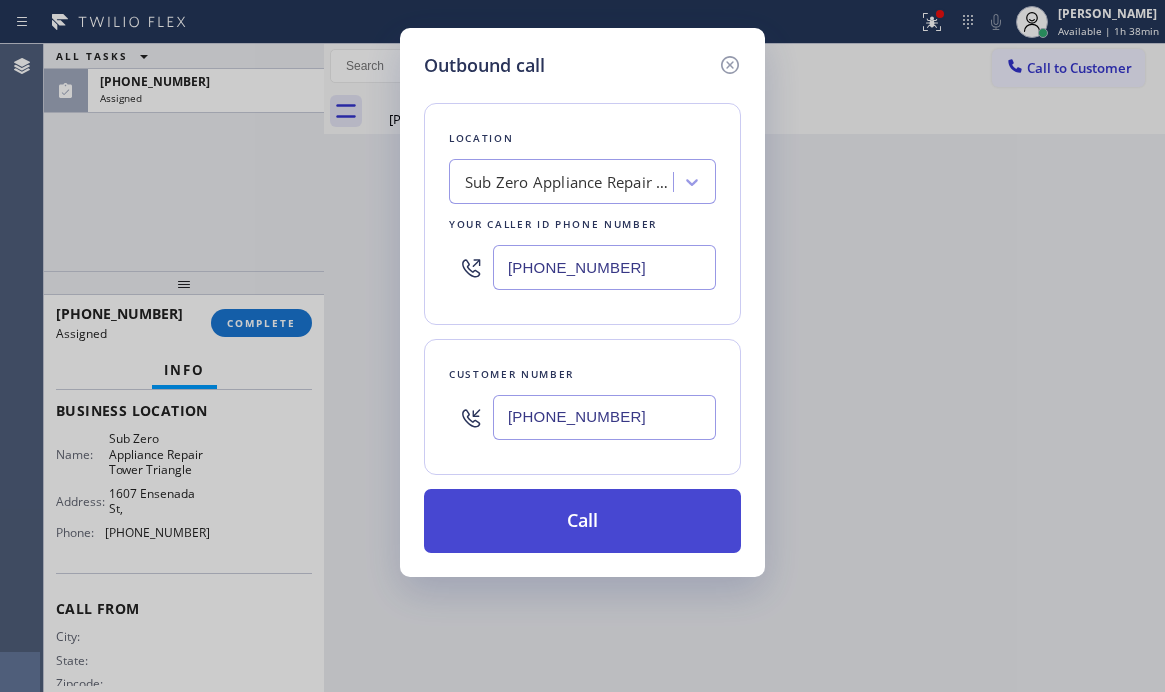 type on "[PHONE_NUMBER]" 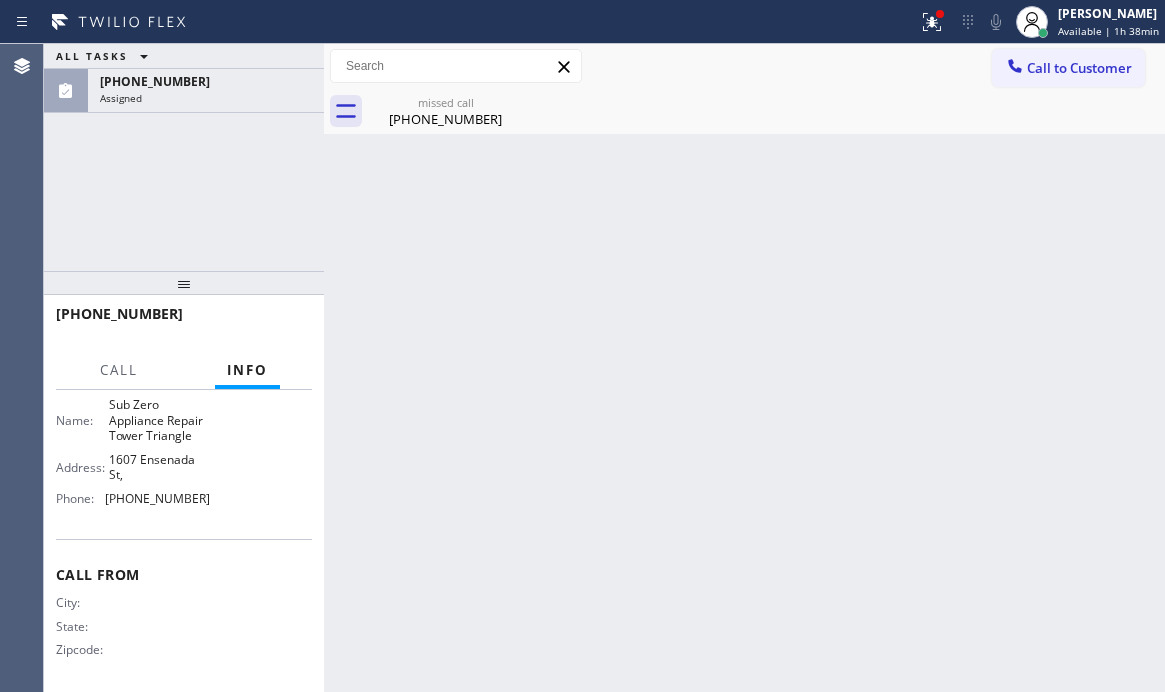 scroll, scrollTop: 266, scrollLeft: 0, axis: vertical 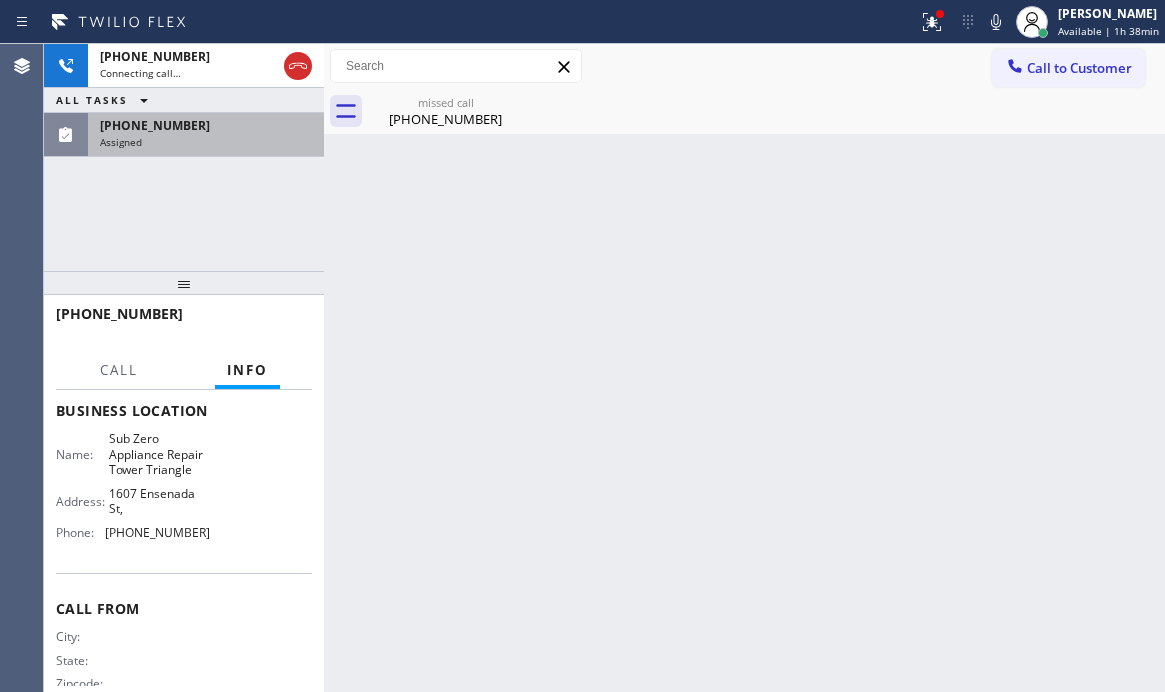 drag, startPoint x: 245, startPoint y: 138, endPoint x: 246, endPoint y: 156, distance: 18.027756 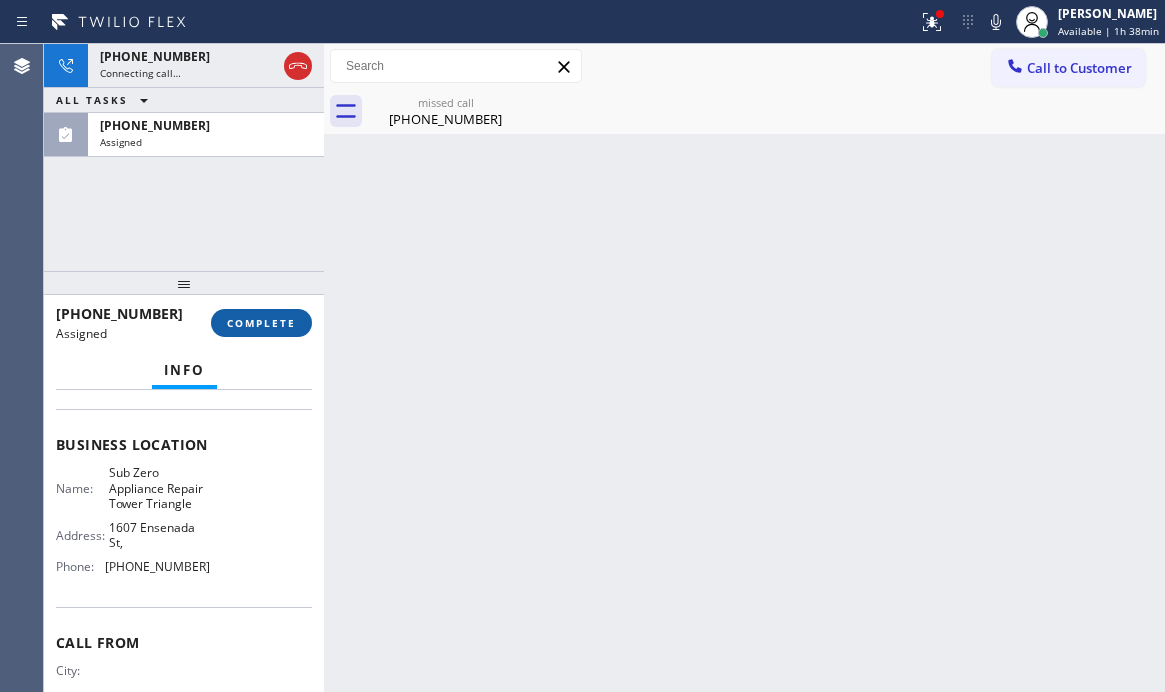 scroll, scrollTop: 300, scrollLeft: 0, axis: vertical 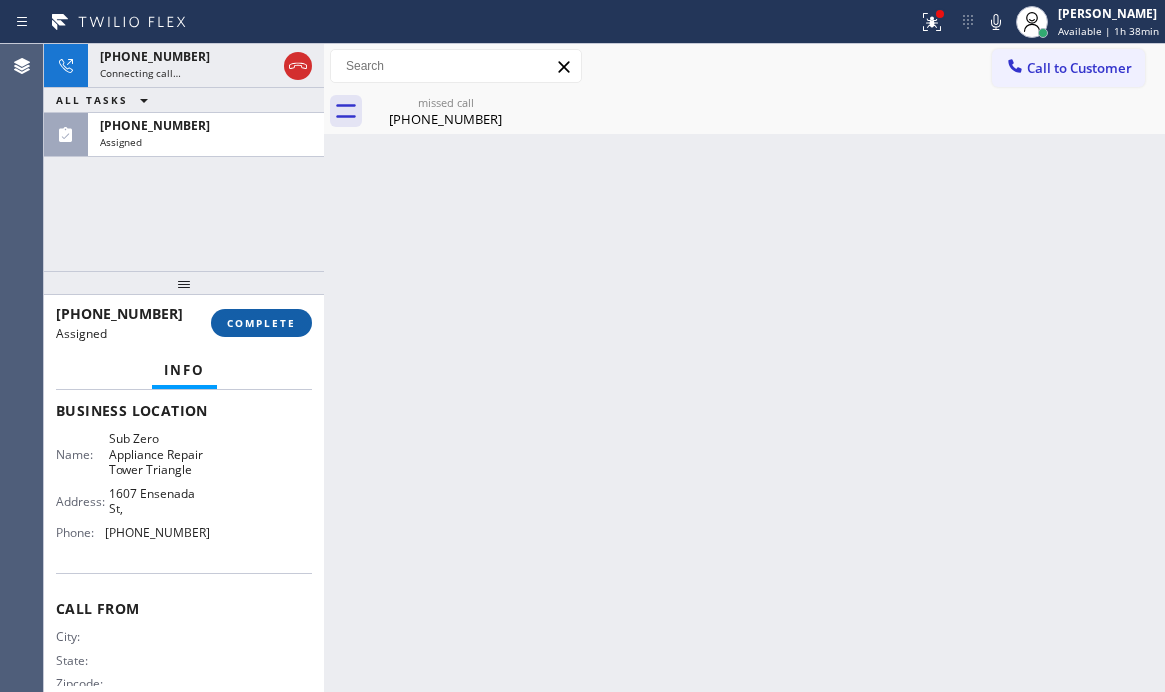 click on "COMPLETE" at bounding box center (261, 323) 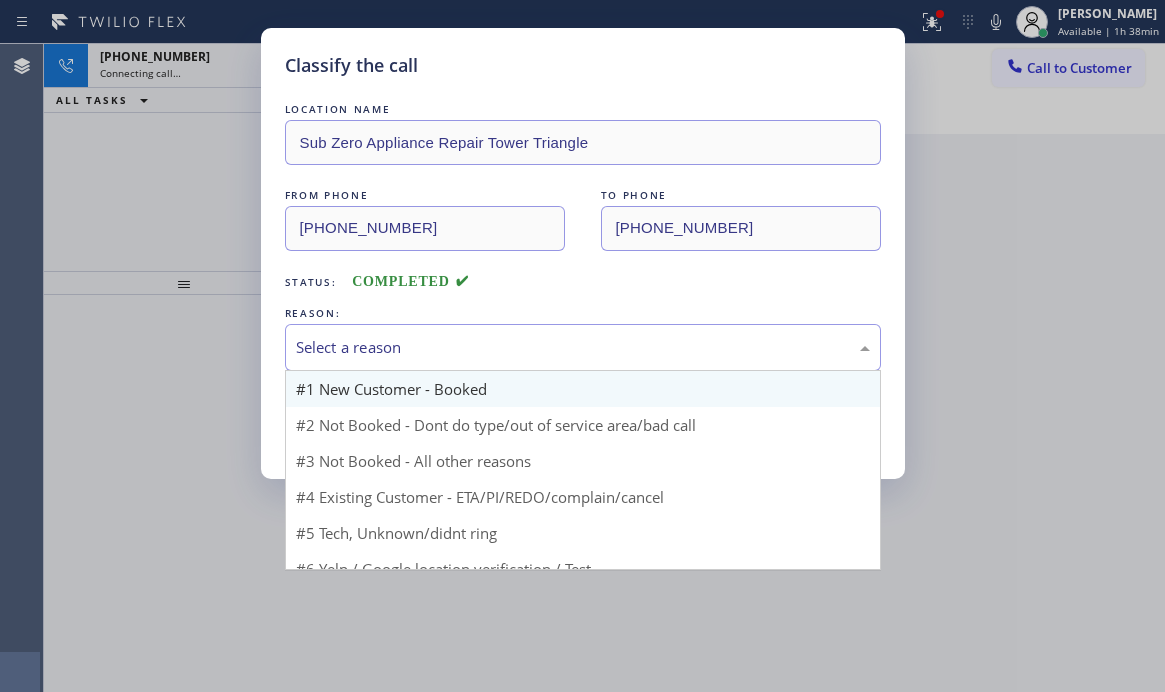 drag, startPoint x: 432, startPoint y: 343, endPoint x: 439, endPoint y: 391, distance: 48.507732 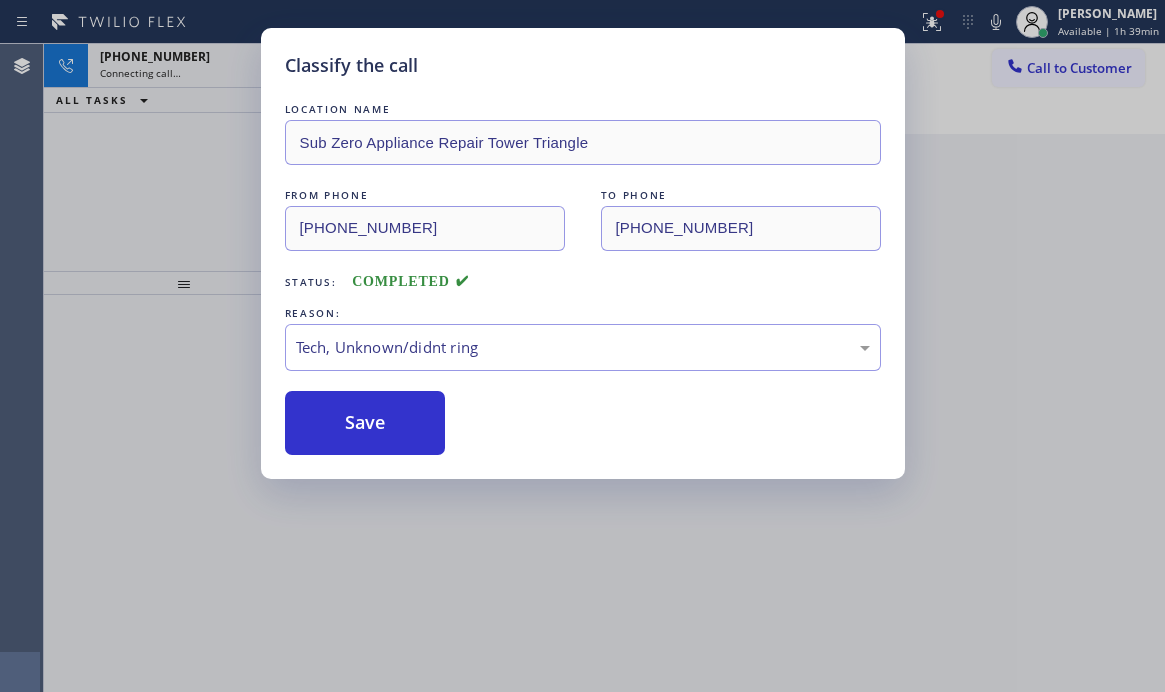 drag, startPoint x: 421, startPoint y: 424, endPoint x: 532, endPoint y: 399, distance: 113.78049 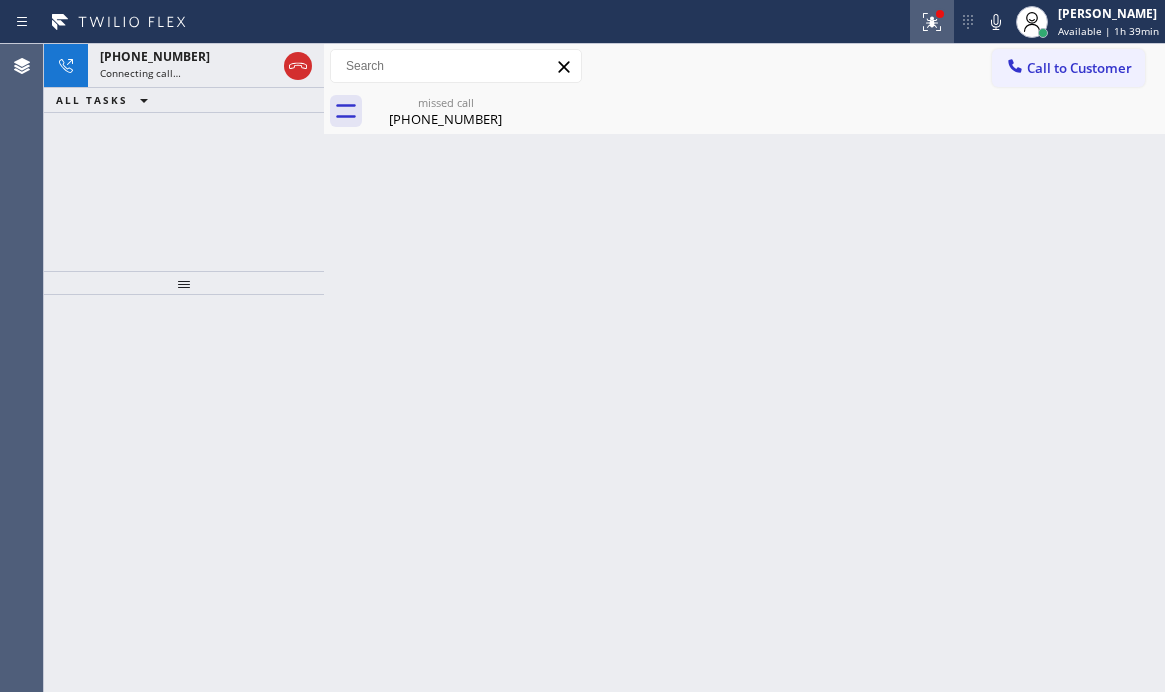 click 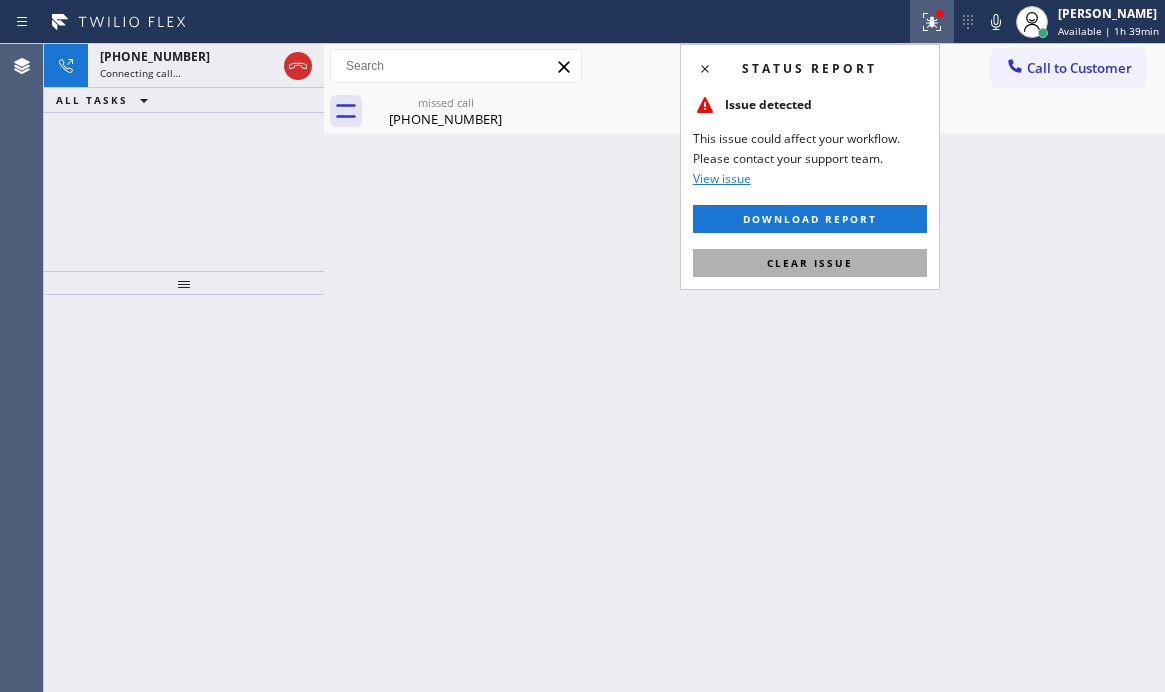 click on "Clear issue" at bounding box center [810, 263] 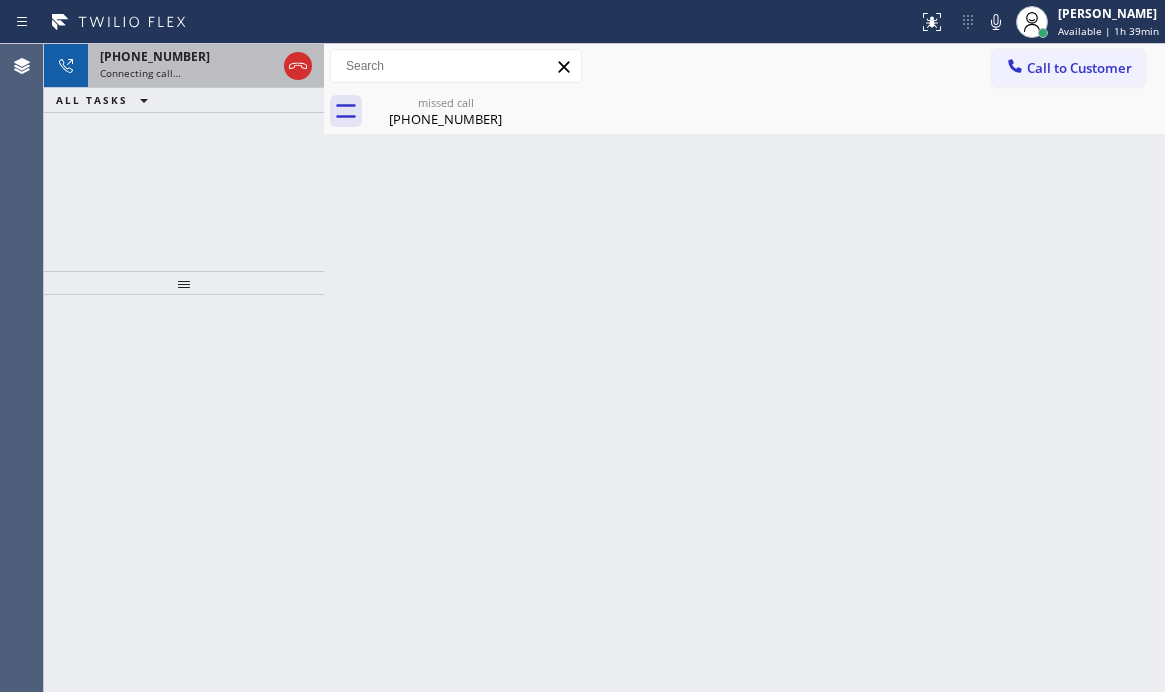 click on "Connecting call…" at bounding box center (188, 73) 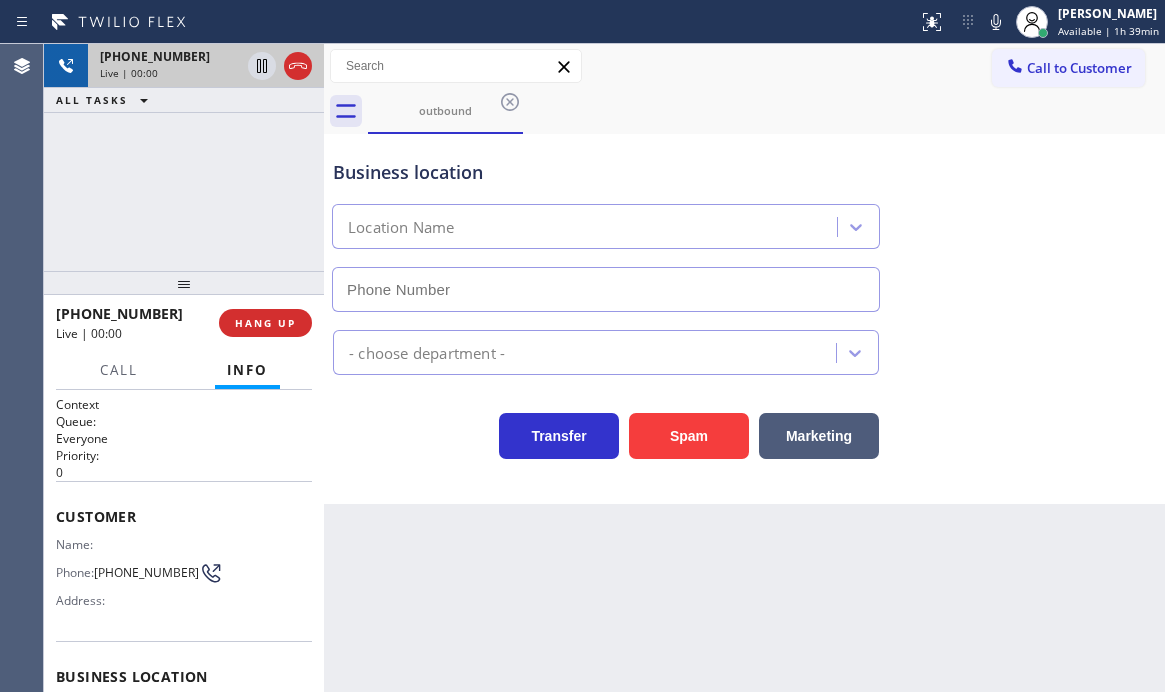 type on "[PHONE_NUMBER]" 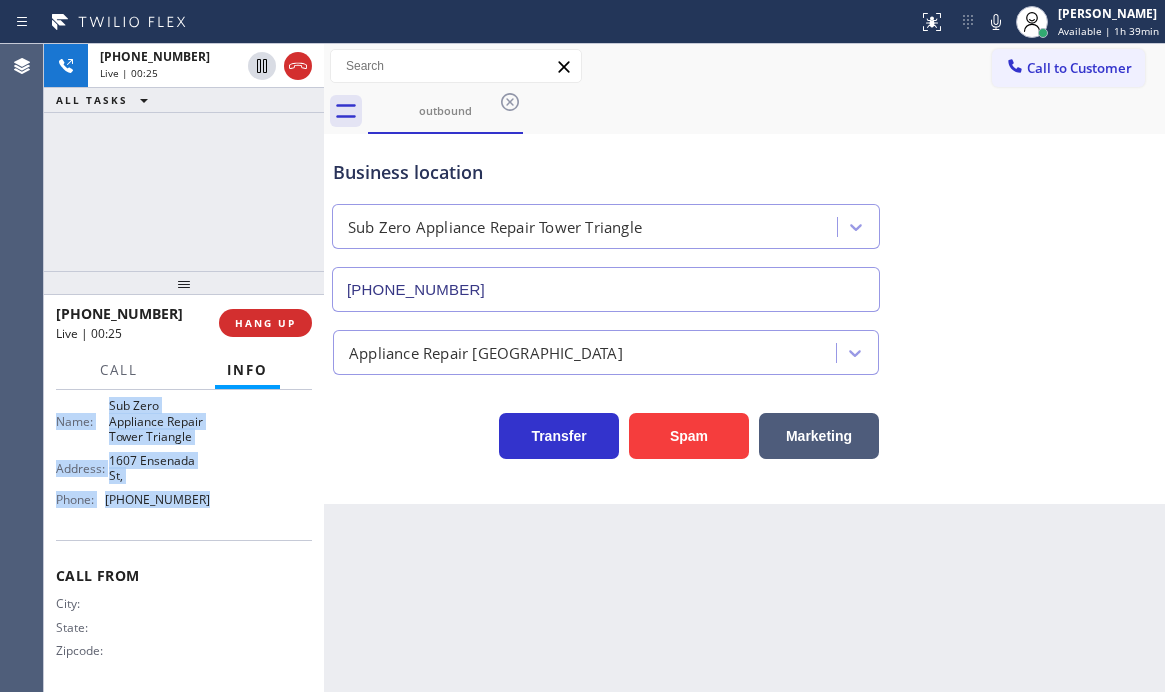 scroll, scrollTop: 311, scrollLeft: 0, axis: vertical 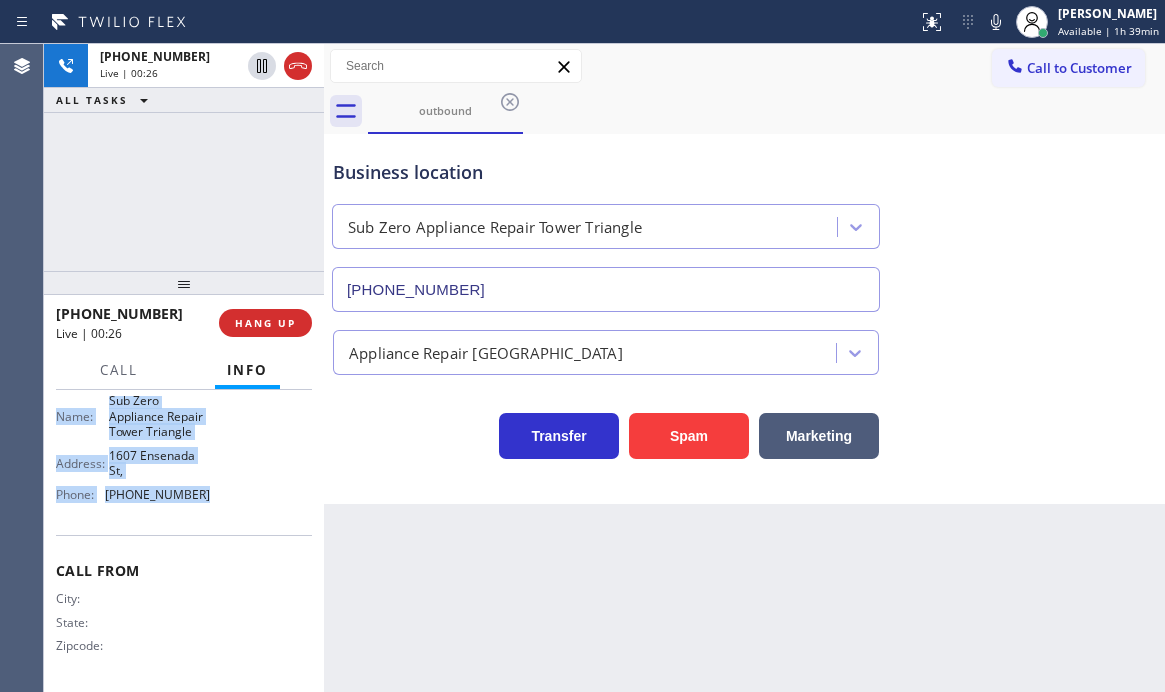 drag, startPoint x: 58, startPoint y: 405, endPoint x: 210, endPoint y: 524, distance: 193.04144 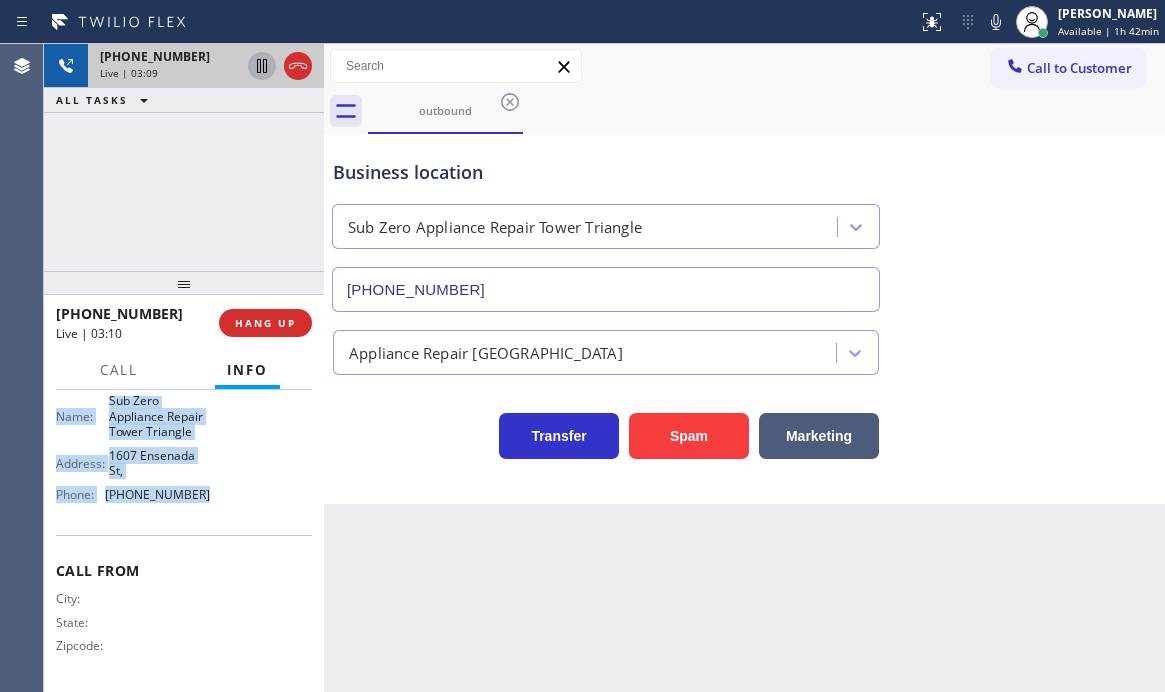 click 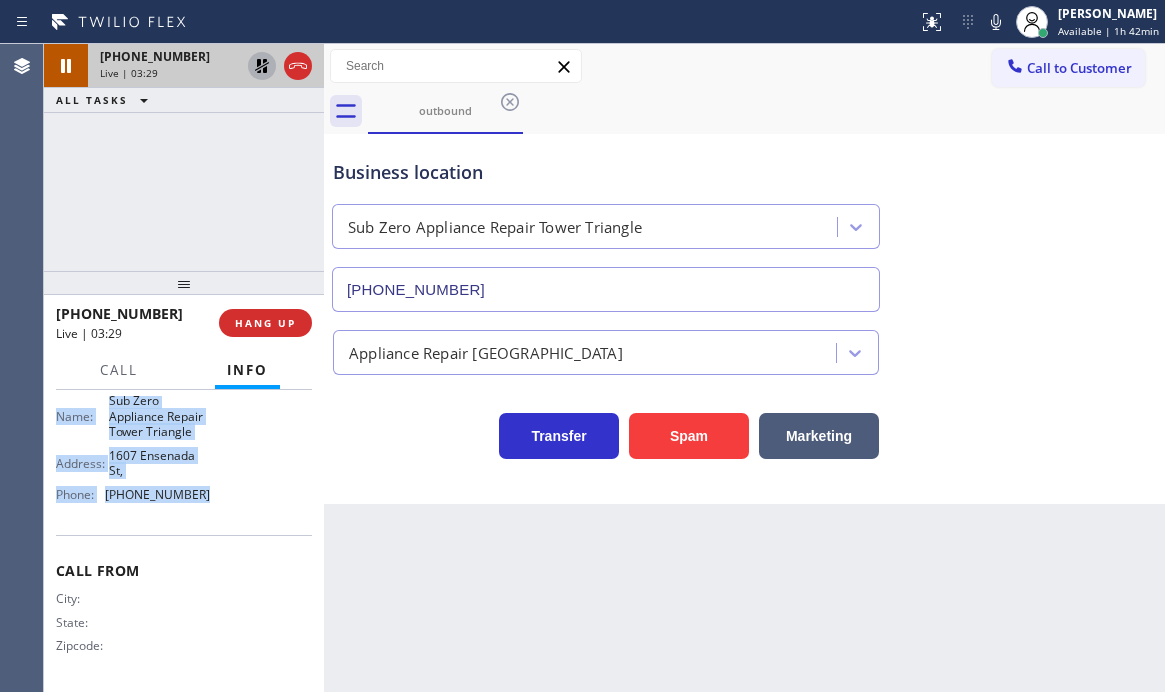 click 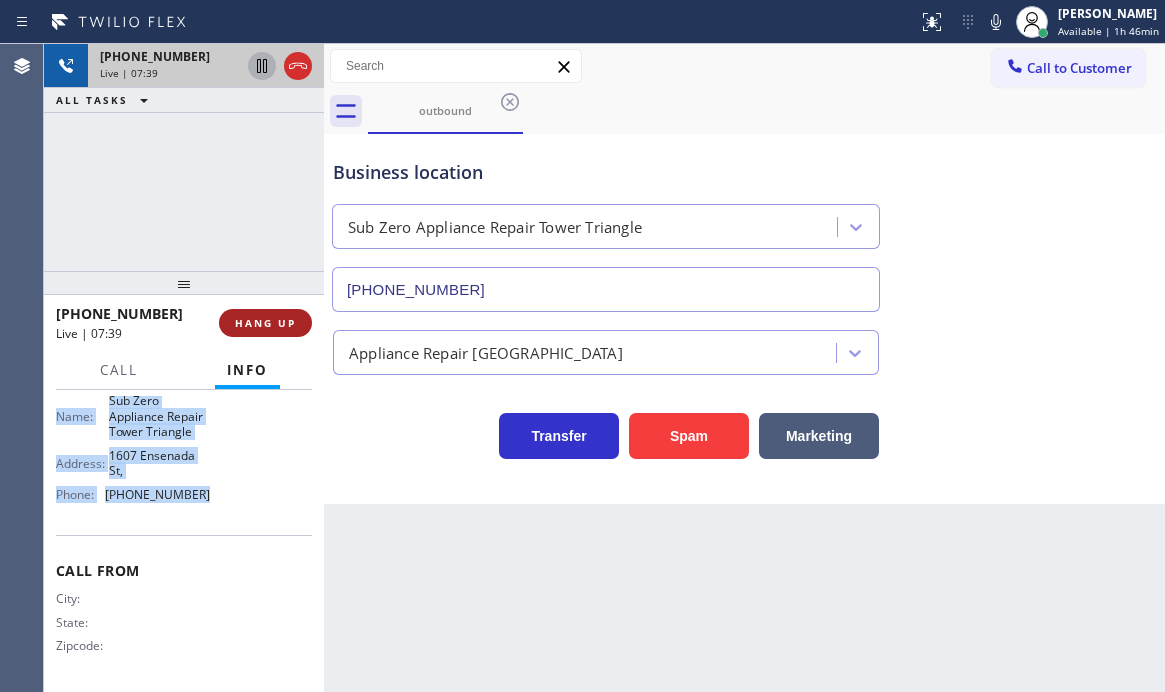 click on "HANG UP" at bounding box center [265, 323] 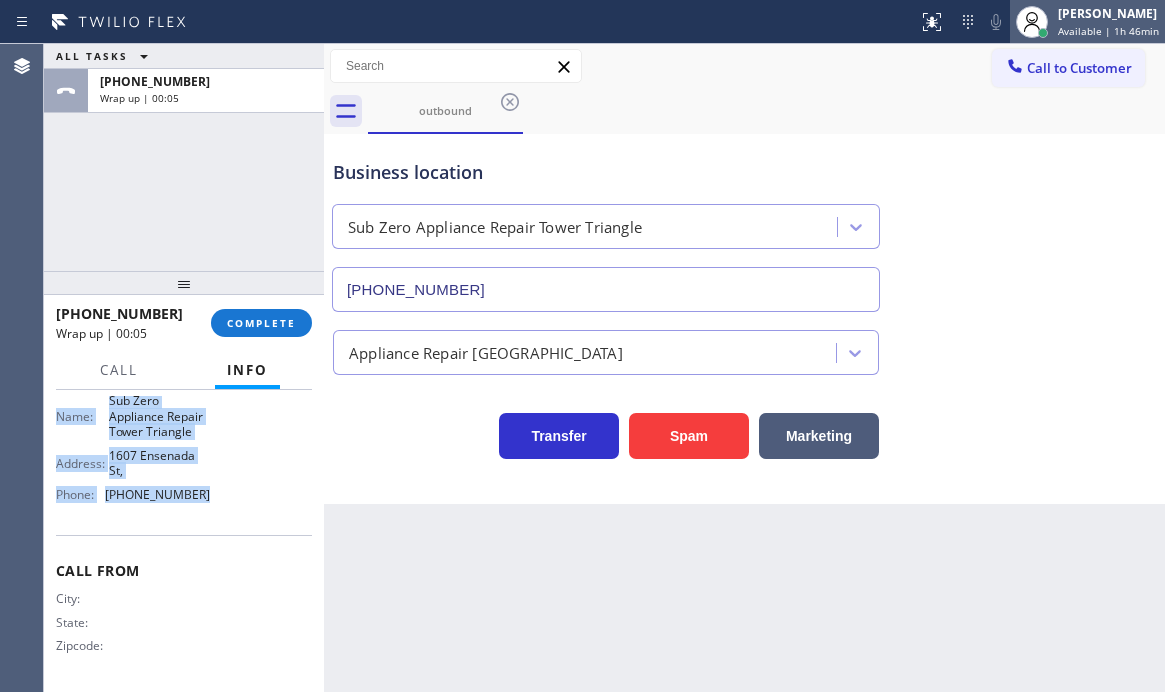 click on "Available | 1h 46min" at bounding box center (1108, 31) 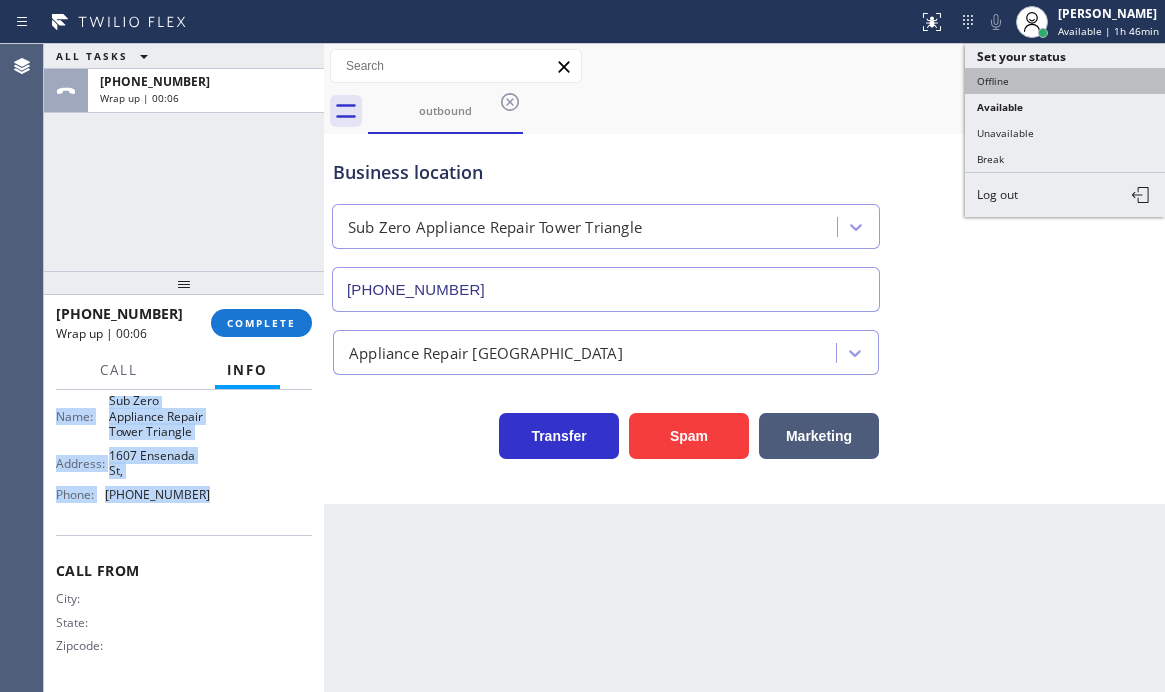 click on "Offline" at bounding box center (1065, 81) 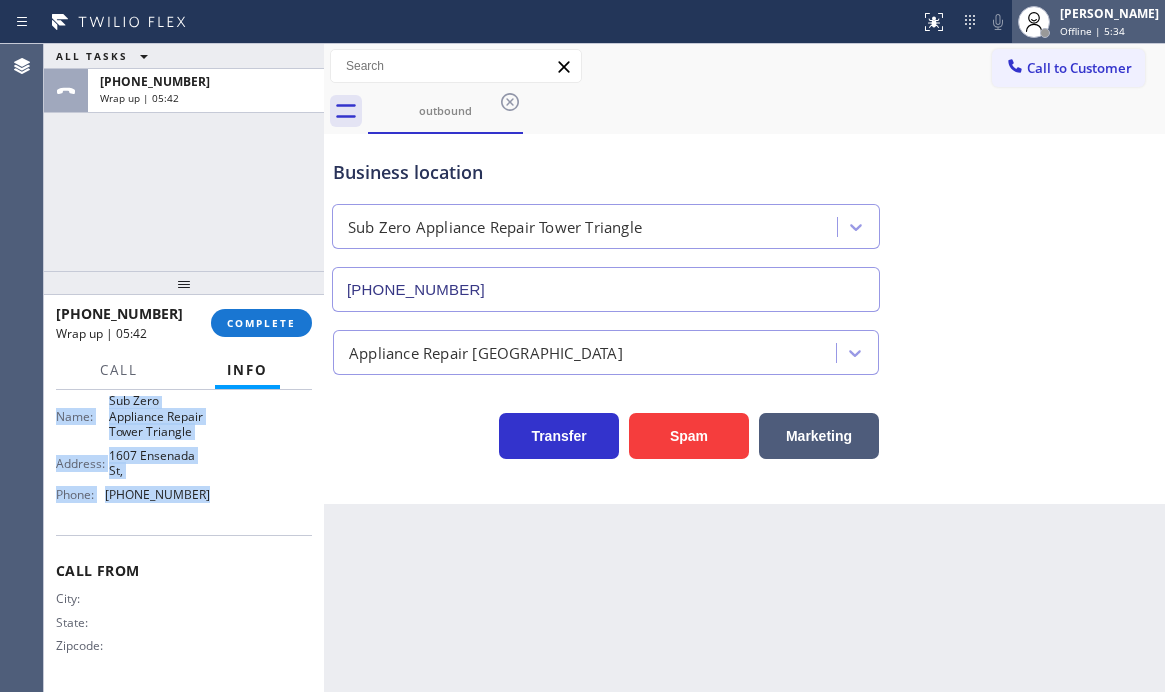 click on "Offline | 5:34" at bounding box center [1092, 31] 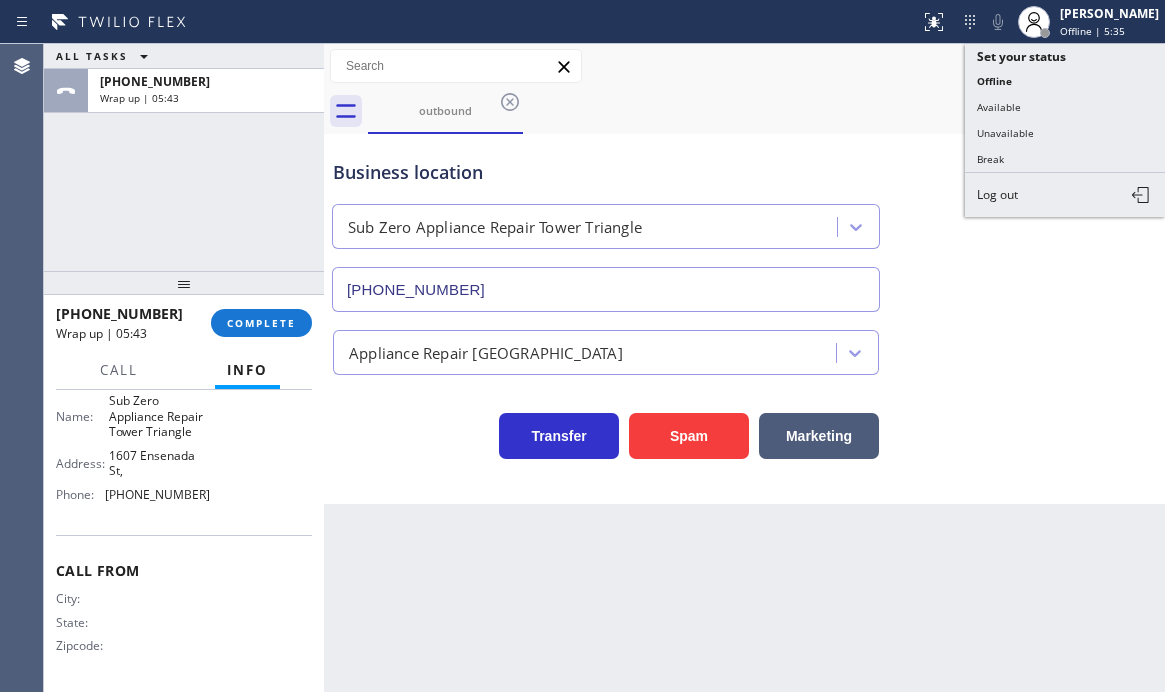 drag, startPoint x: 375, startPoint y: 480, endPoint x: 339, endPoint y: 383, distance: 103.46497 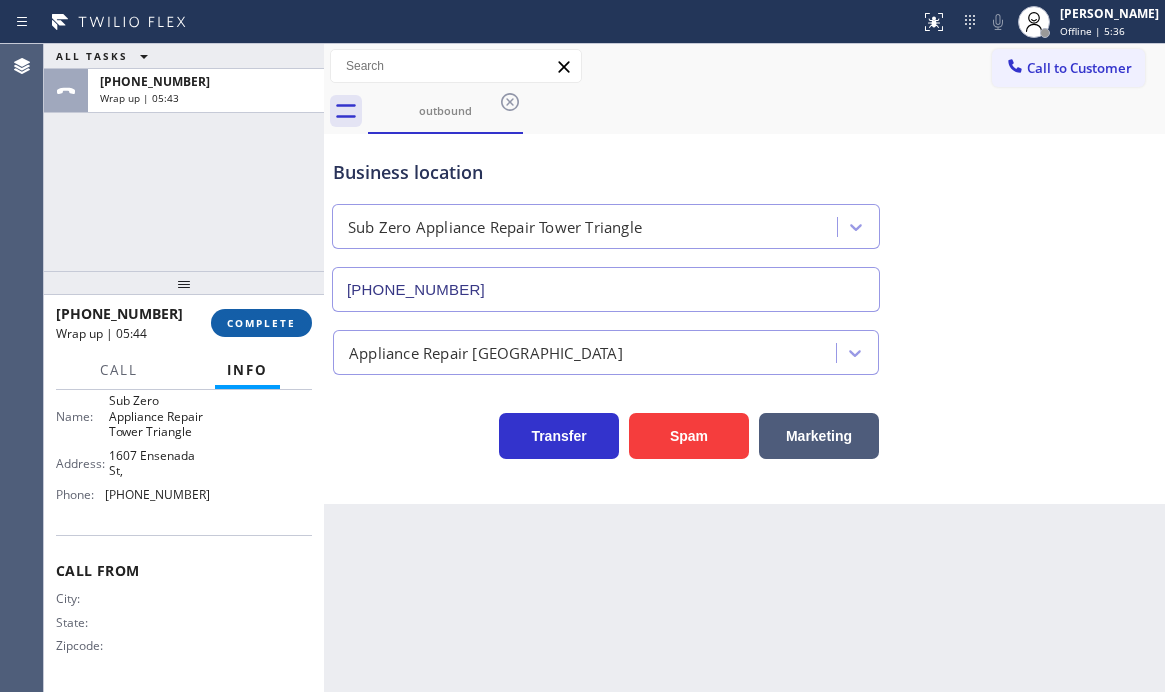 click on "COMPLETE" at bounding box center [261, 323] 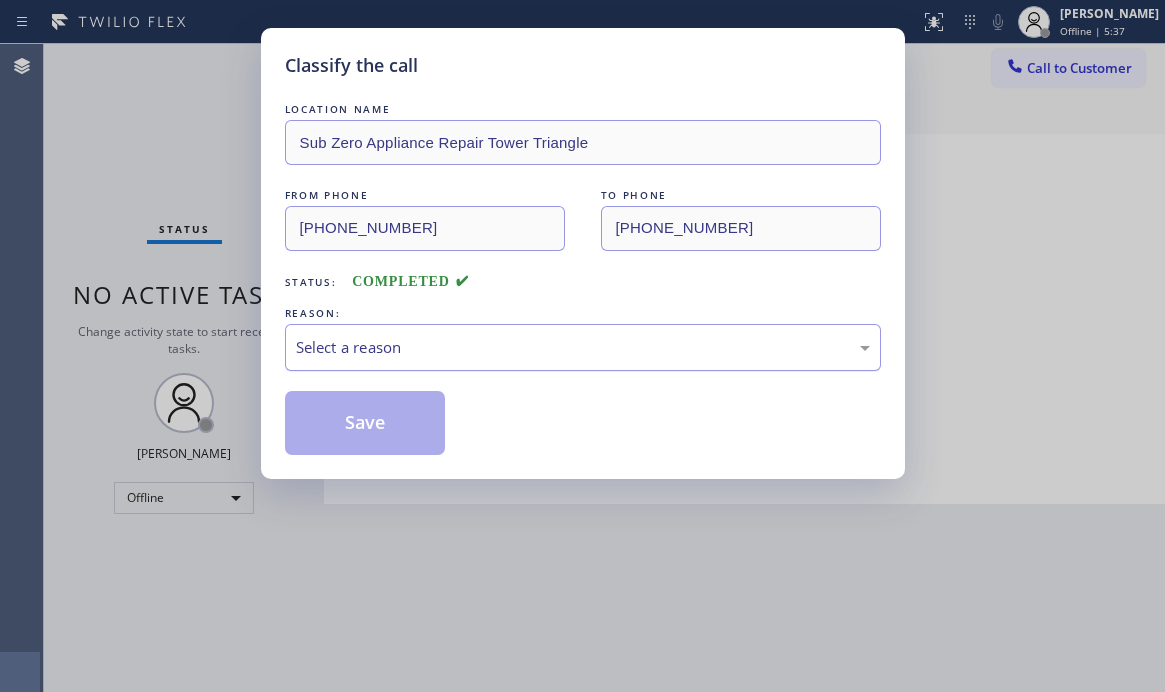 click on "Select a reason" at bounding box center [583, 347] 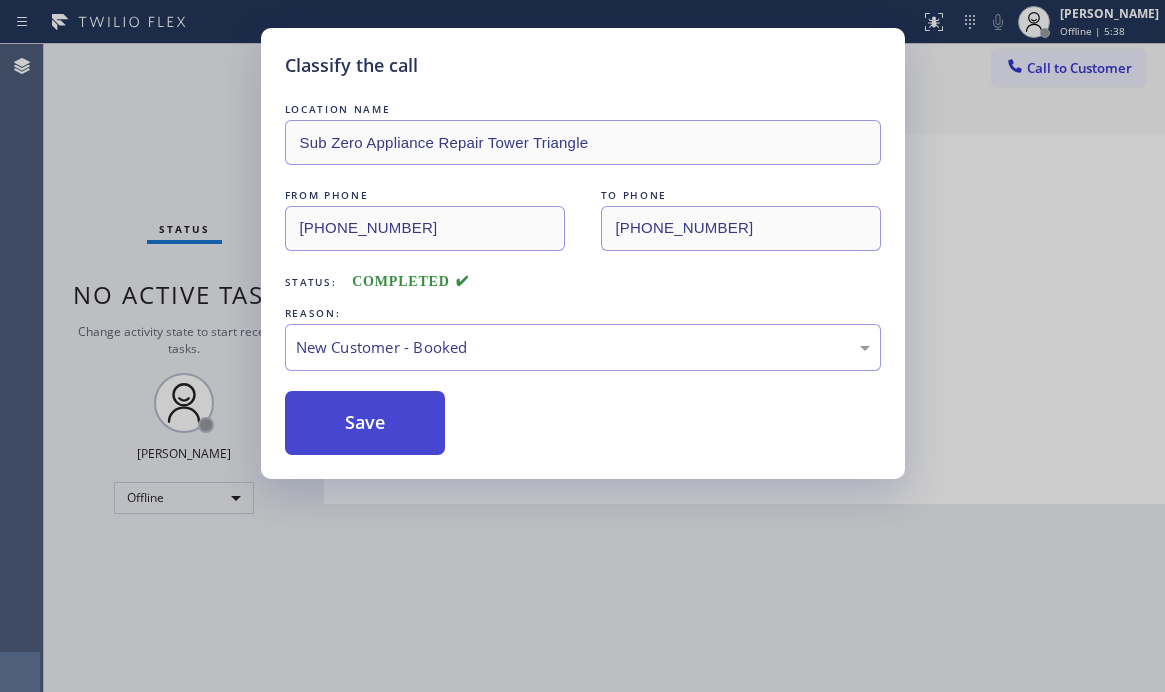 click on "Save" at bounding box center (365, 423) 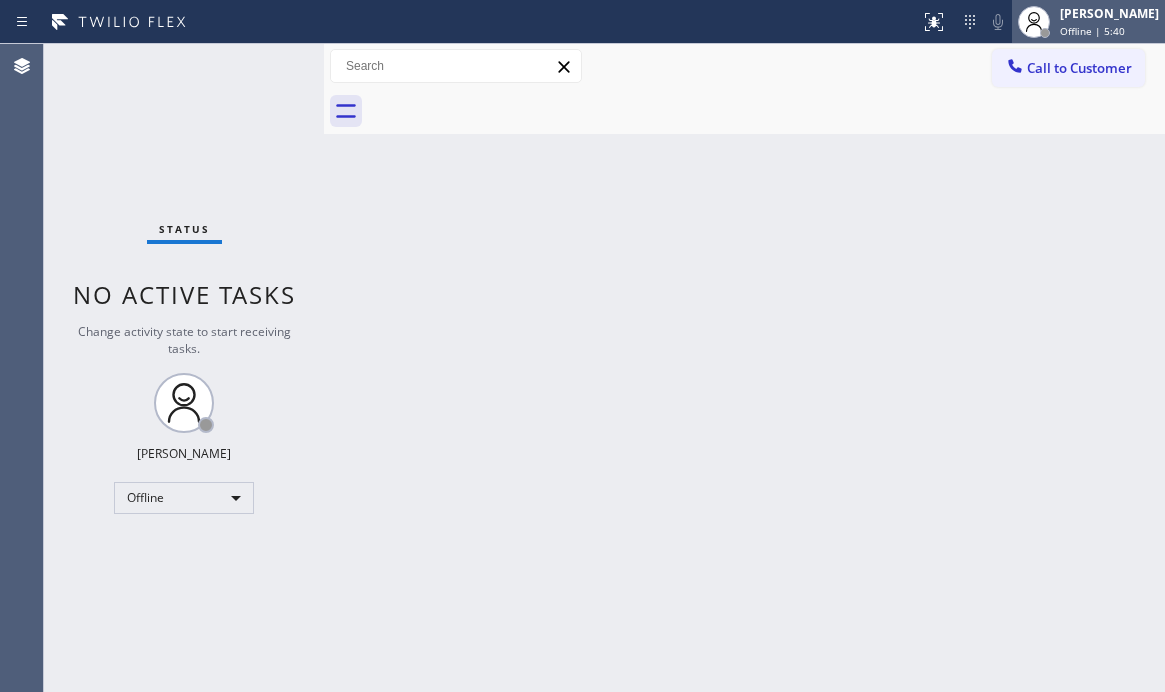 click on "[PERSON_NAME]" at bounding box center (1109, 13) 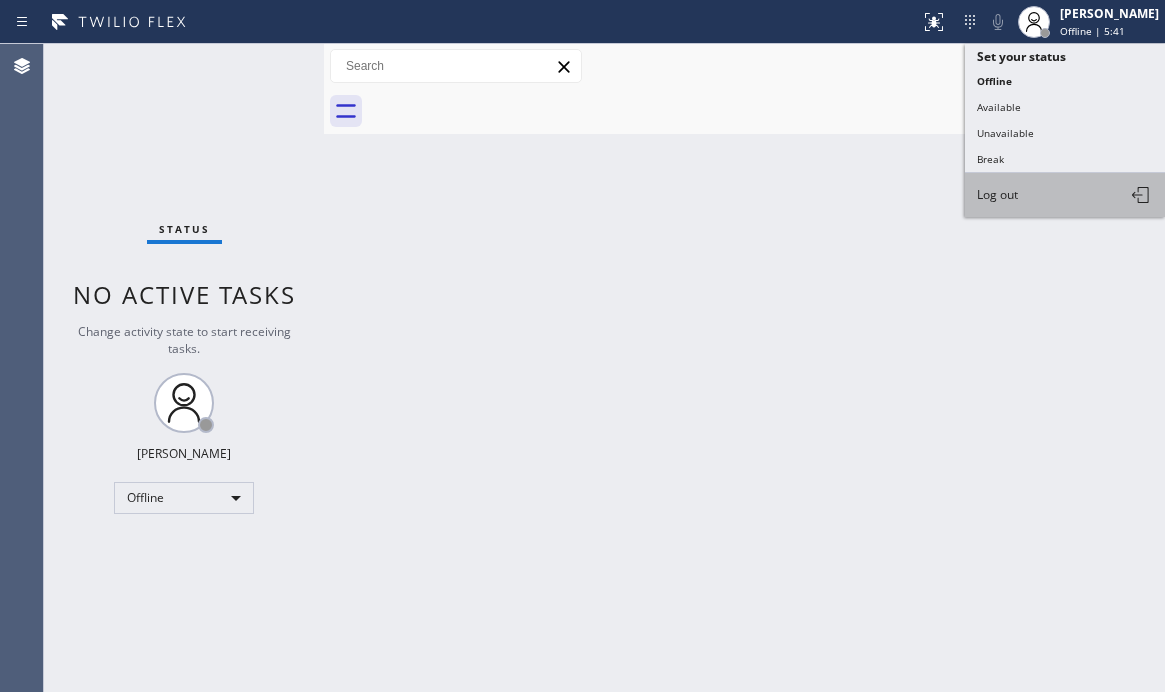 click on "Log out" at bounding box center (1065, 195) 